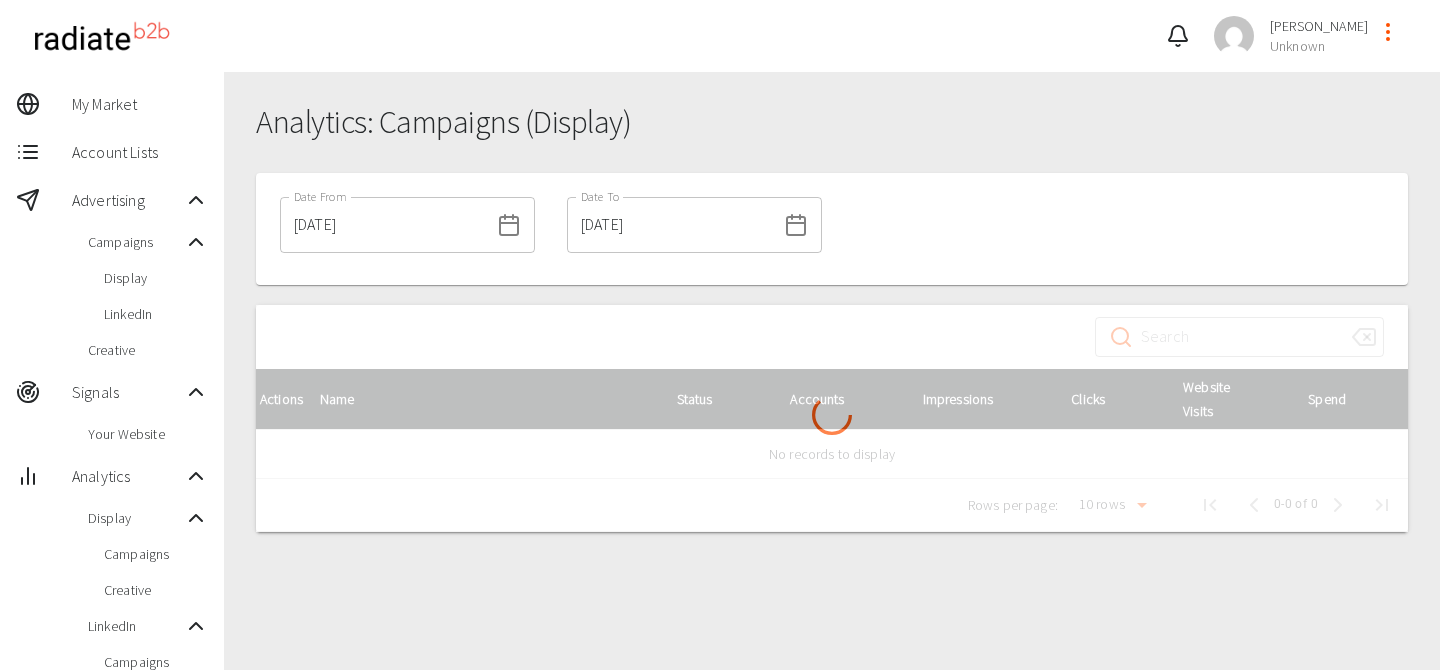 scroll, scrollTop: 0, scrollLeft: 0, axis: both 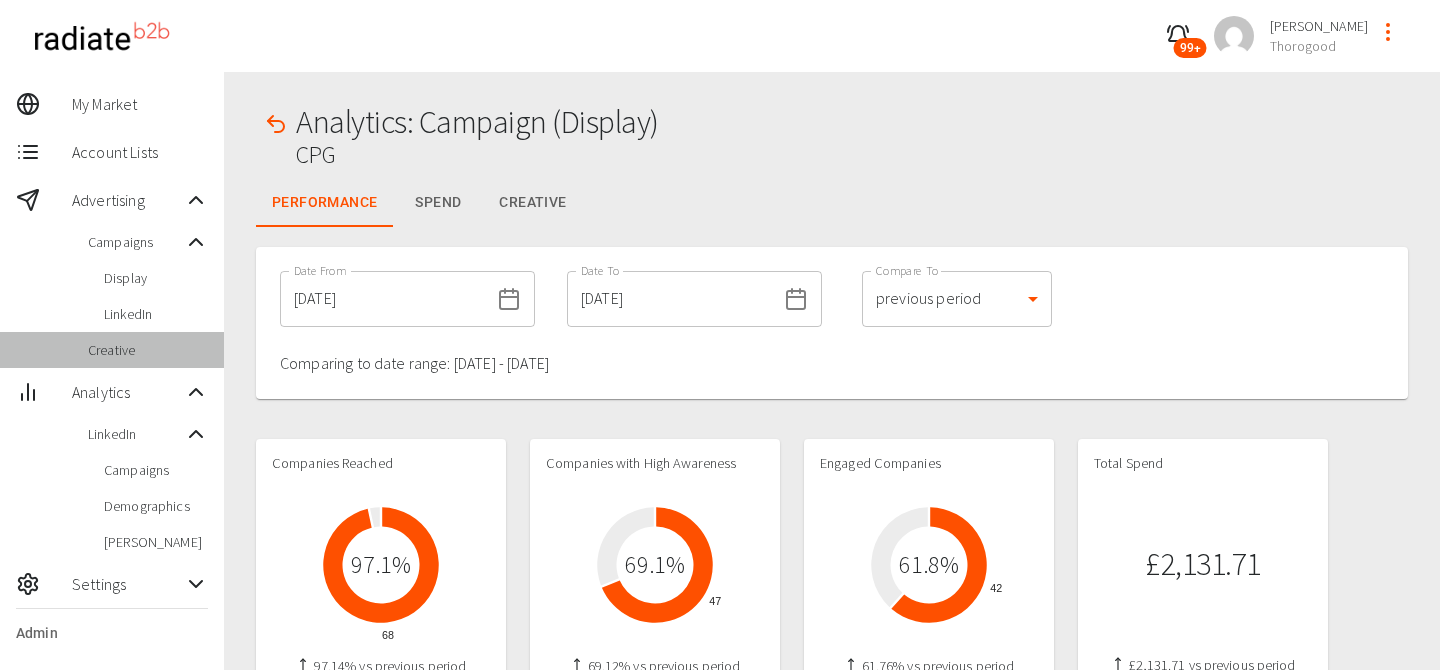 click on "Creative" at bounding box center (148, 350) 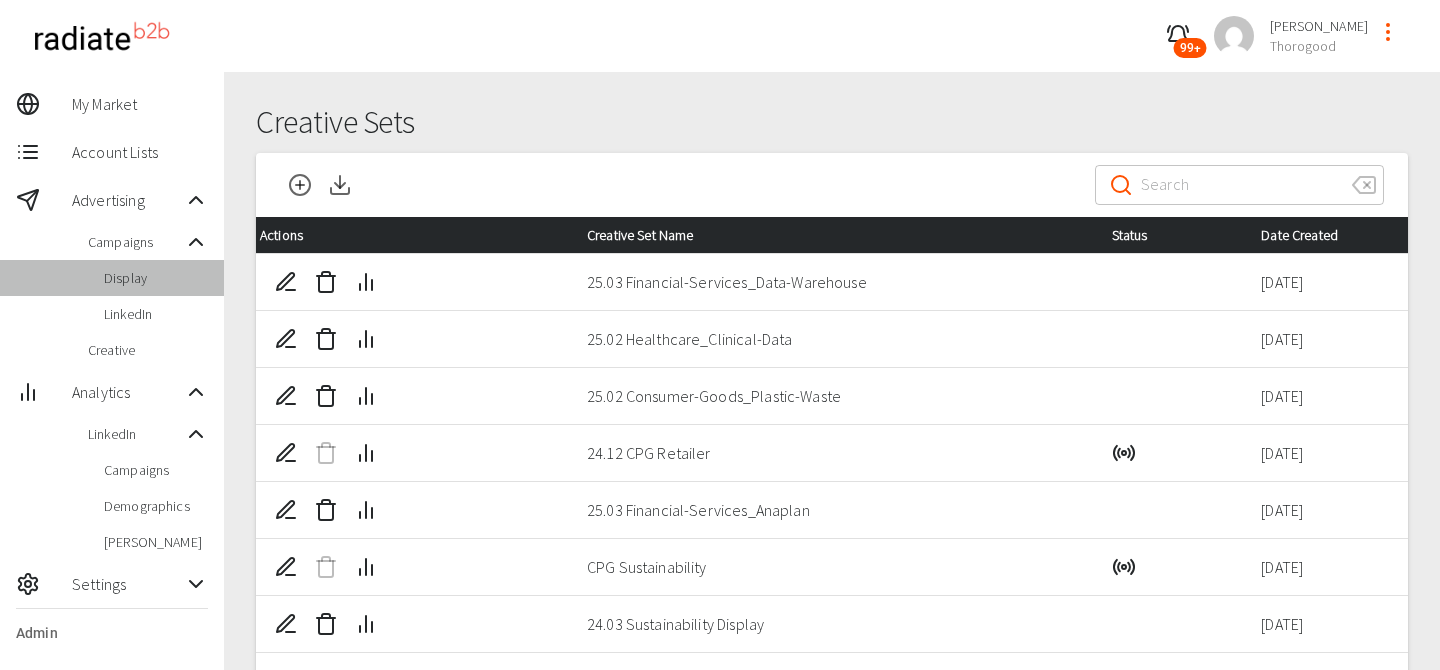 click on "Display" at bounding box center (156, 278) 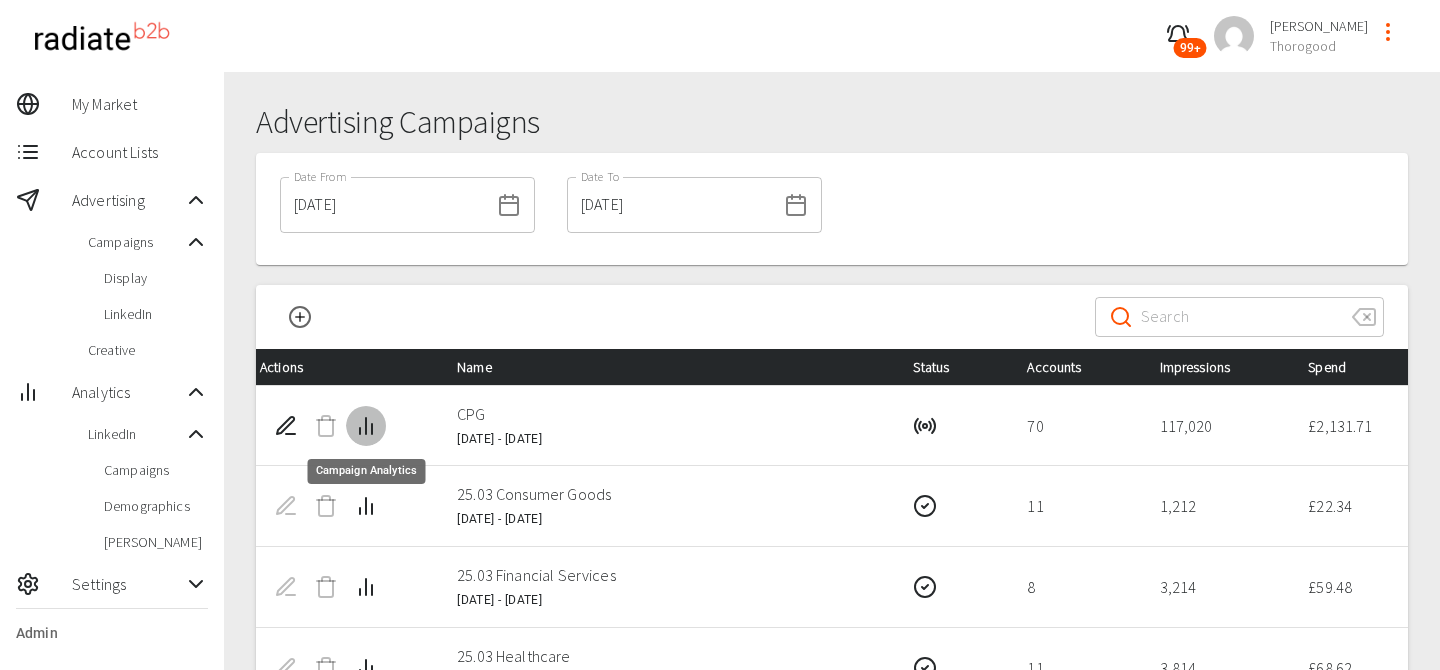 click 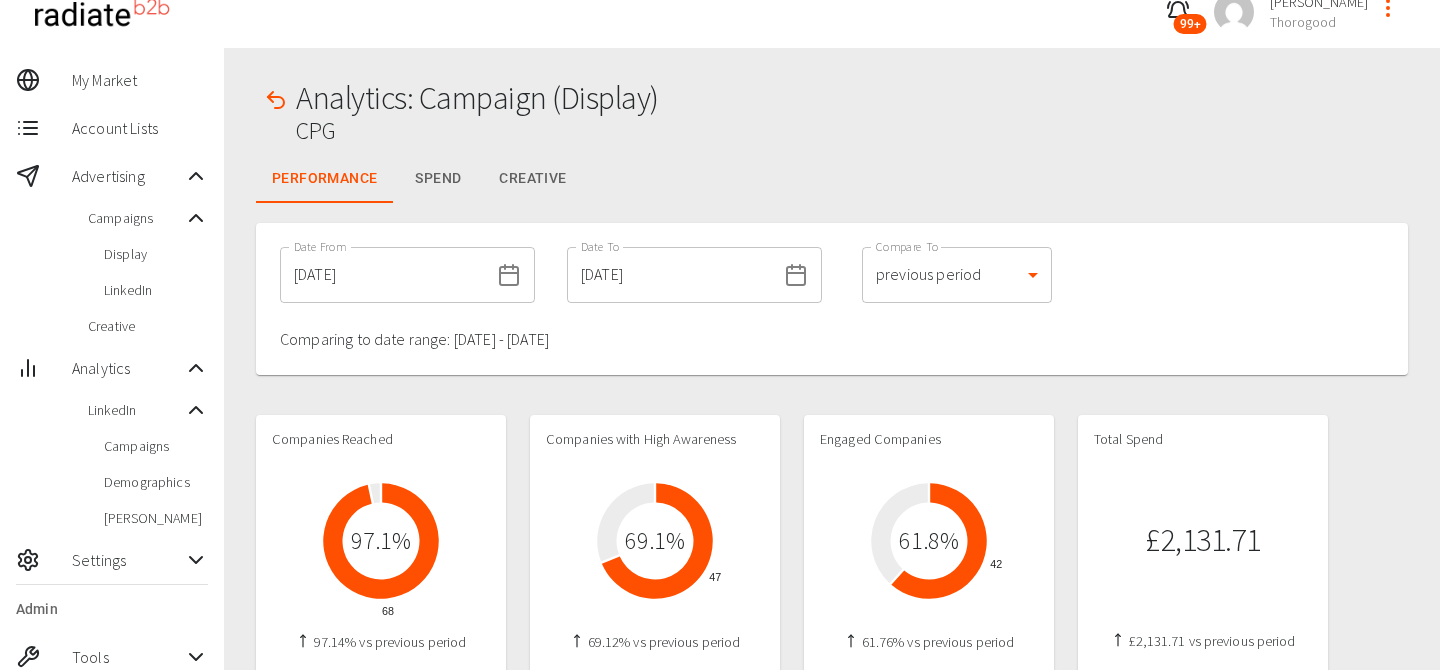 scroll, scrollTop: 0, scrollLeft: 0, axis: both 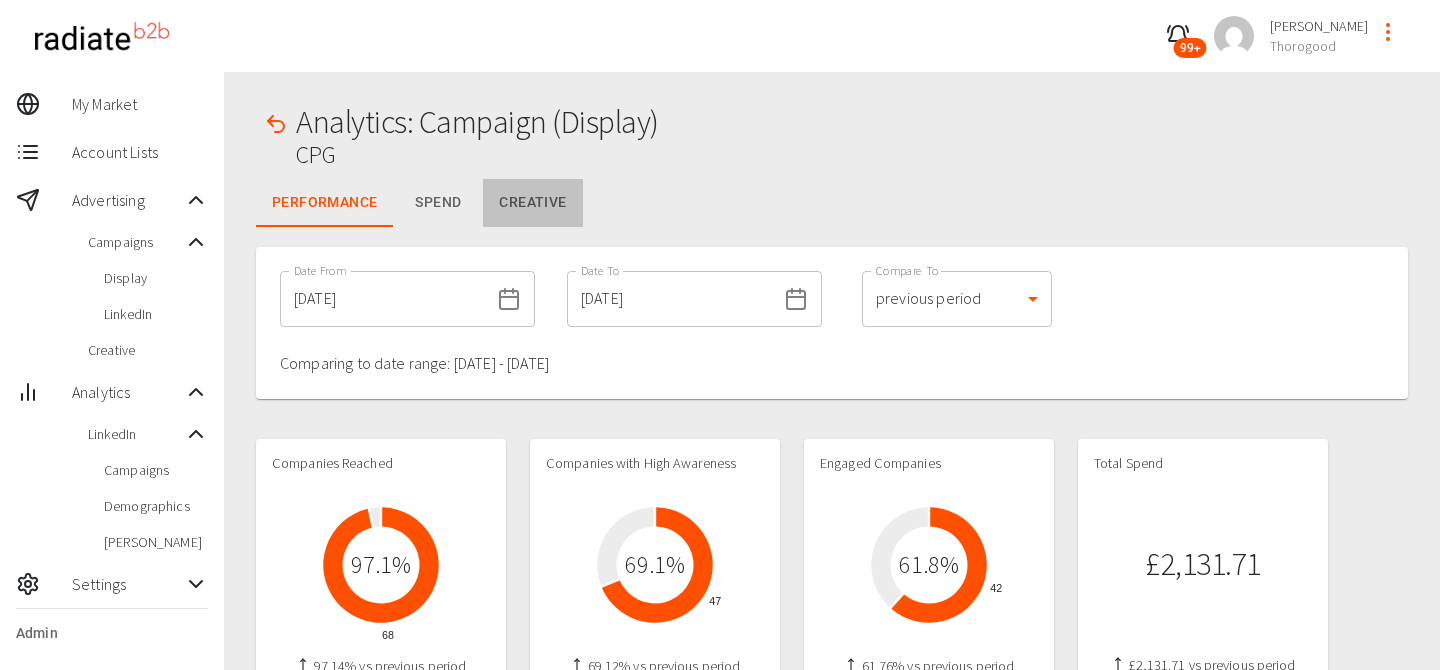 click on "Creative" at bounding box center [532, 203] 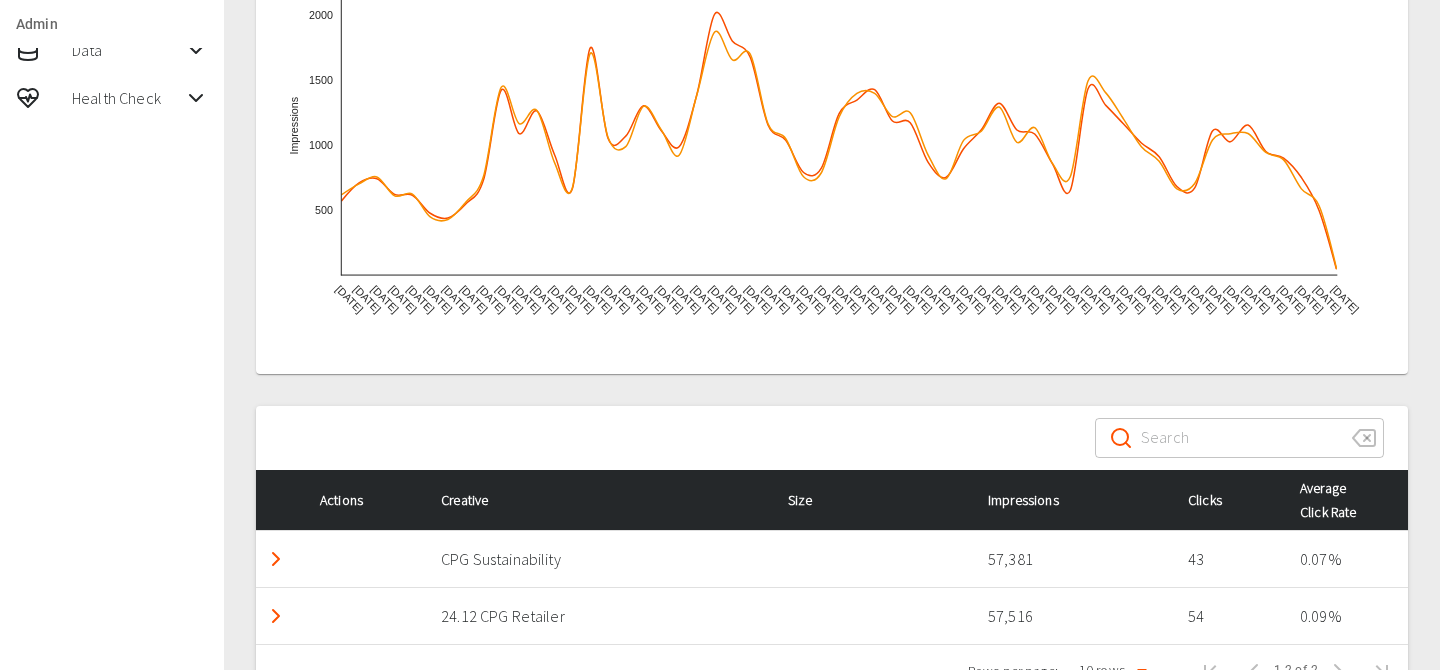 scroll, scrollTop: 739, scrollLeft: 0, axis: vertical 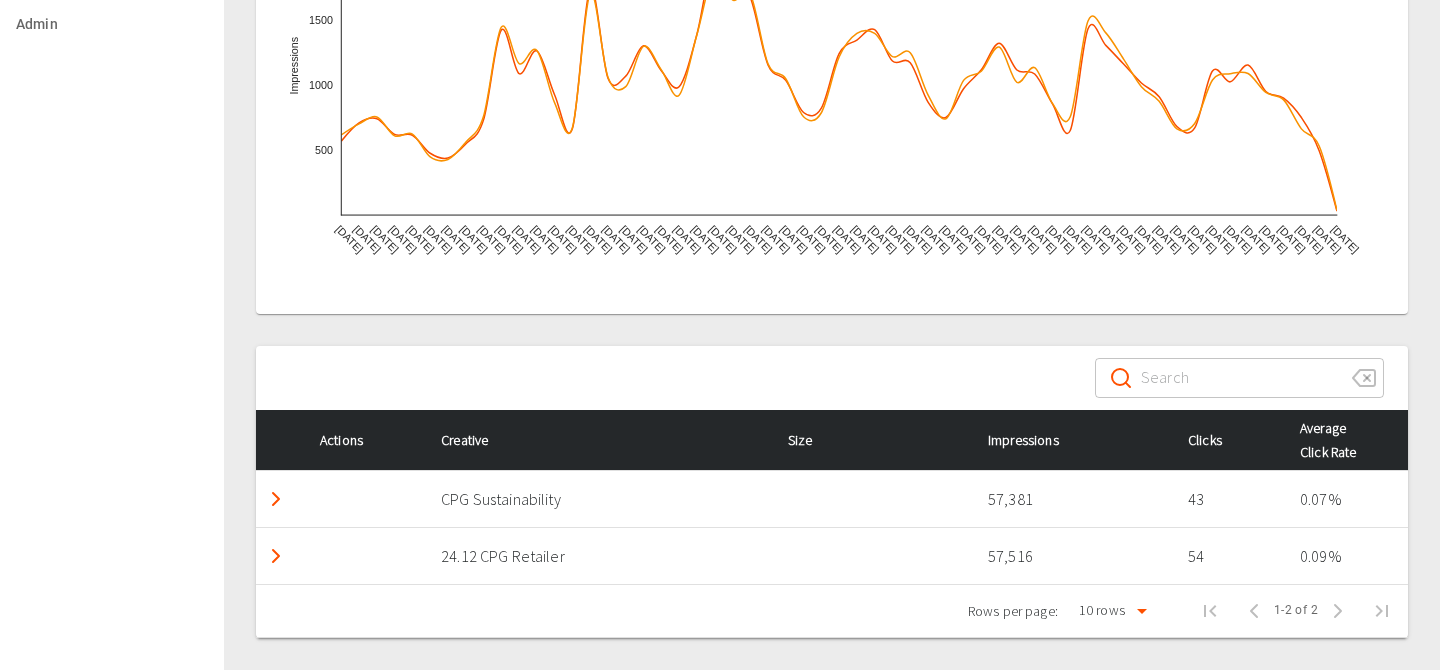 click at bounding box center [276, 499] 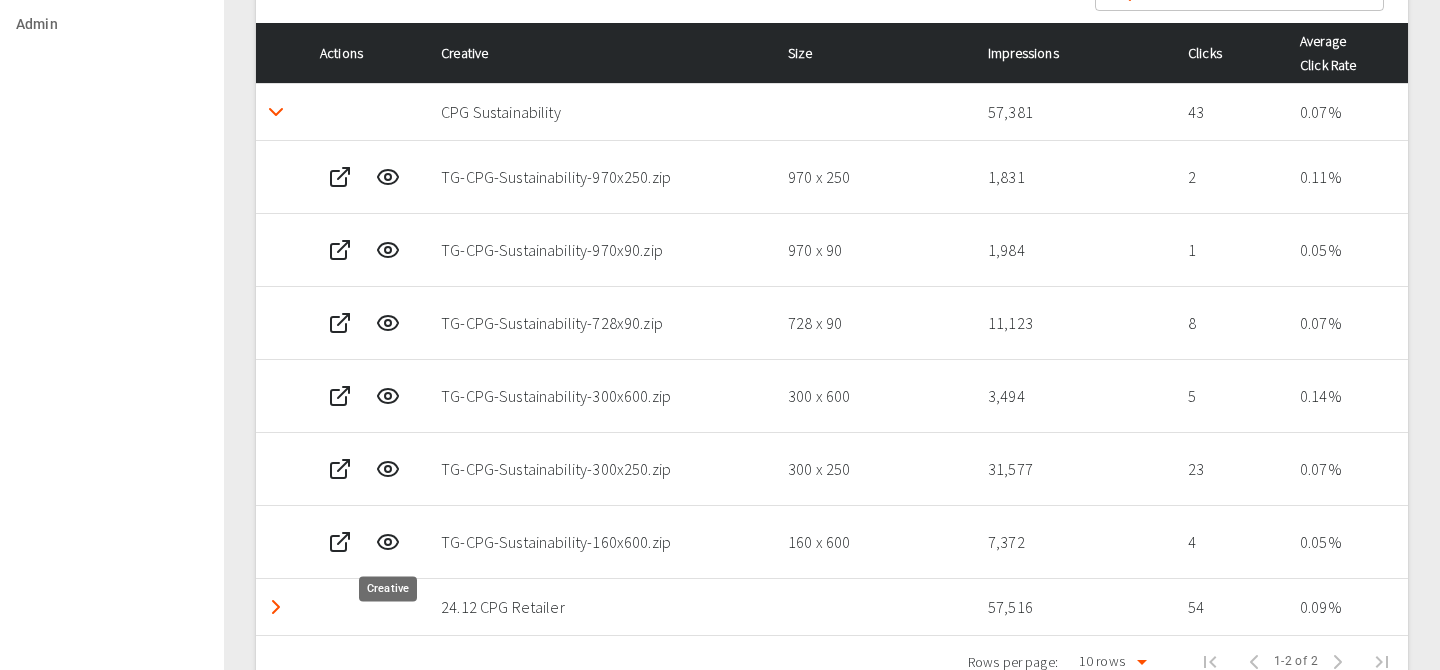scroll, scrollTop: 1129, scrollLeft: 0, axis: vertical 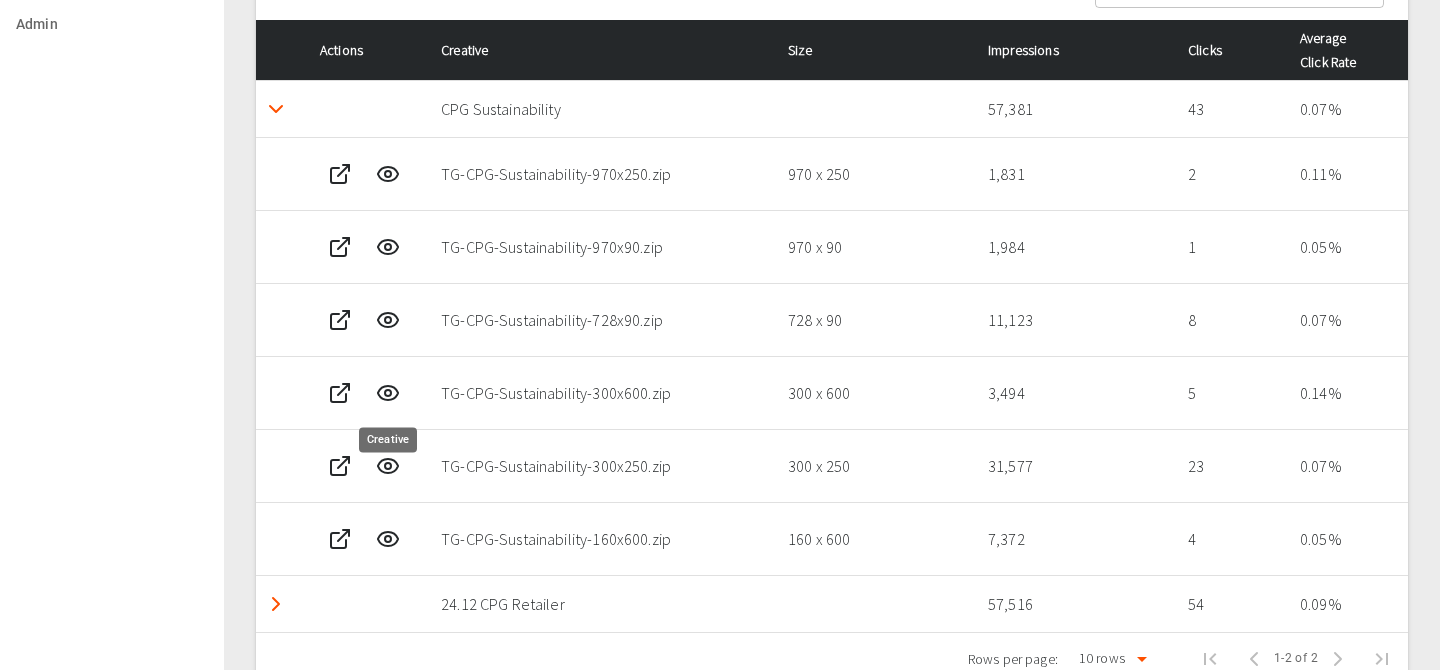 click 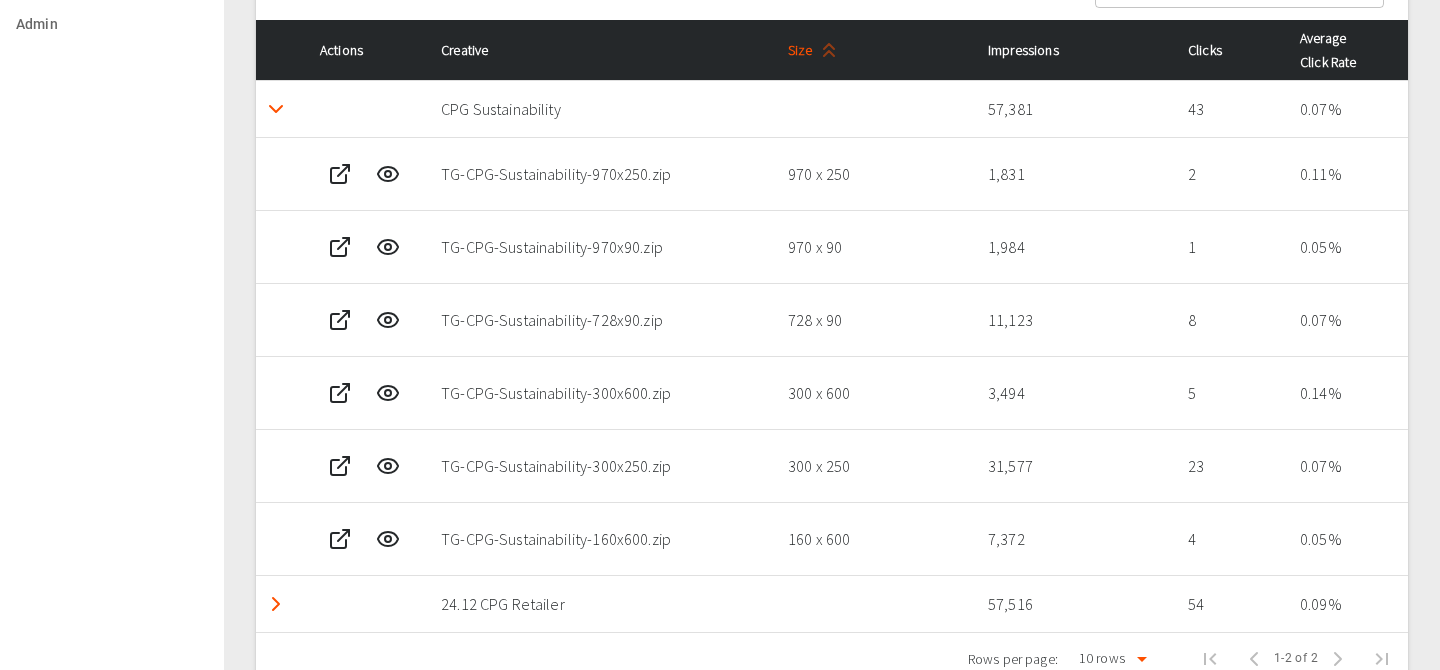 type 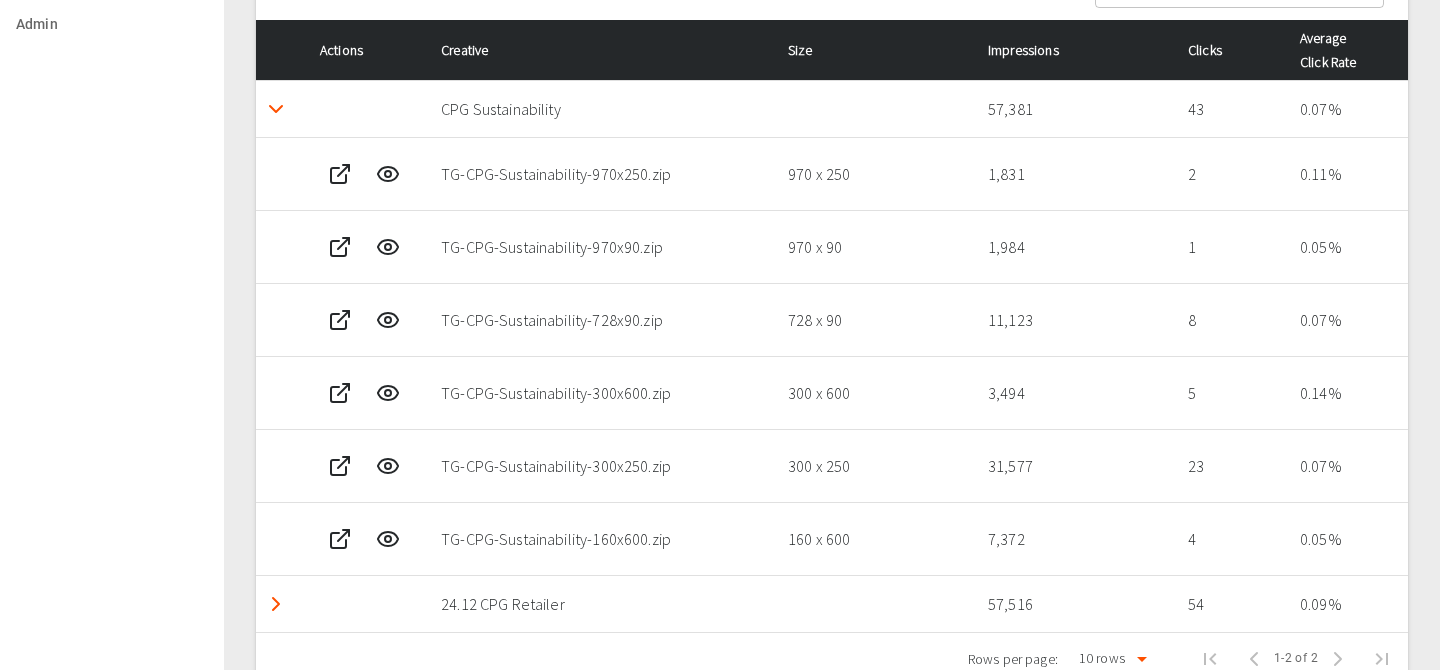 click 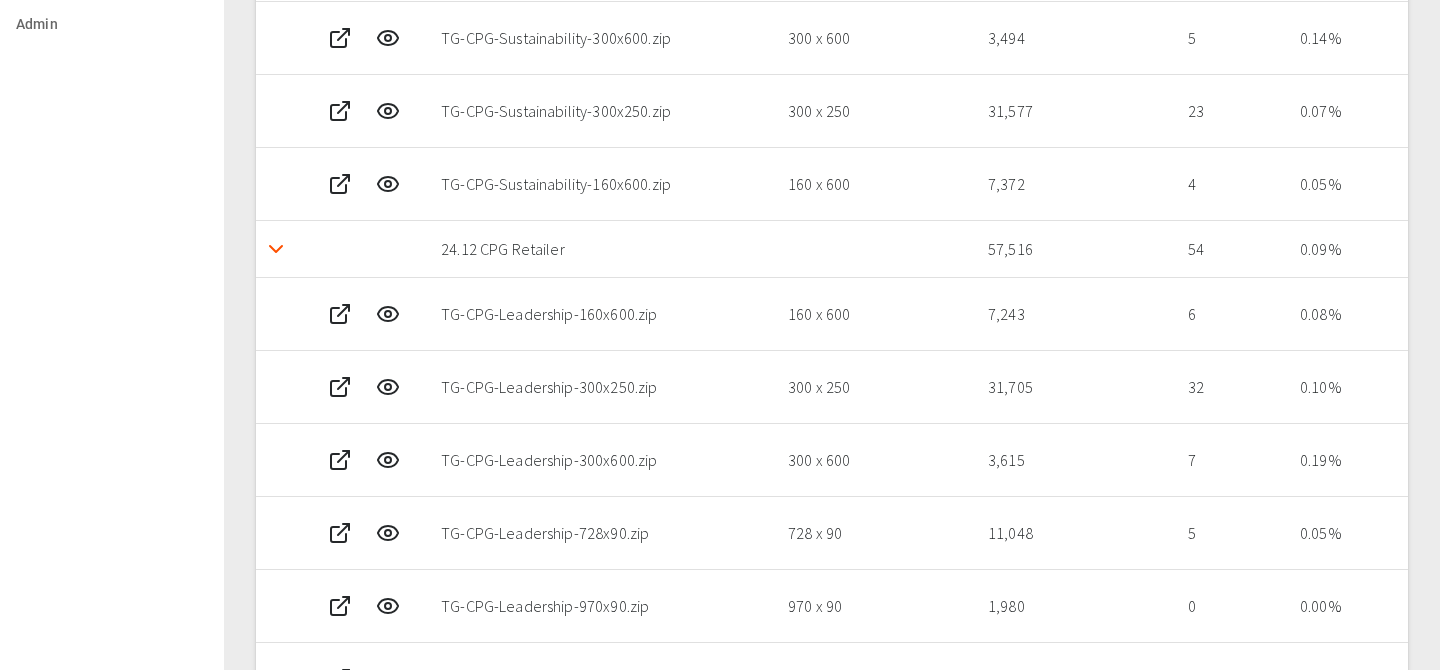 scroll, scrollTop: 1492, scrollLeft: 0, axis: vertical 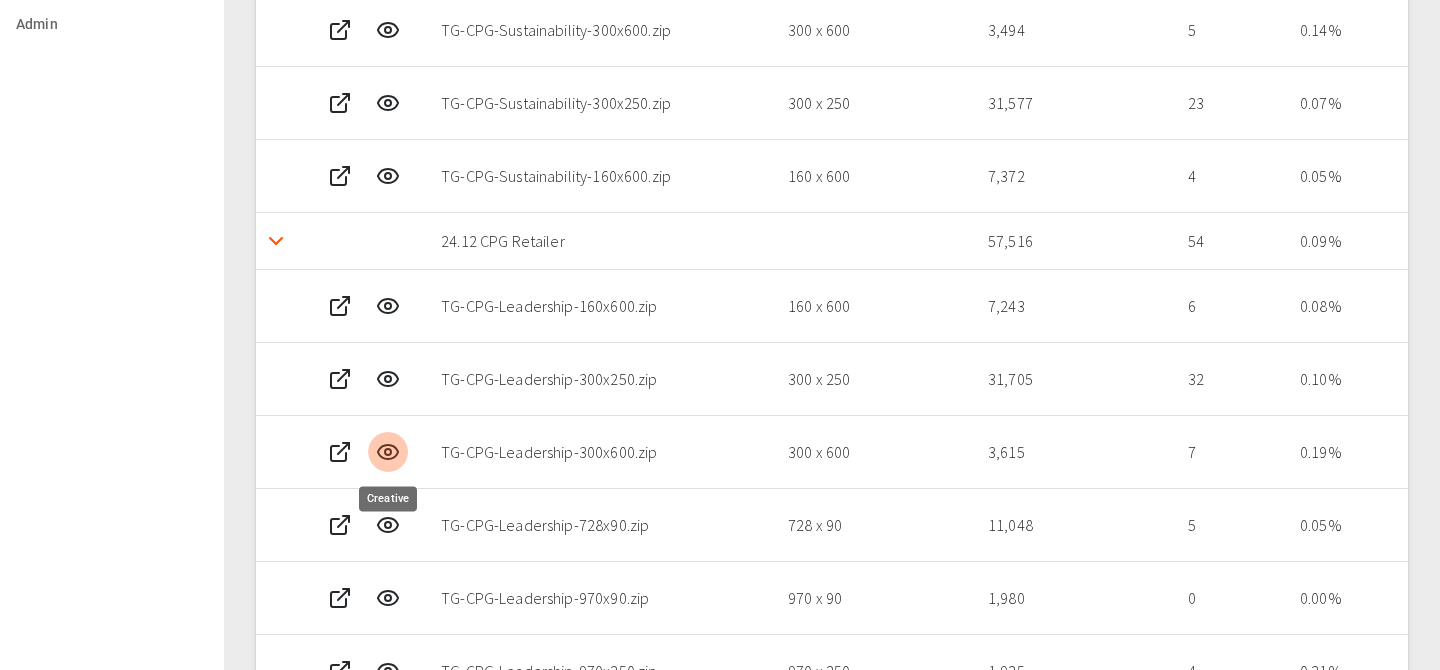 click 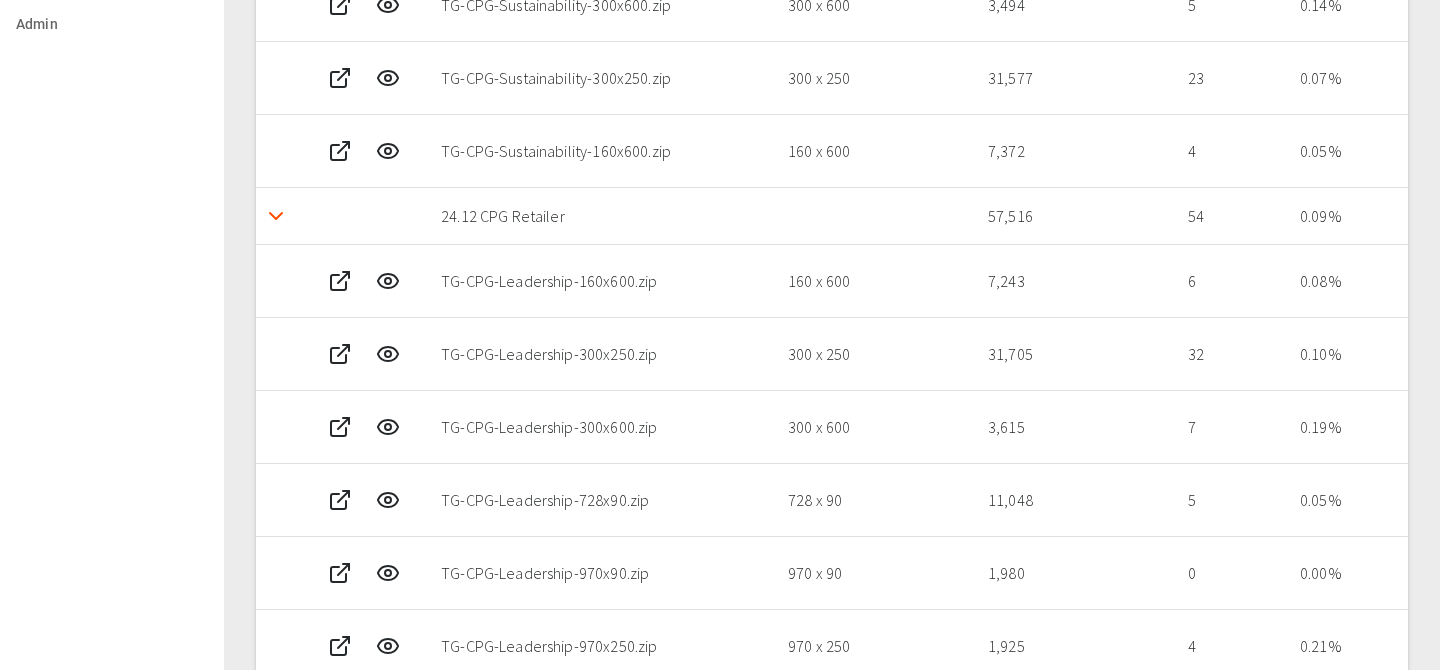 scroll, scrollTop: 1529, scrollLeft: 0, axis: vertical 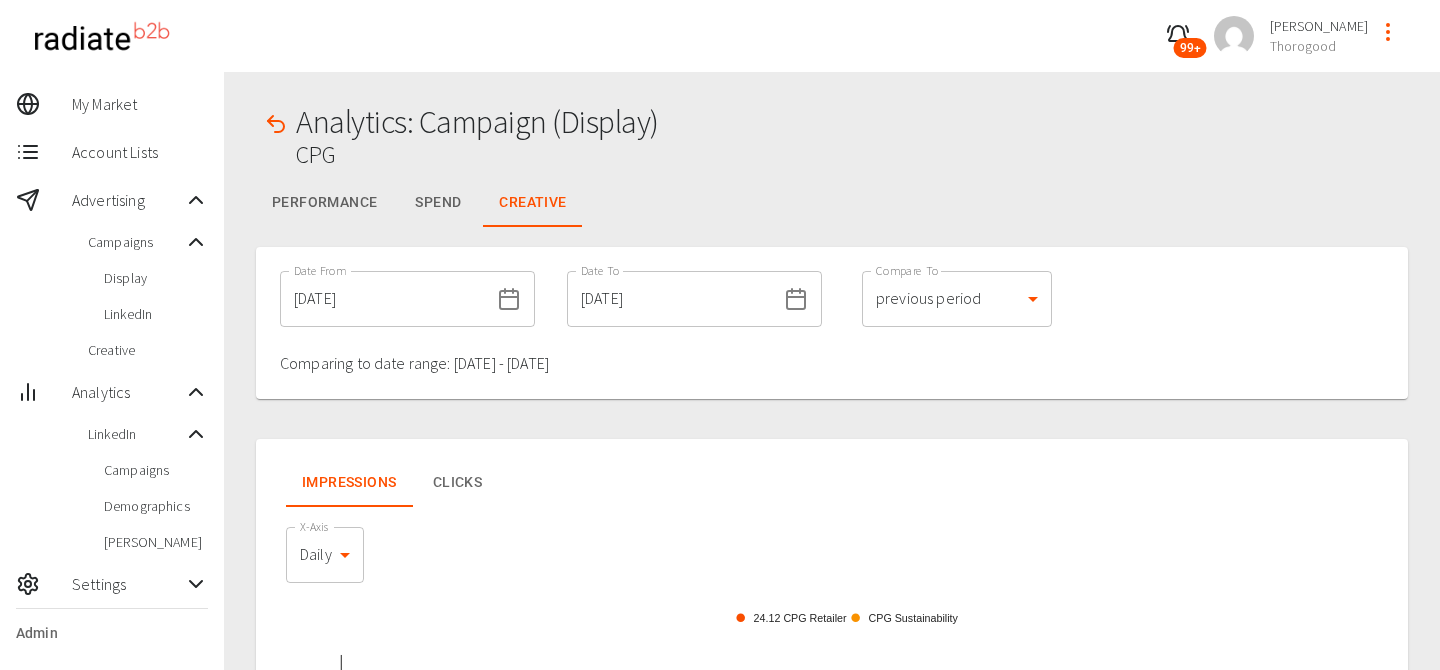 click 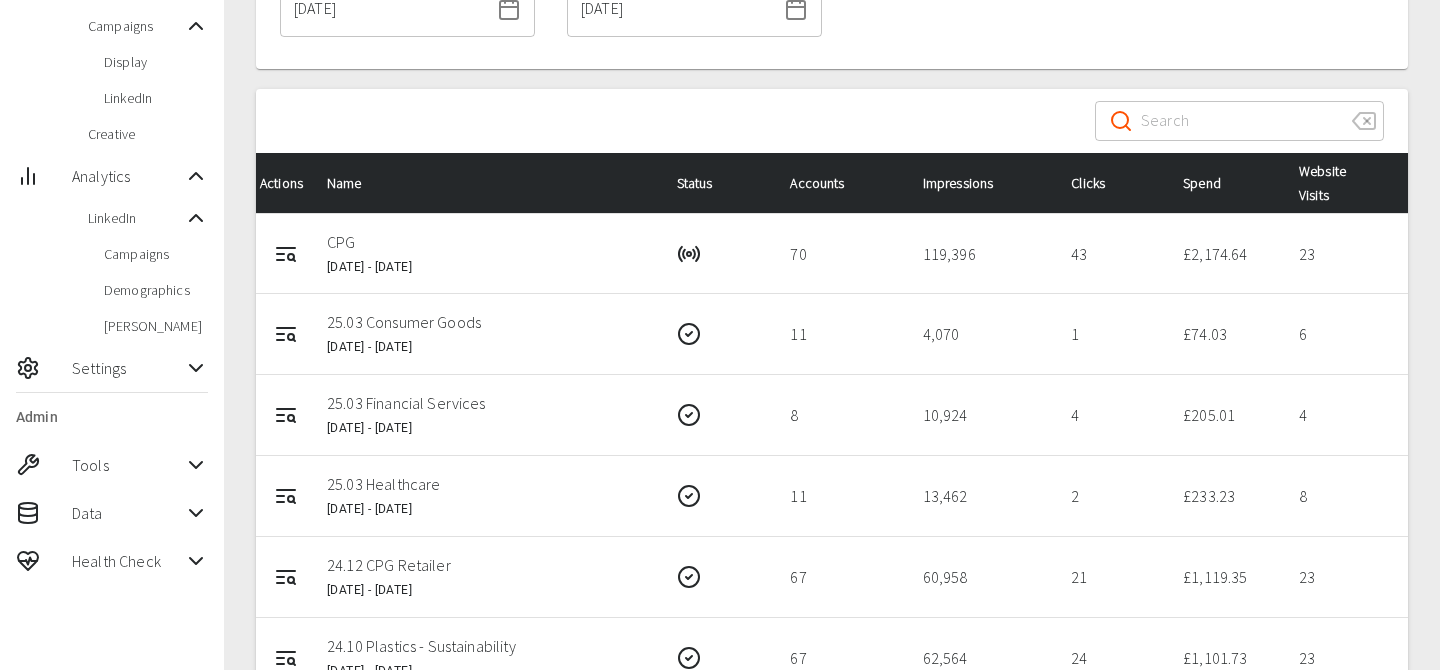 scroll, scrollTop: 272, scrollLeft: 0, axis: vertical 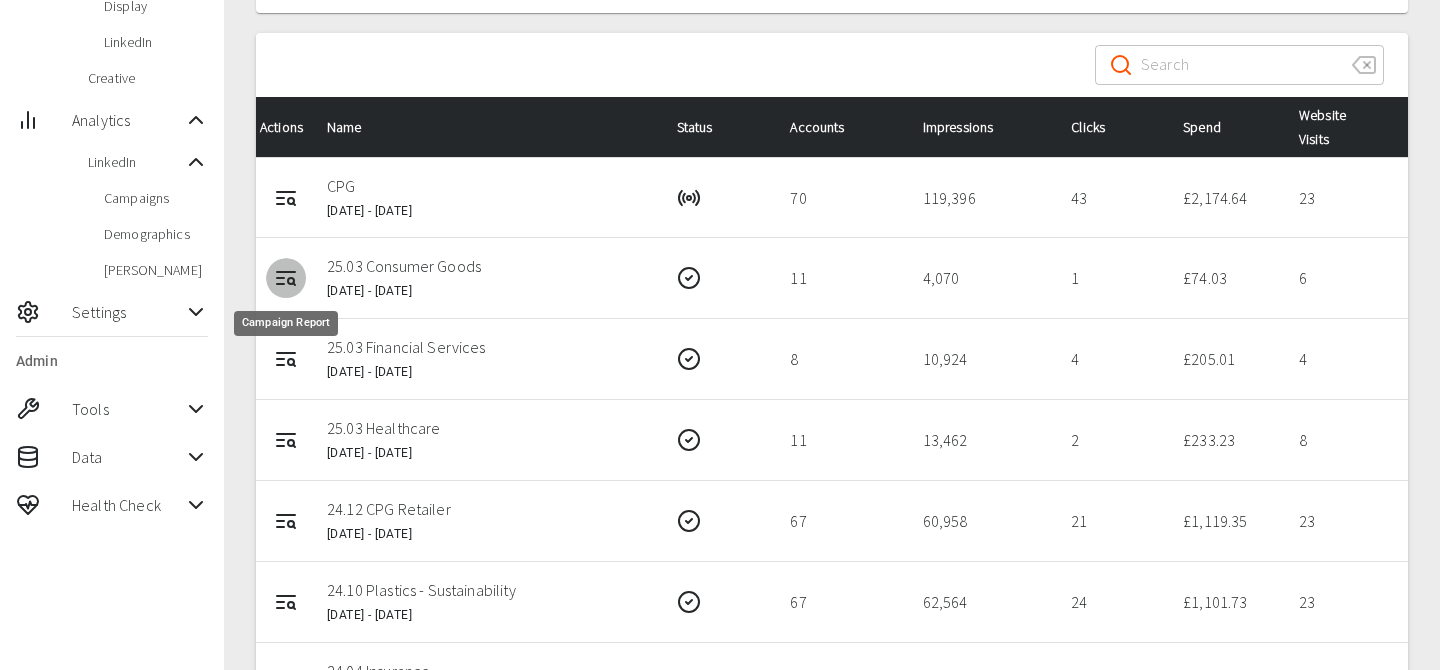 click 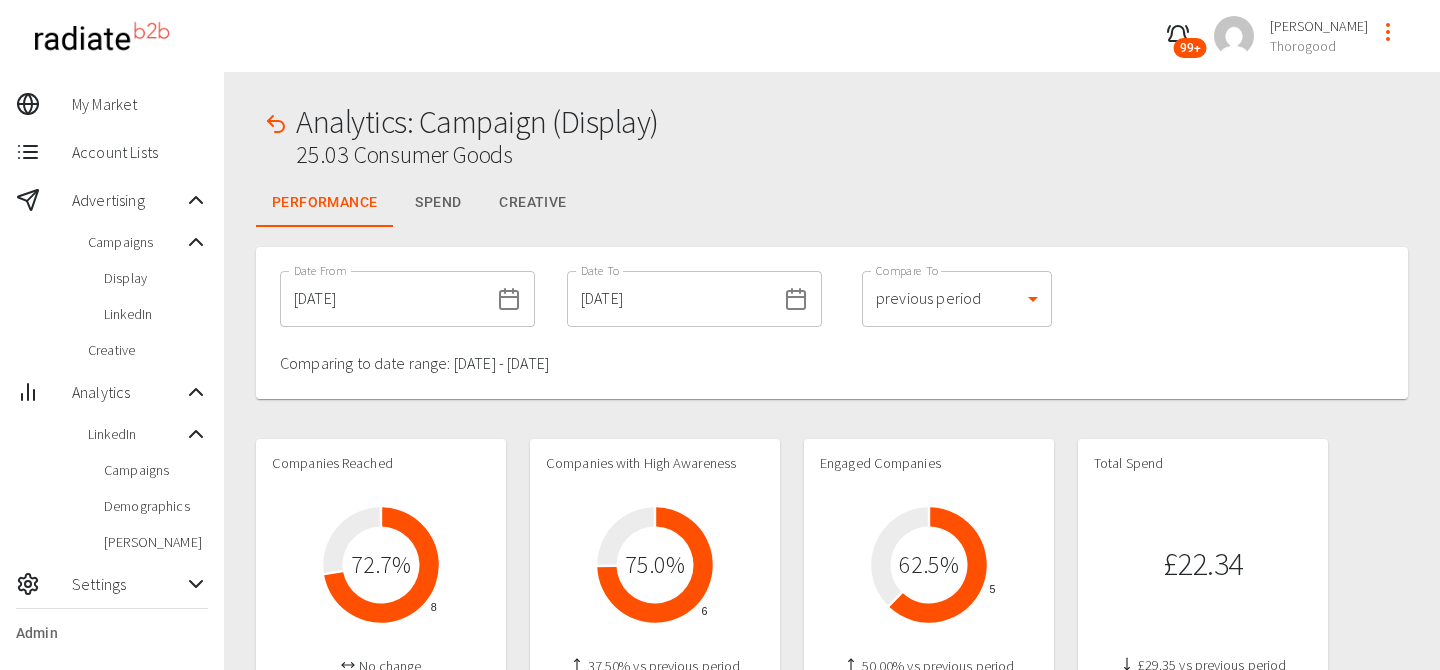 click on "Creative" at bounding box center [532, 203] 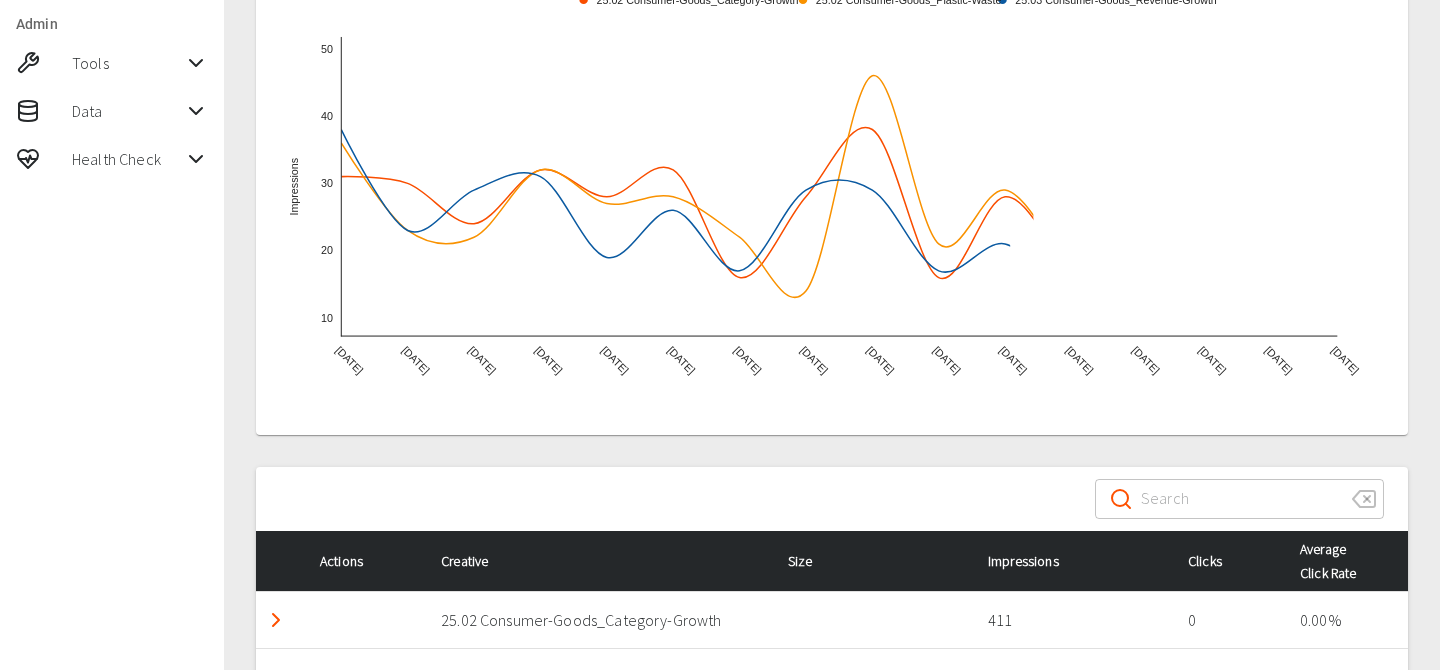 scroll, scrollTop: 796, scrollLeft: 0, axis: vertical 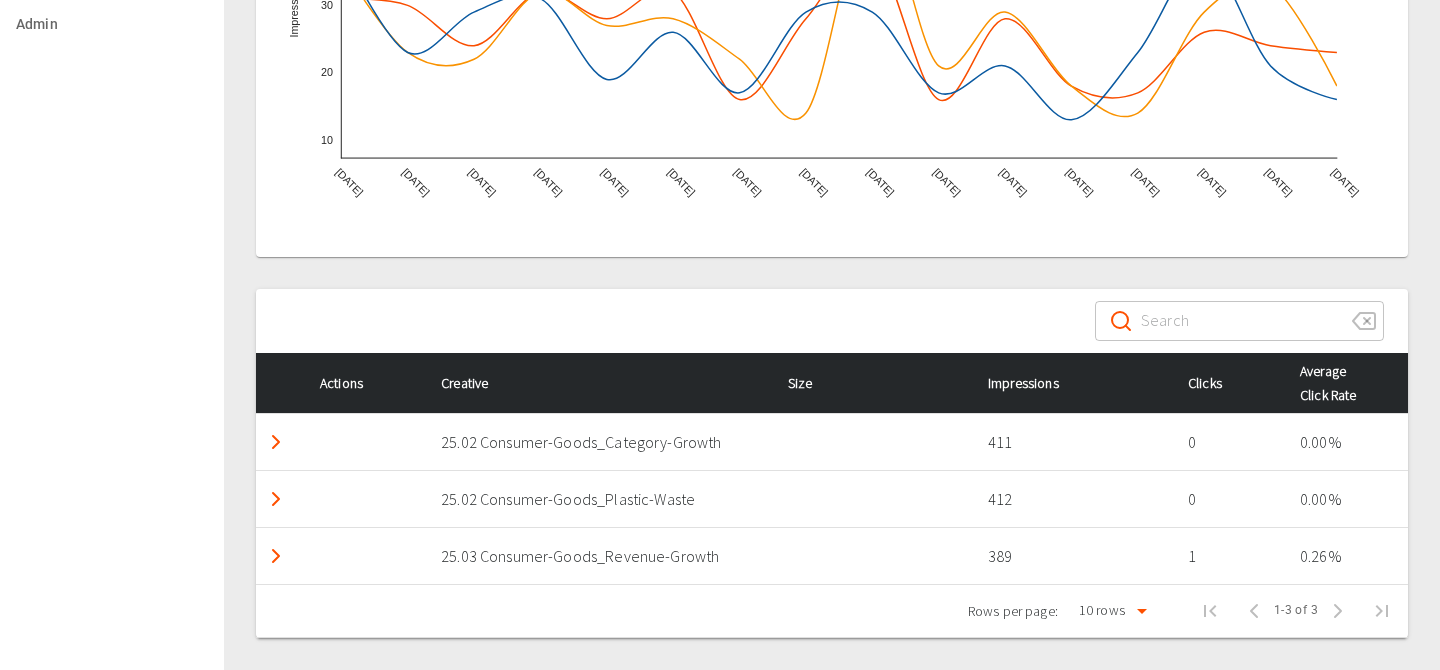 click 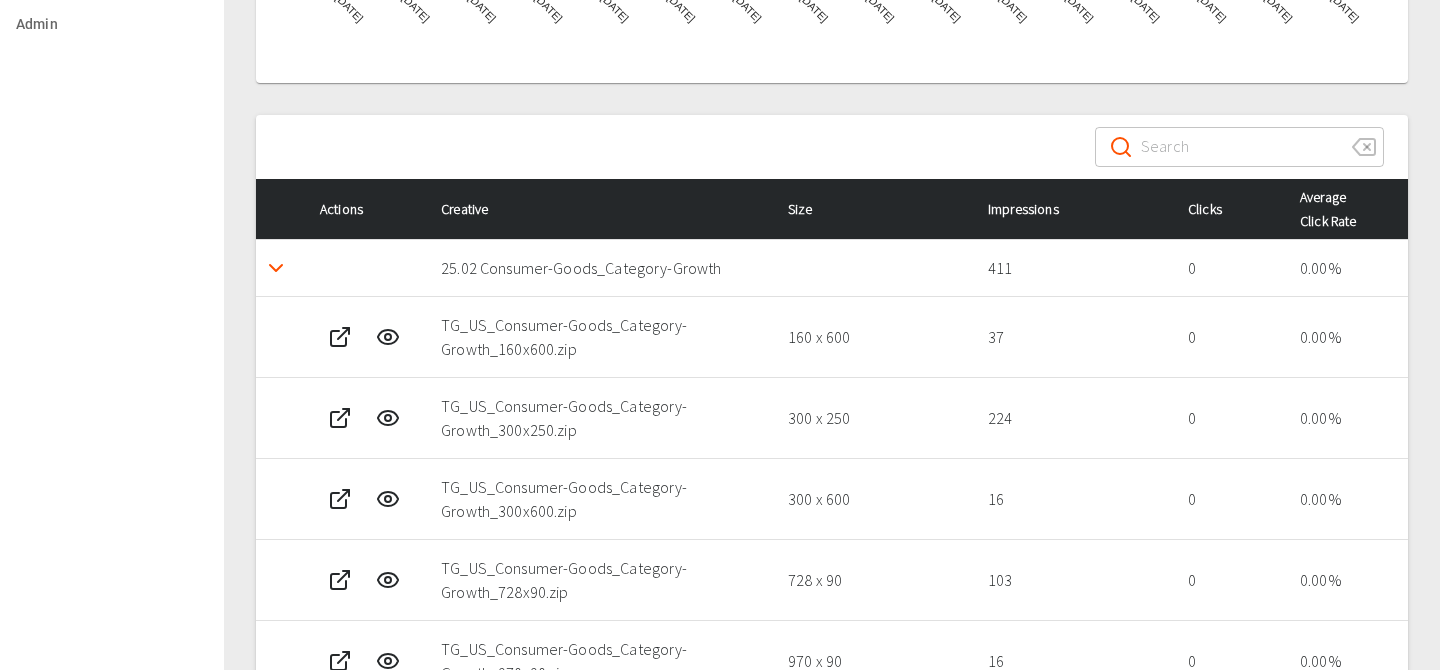 scroll, scrollTop: 991, scrollLeft: 0, axis: vertical 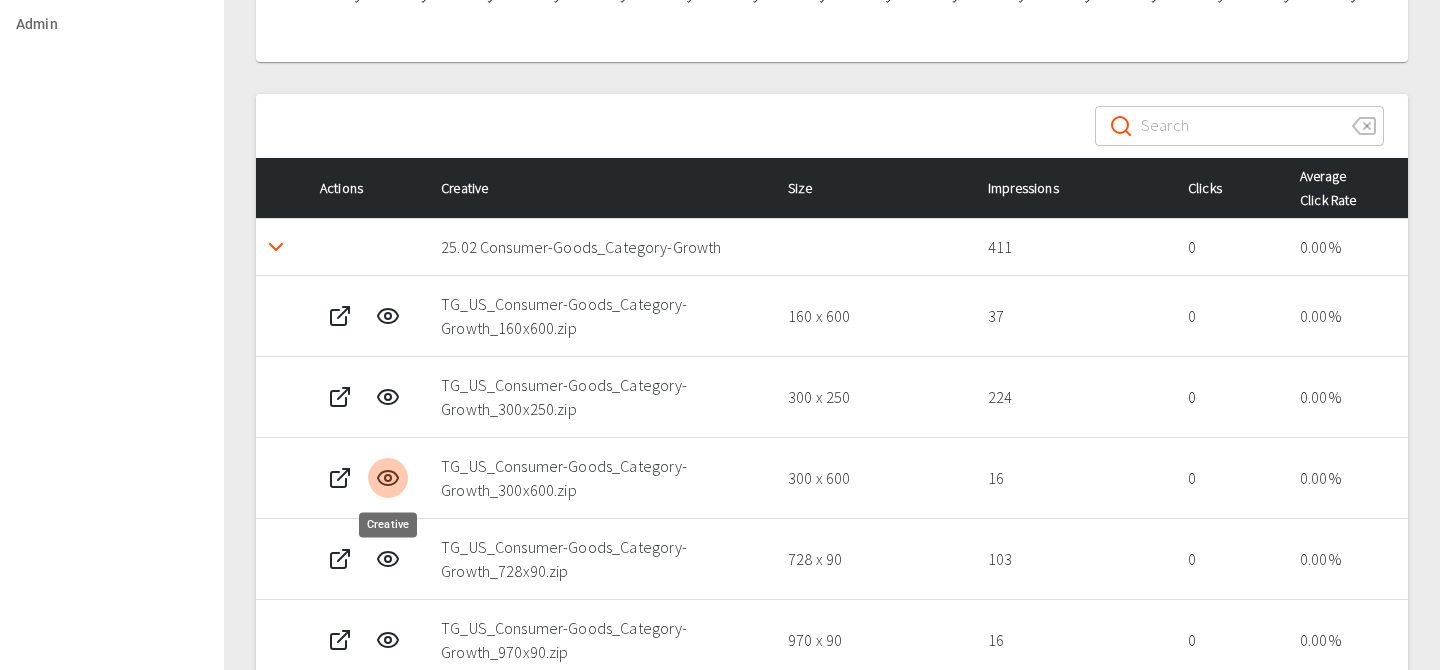 click 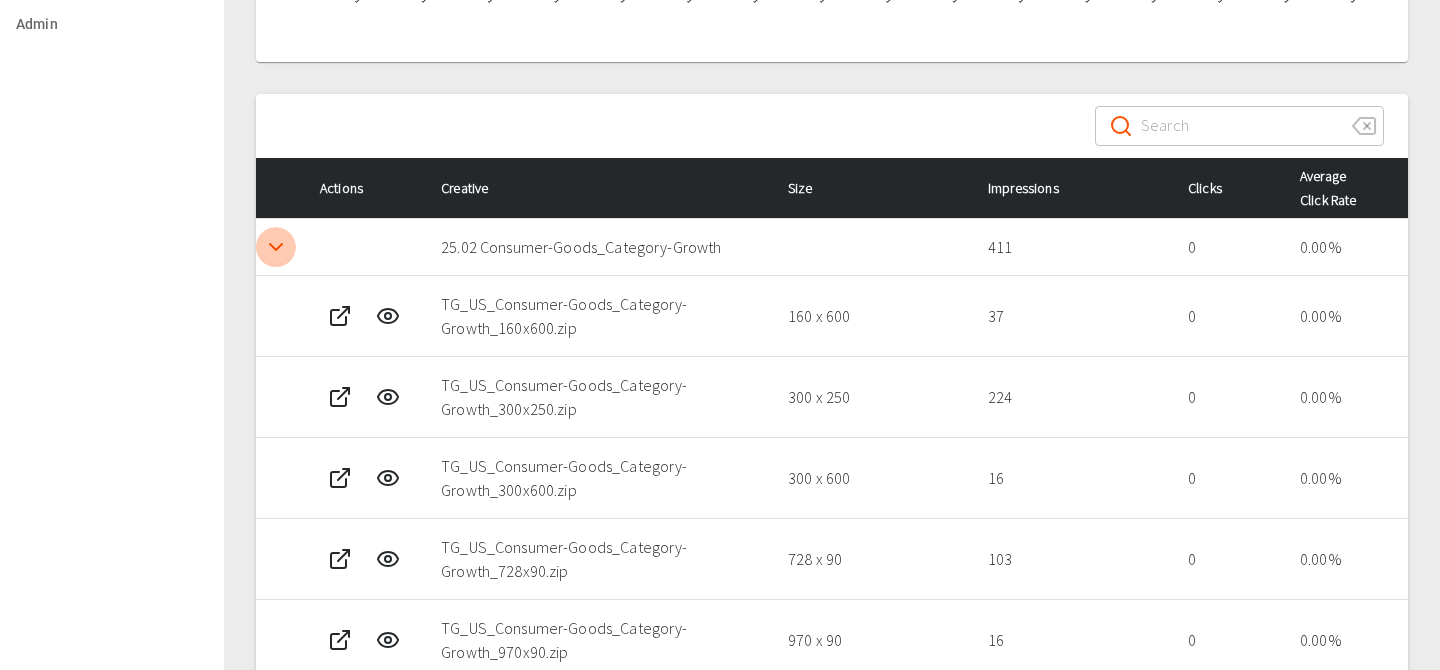 click 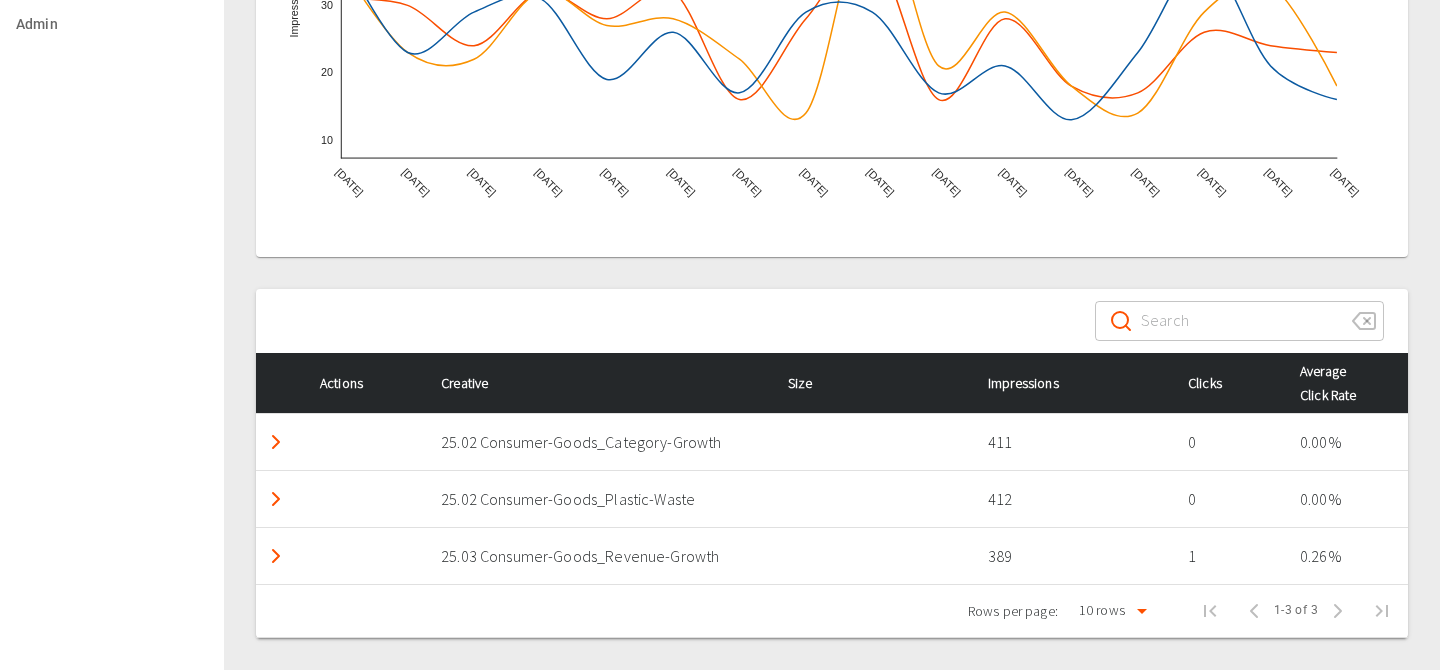 click 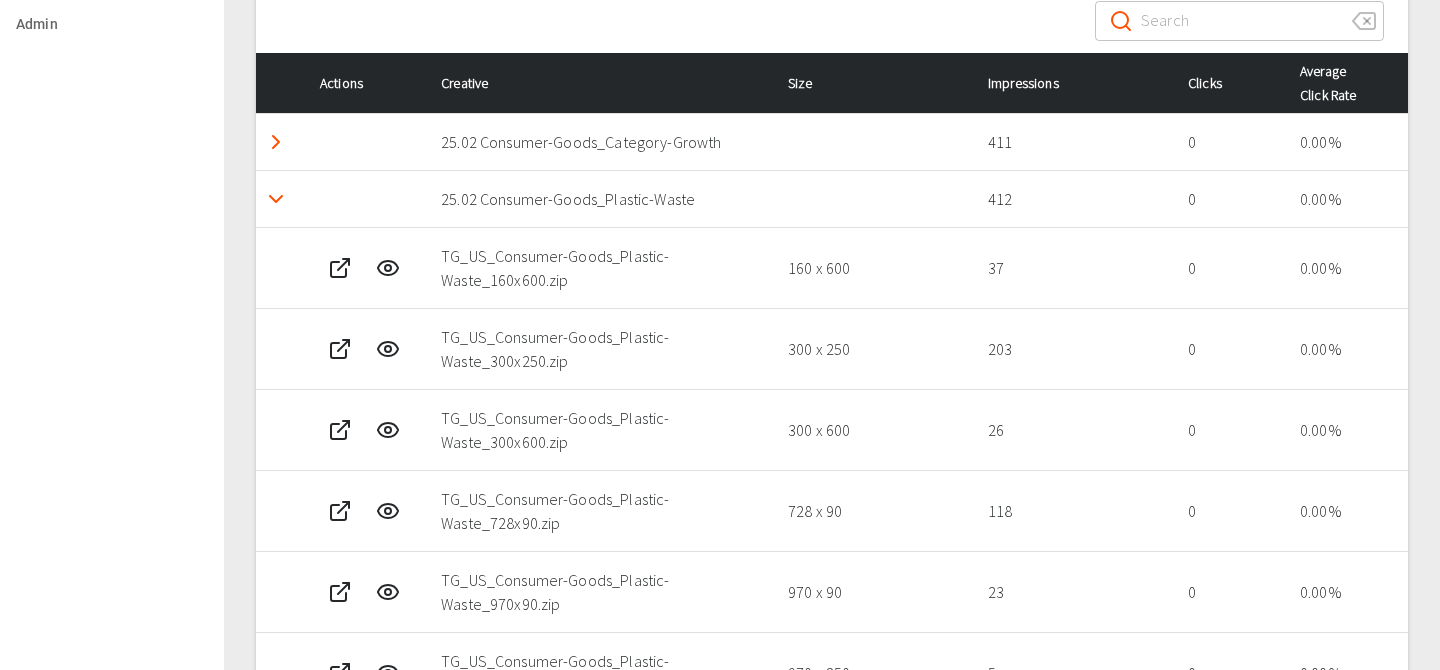 scroll, scrollTop: 1123, scrollLeft: 0, axis: vertical 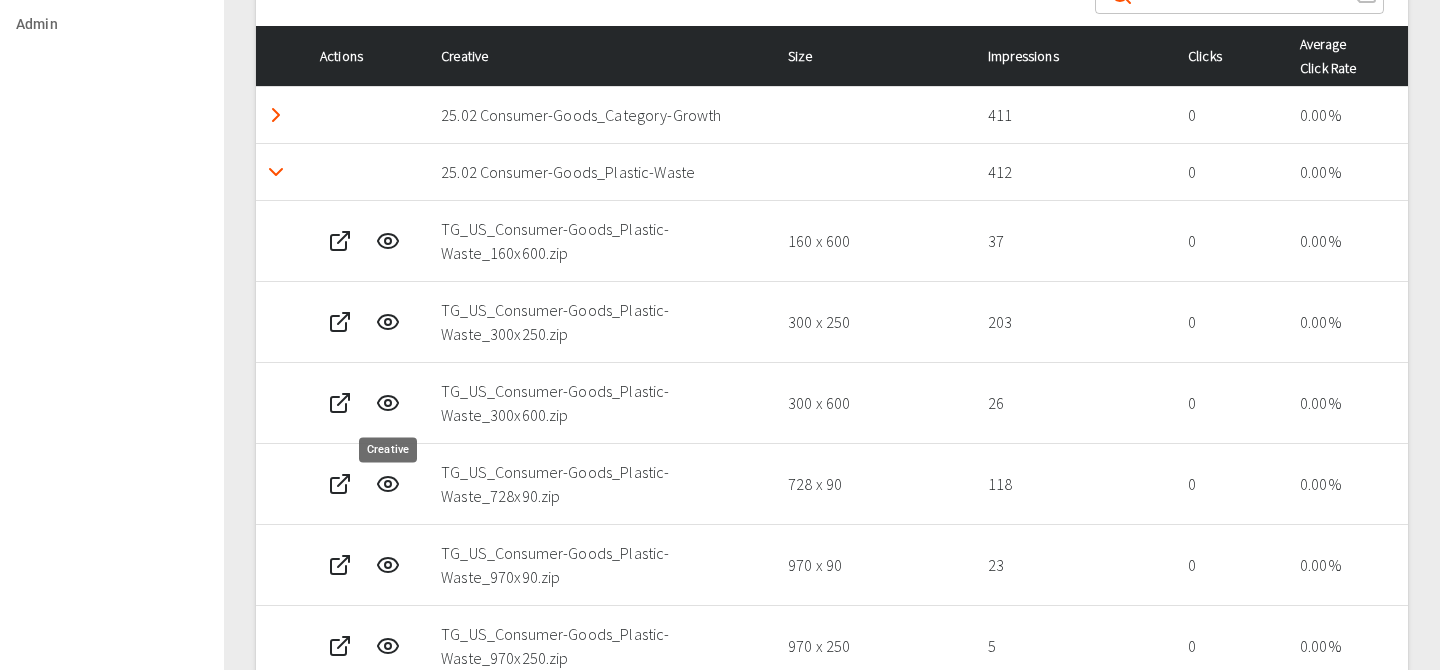 click 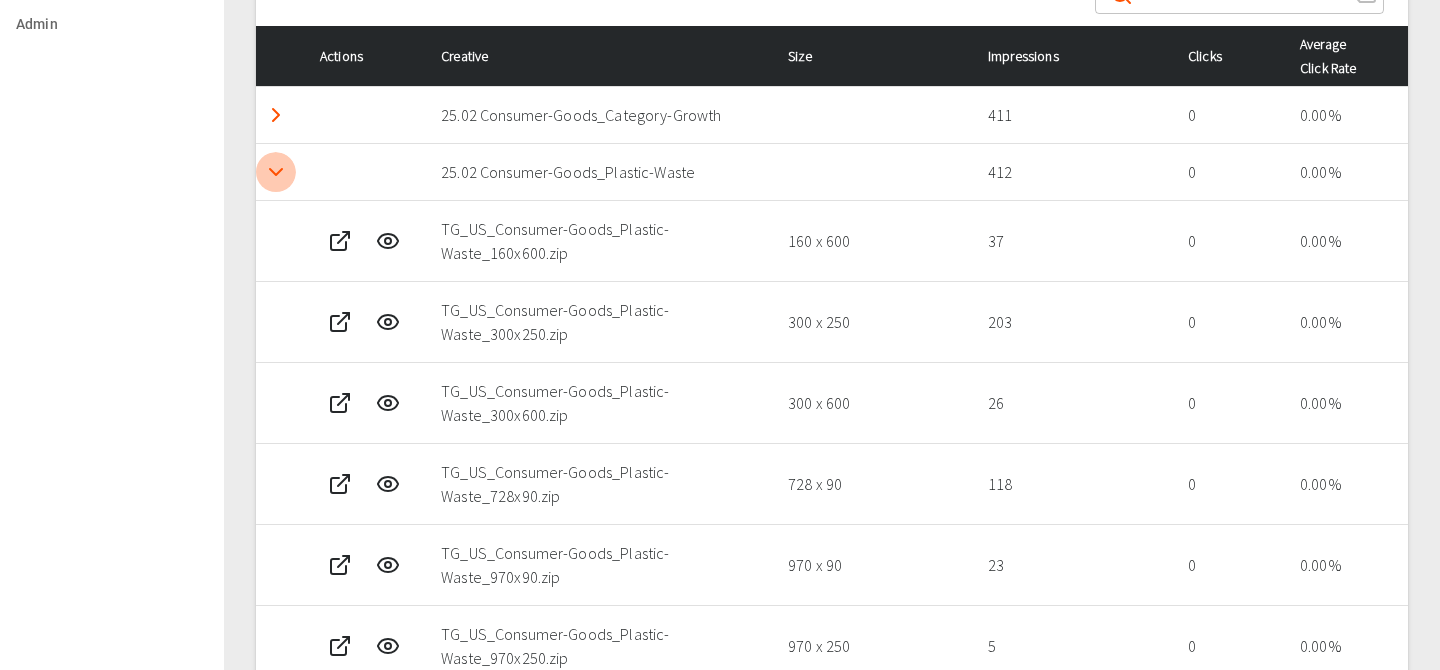 click at bounding box center (276, 172) 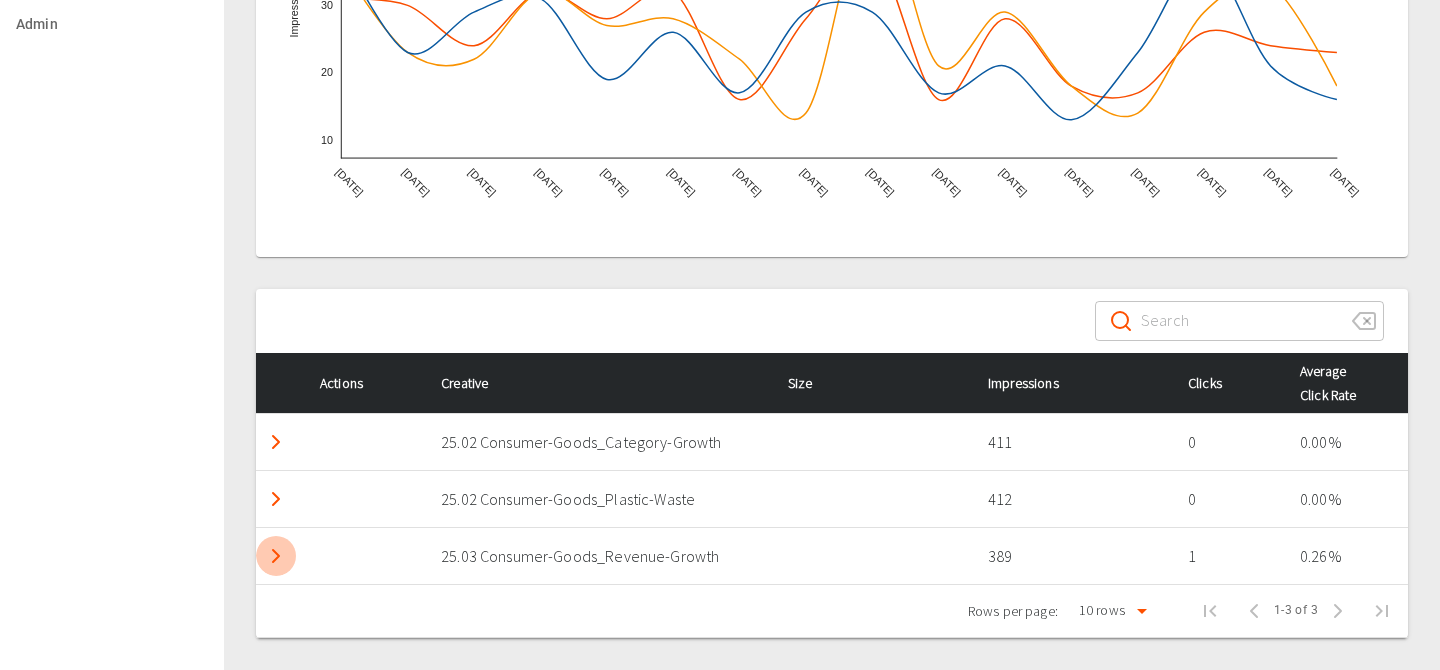 click 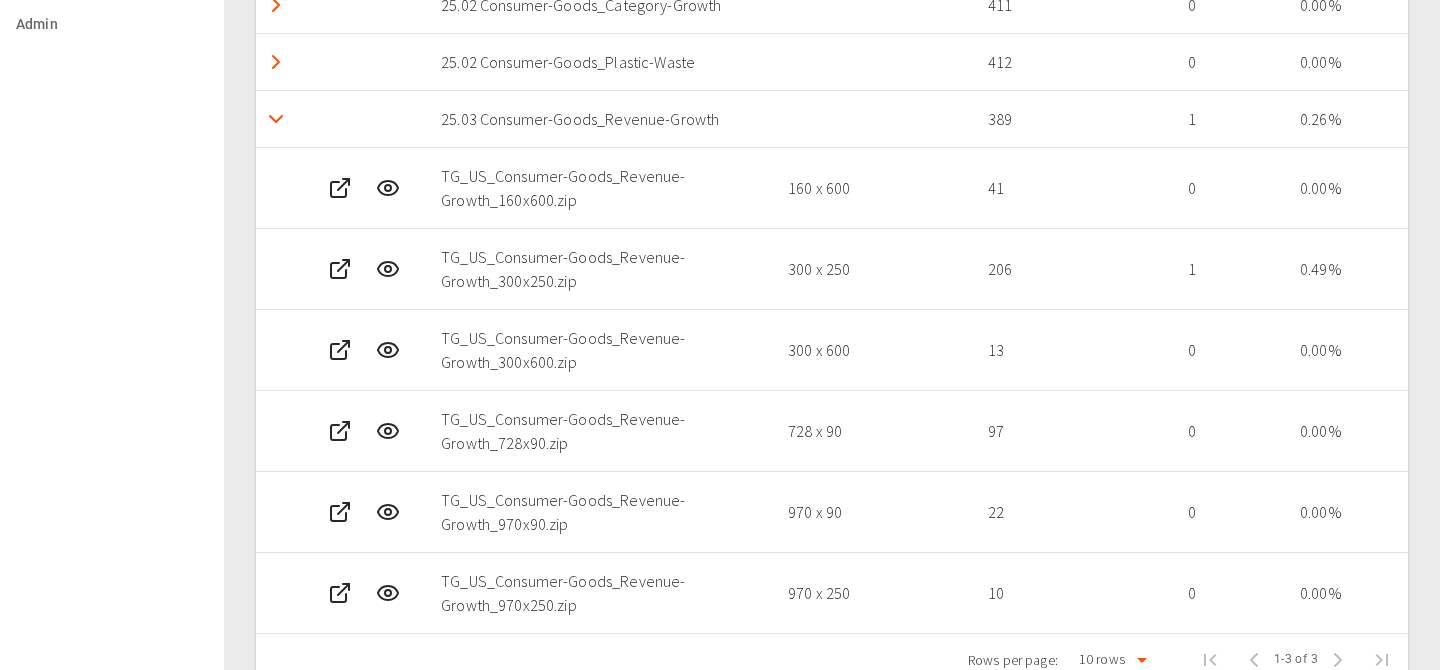 scroll, scrollTop: 1234, scrollLeft: 0, axis: vertical 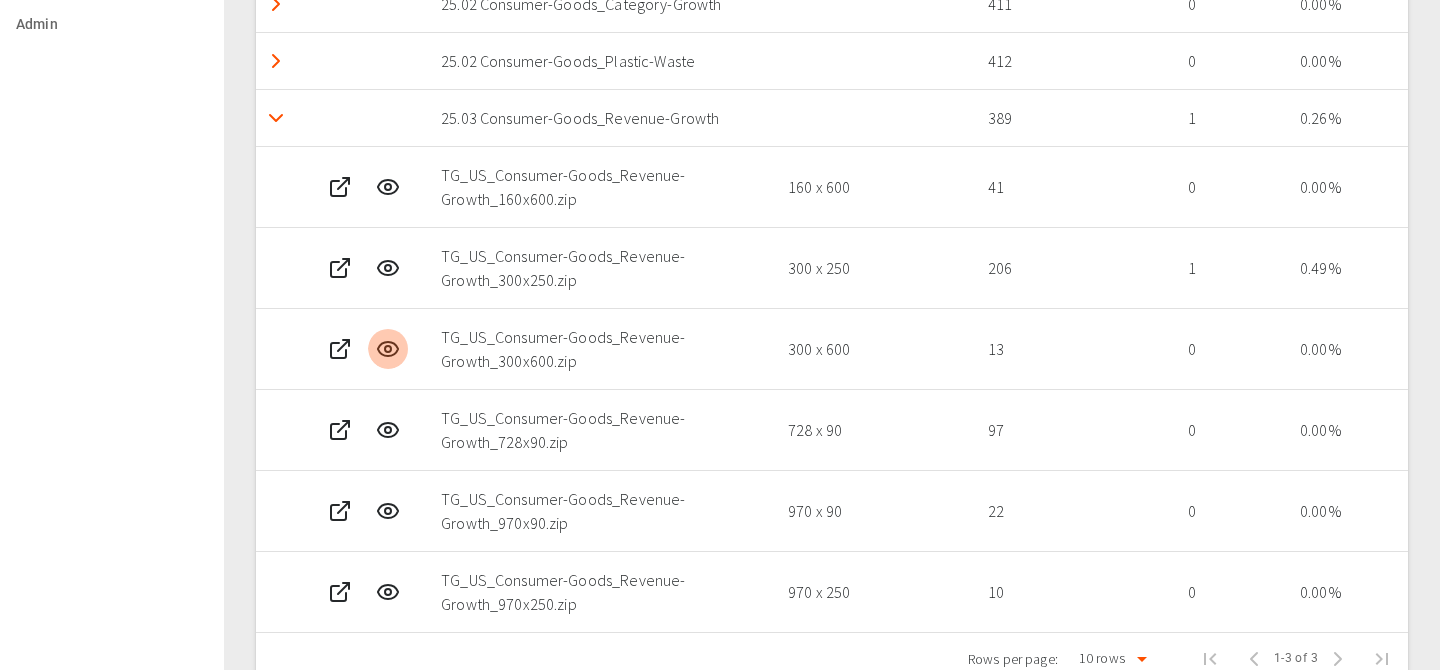 click 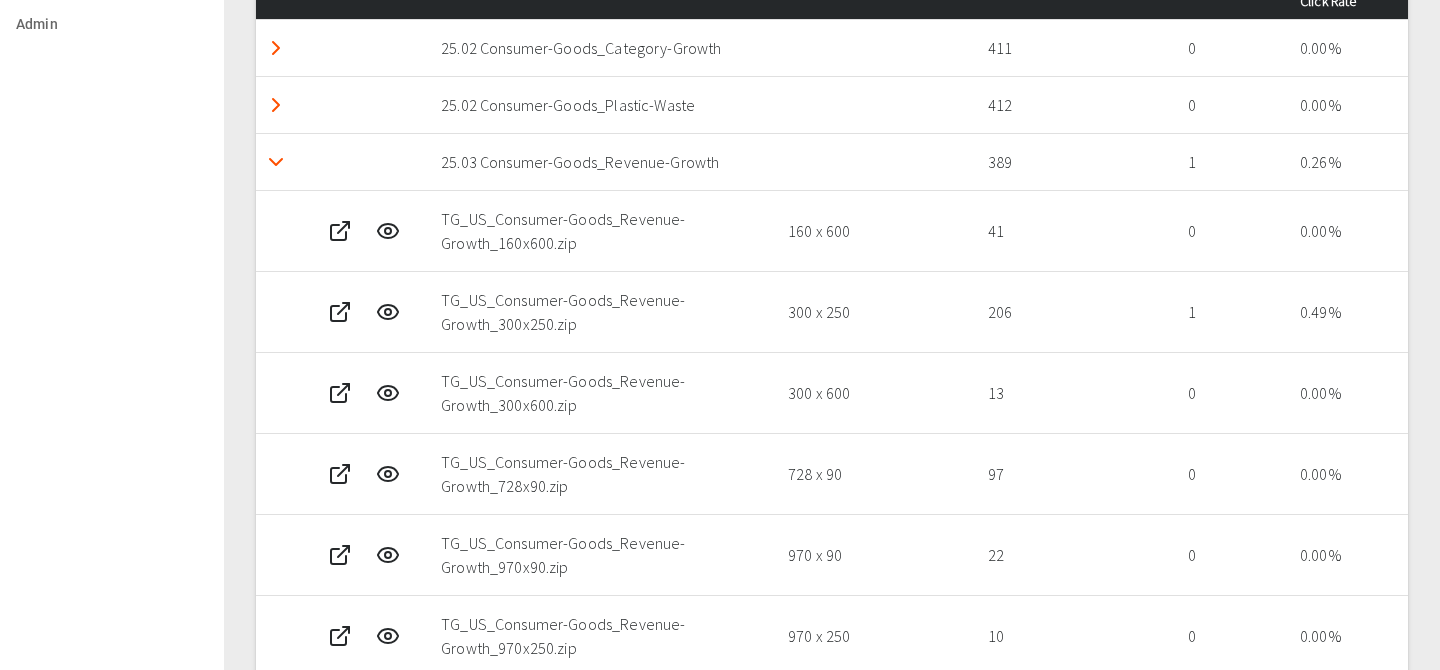scroll, scrollTop: 1184, scrollLeft: 0, axis: vertical 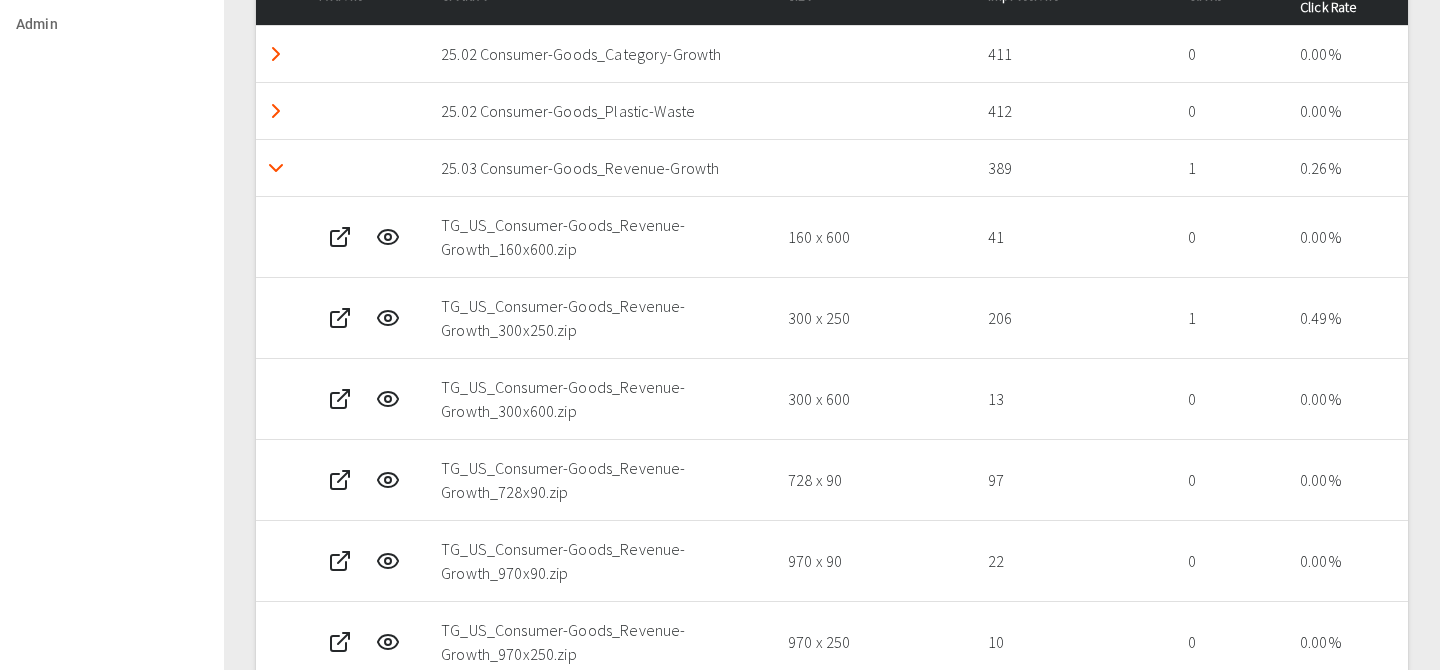 type 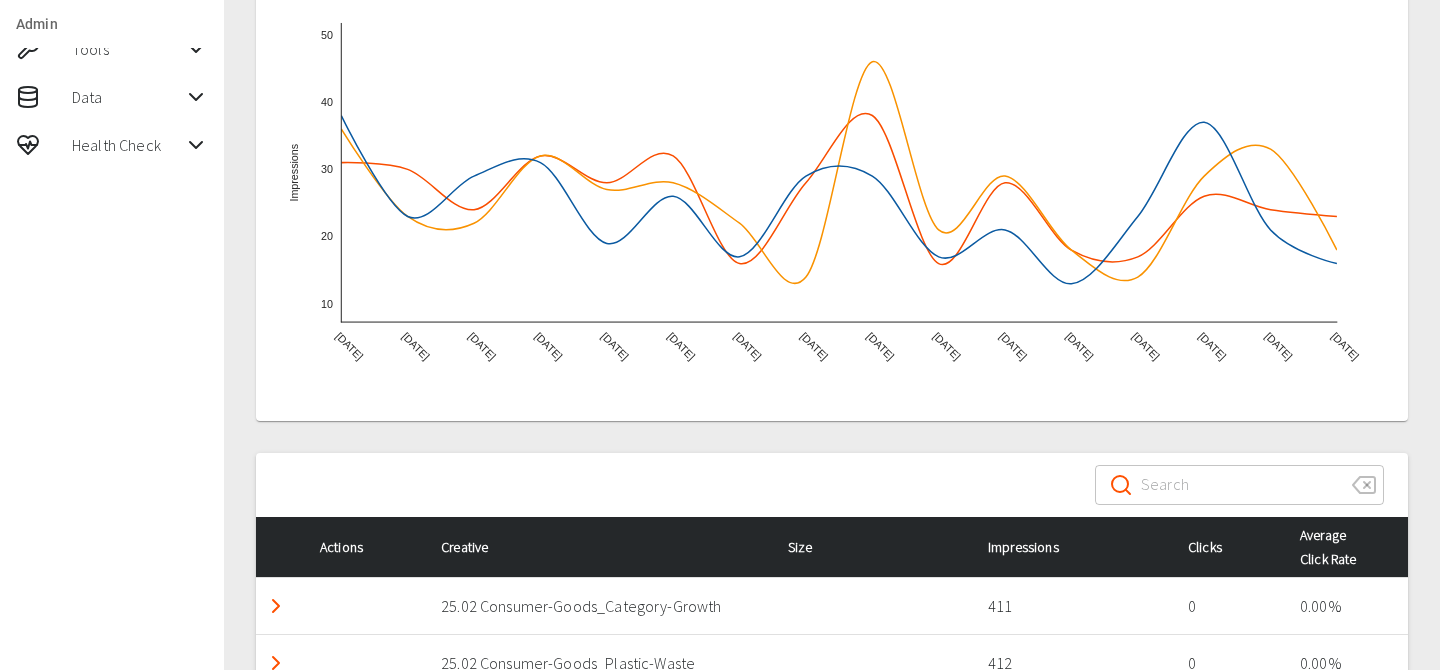 scroll, scrollTop: 0, scrollLeft: 0, axis: both 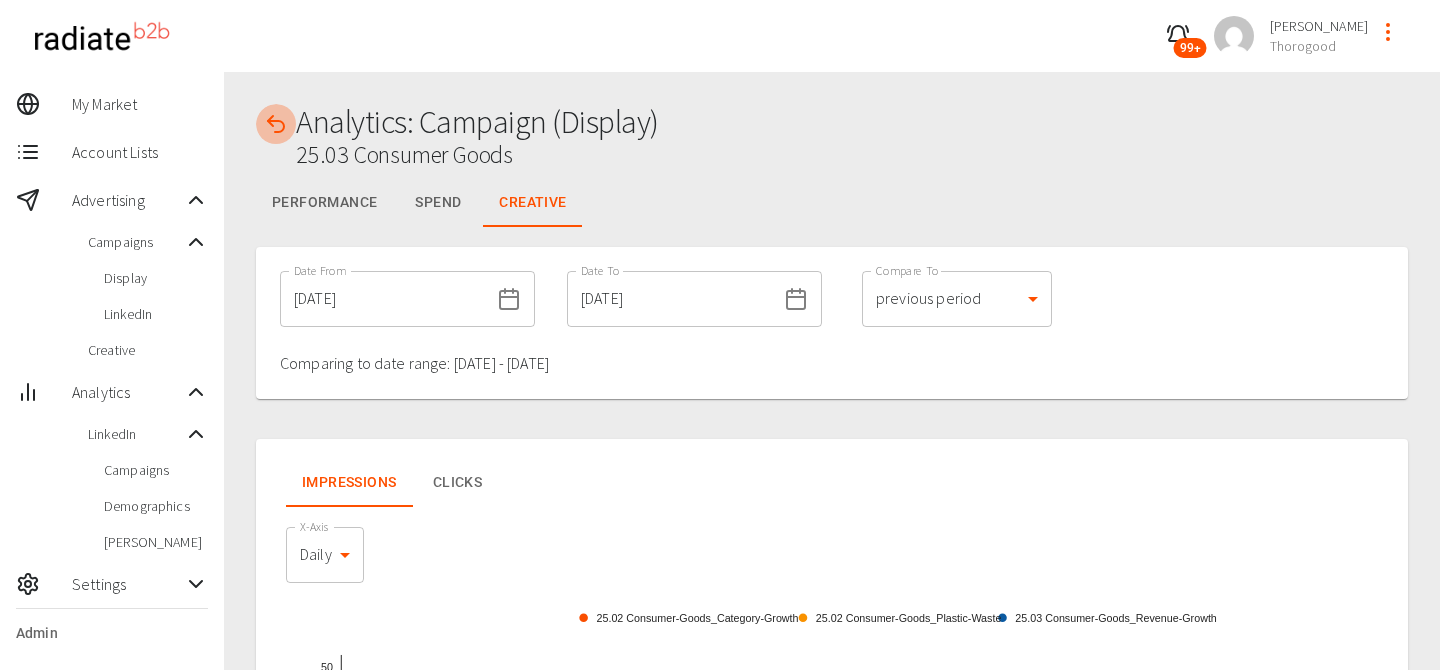 click 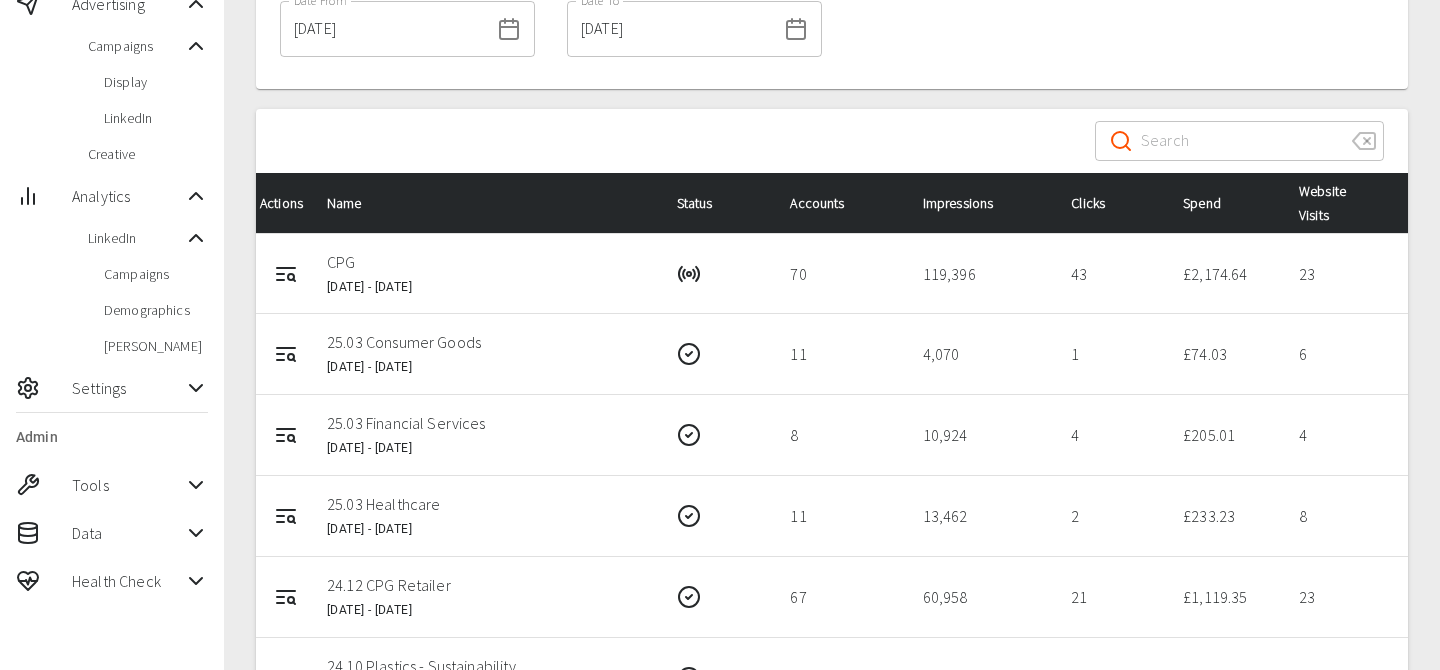 scroll, scrollTop: 197, scrollLeft: 0, axis: vertical 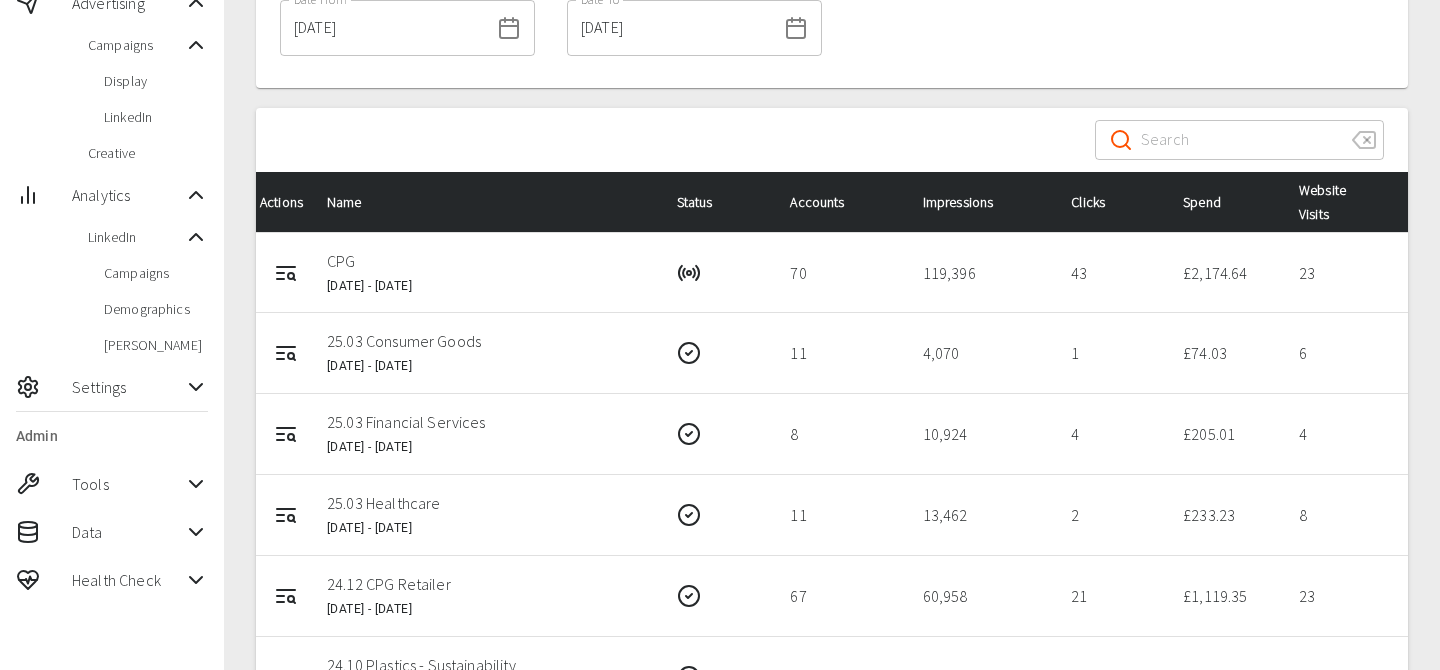 click 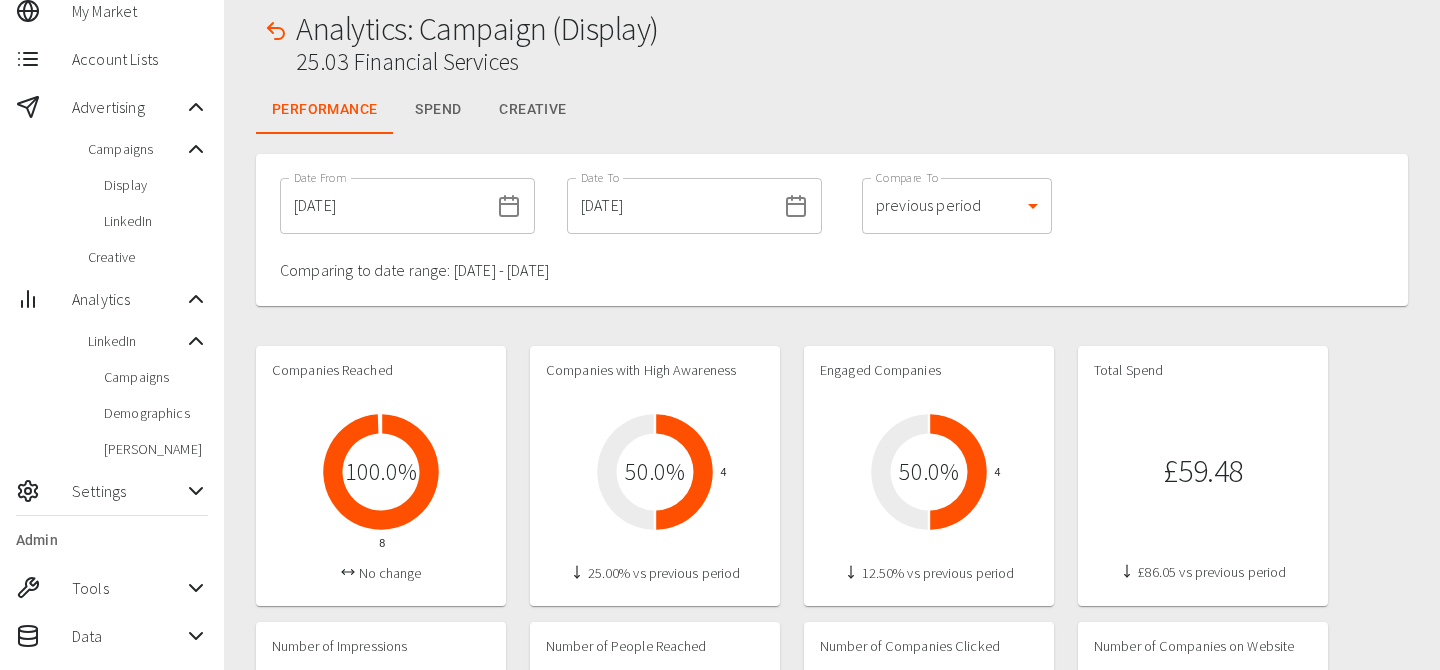 scroll, scrollTop: 126, scrollLeft: 0, axis: vertical 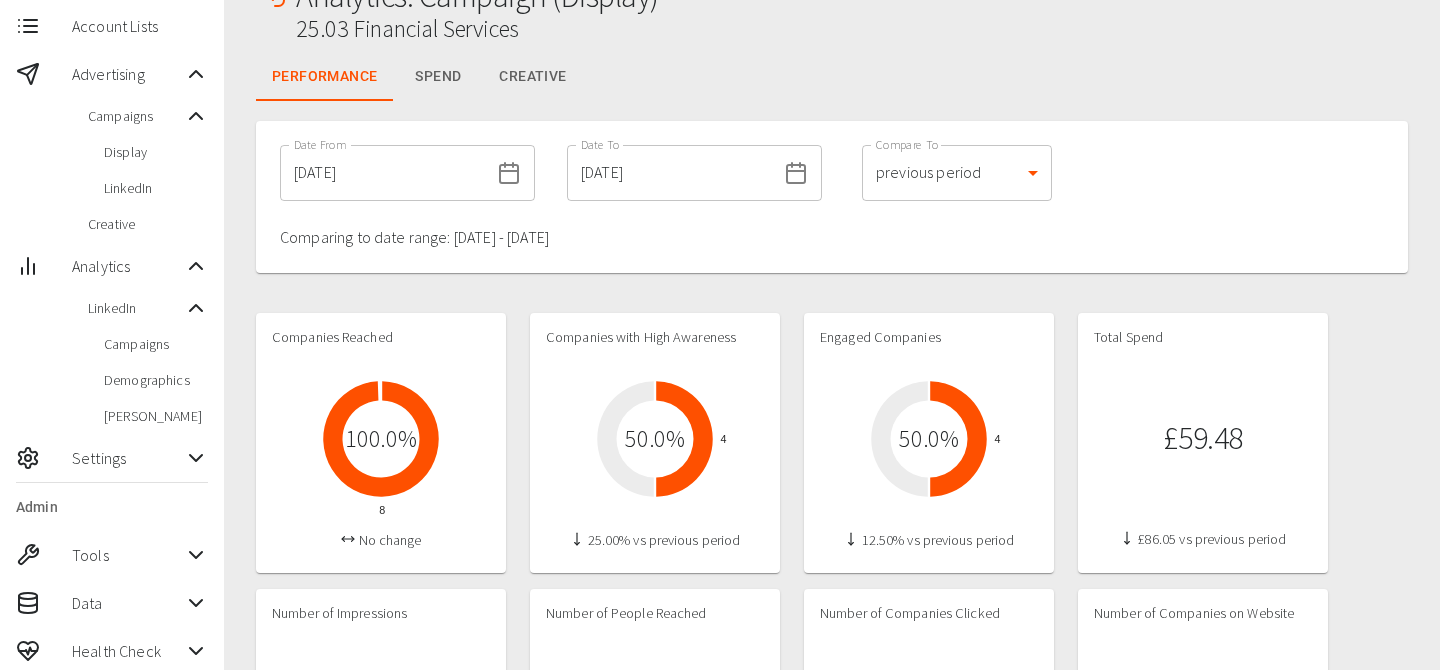 click on "Creative" at bounding box center (532, 77) 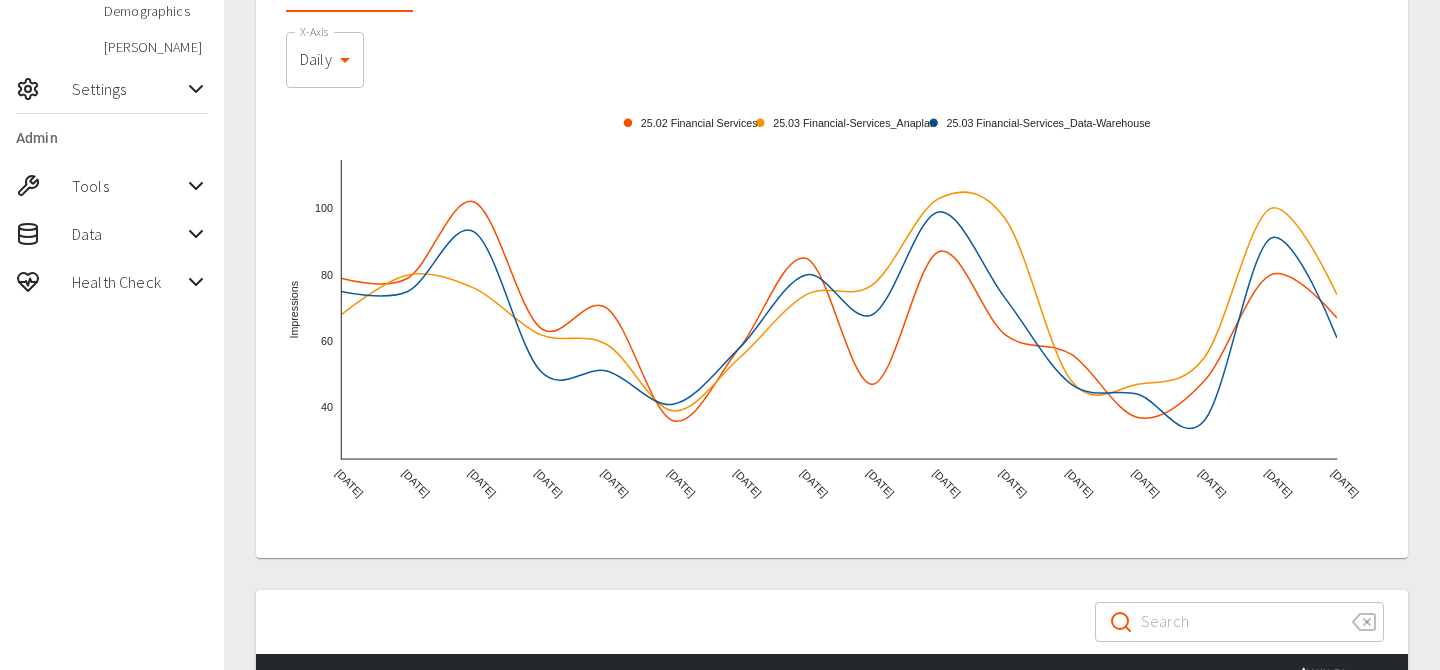 scroll, scrollTop: 796, scrollLeft: 0, axis: vertical 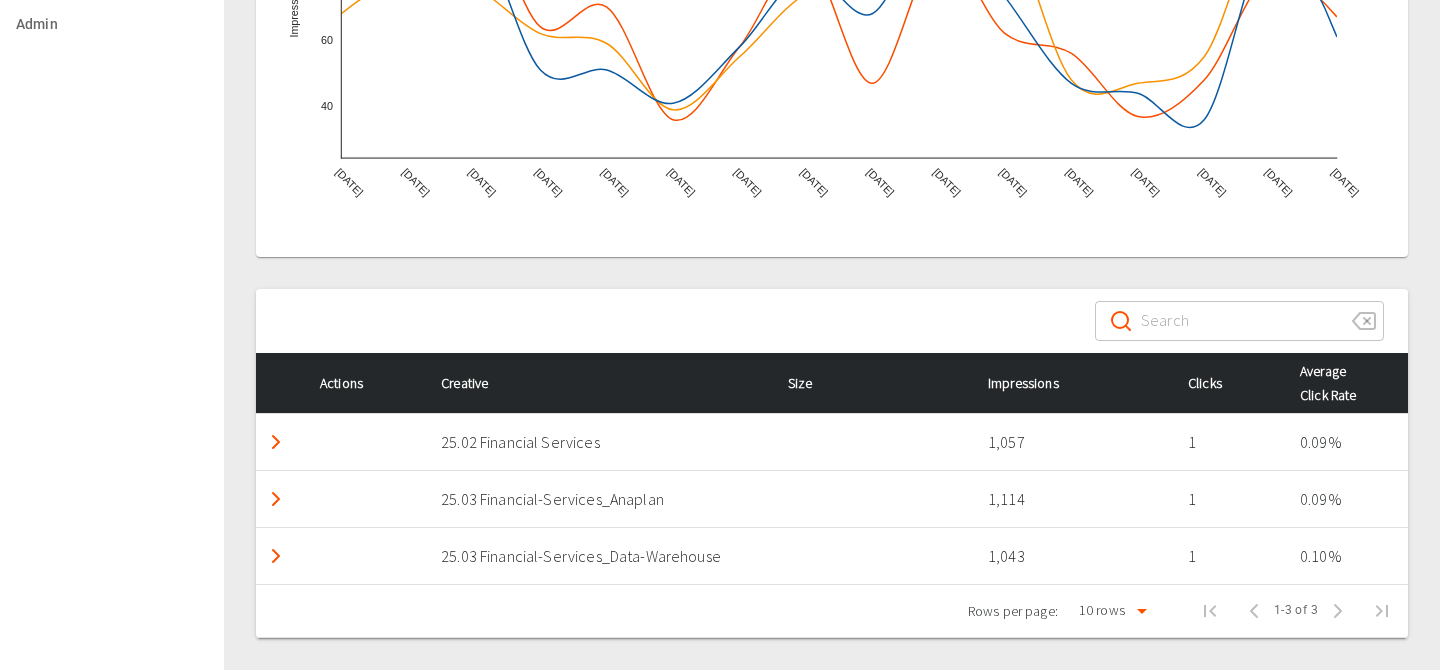 click 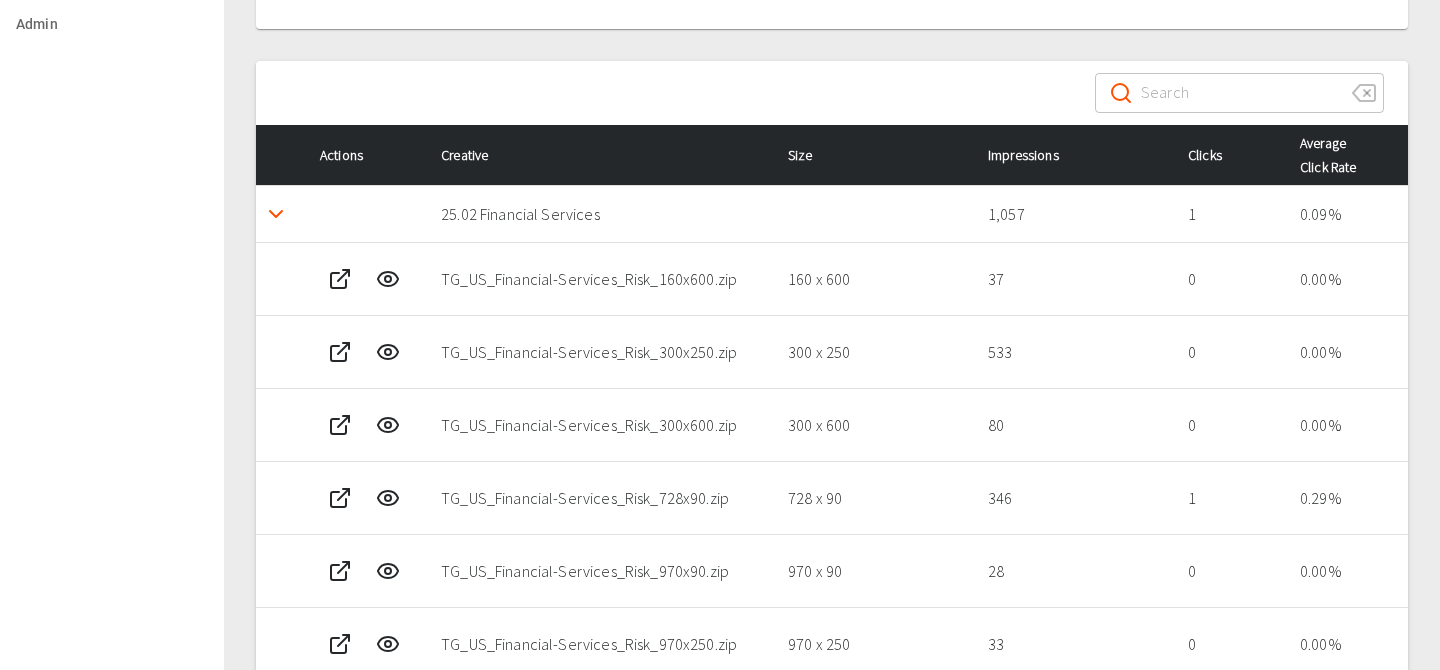scroll, scrollTop: 1064, scrollLeft: 0, axis: vertical 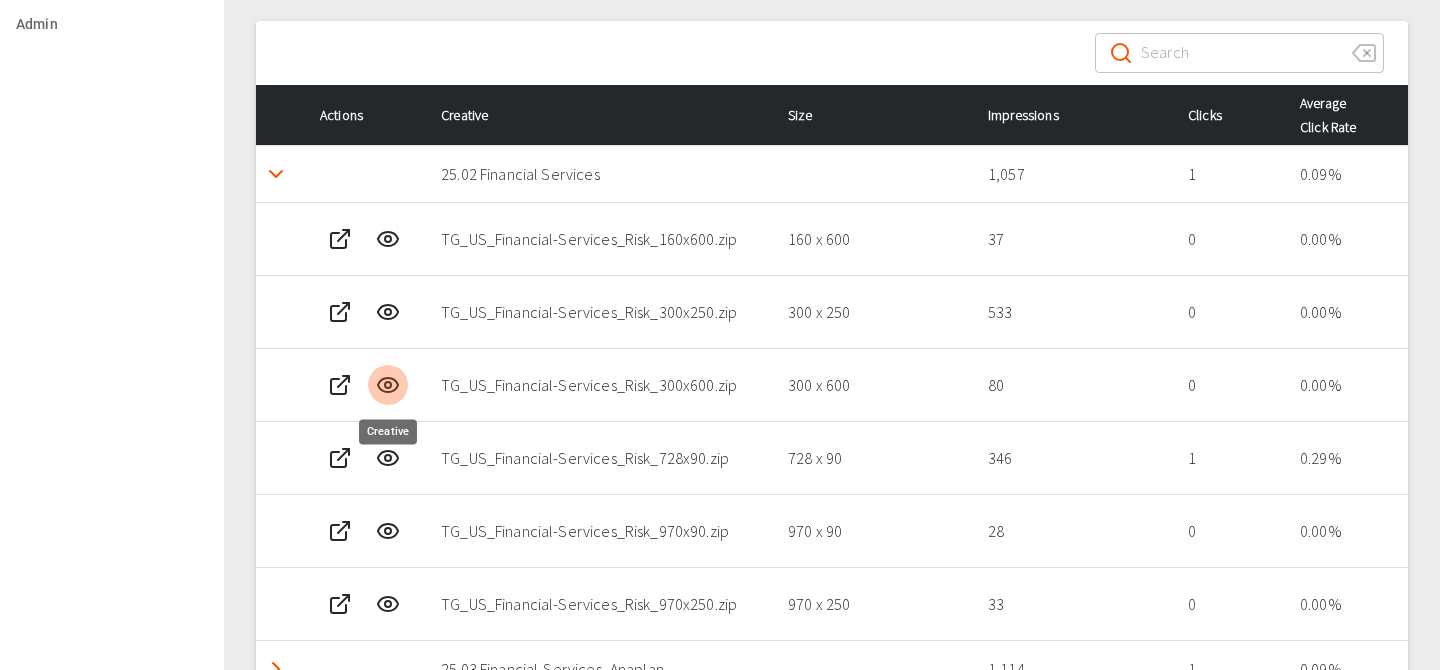 click 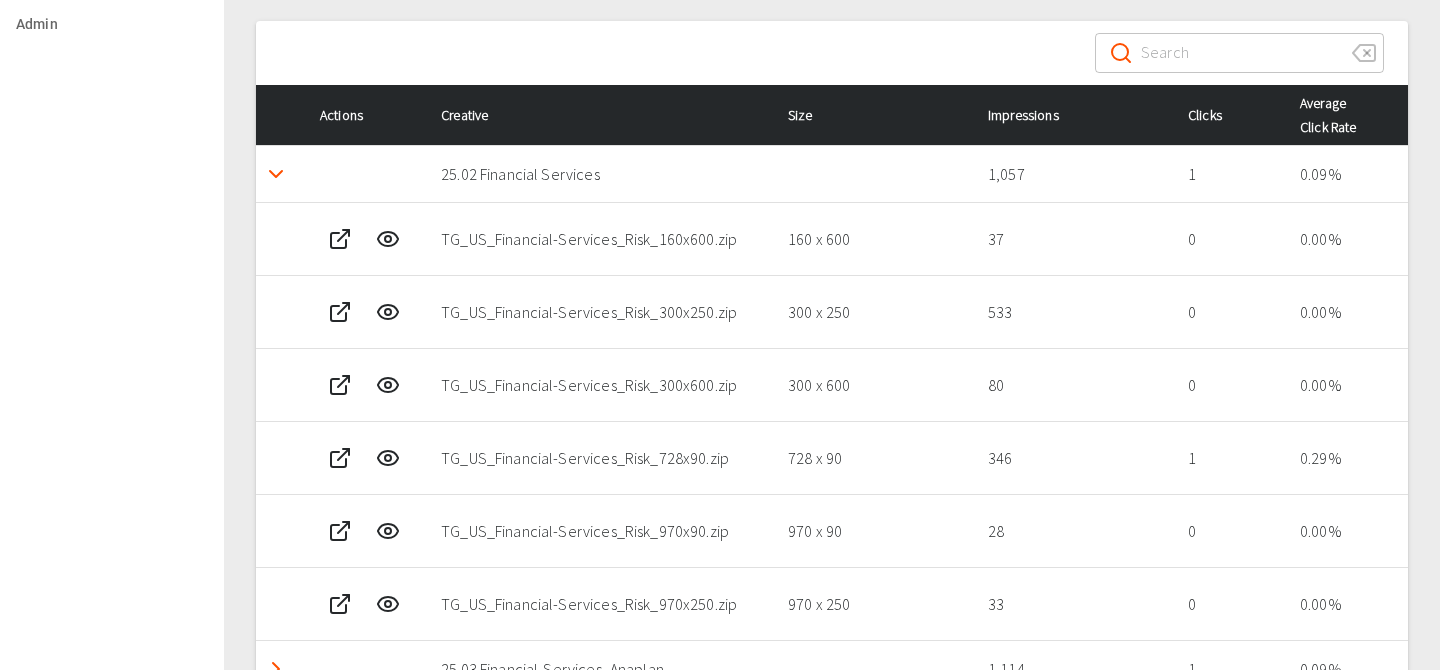 type 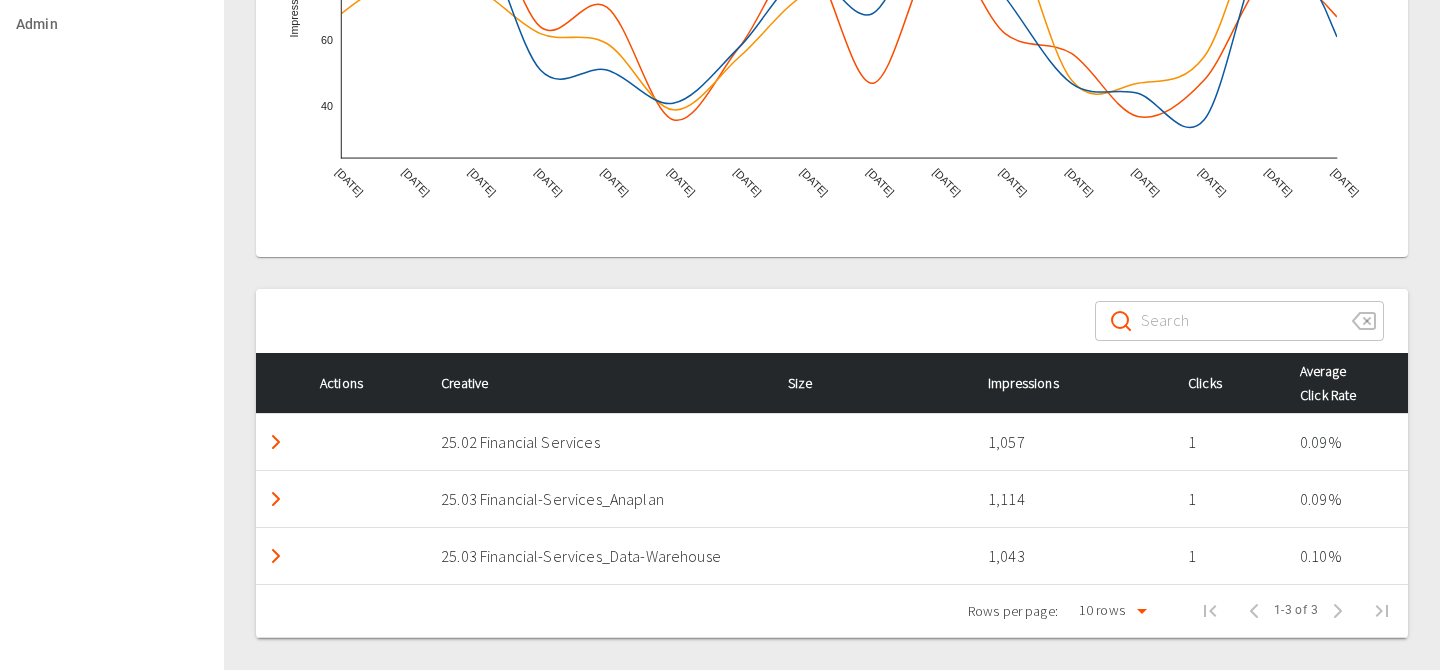 scroll, scrollTop: 796, scrollLeft: 0, axis: vertical 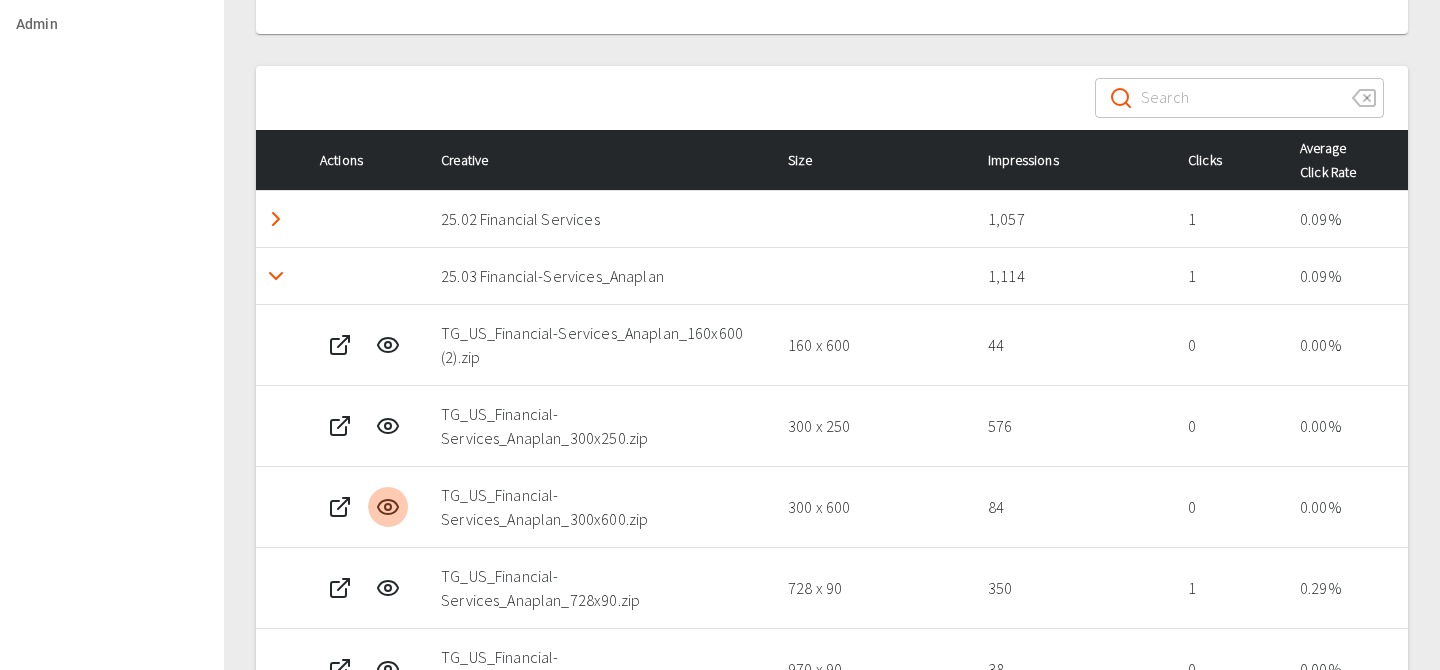 click 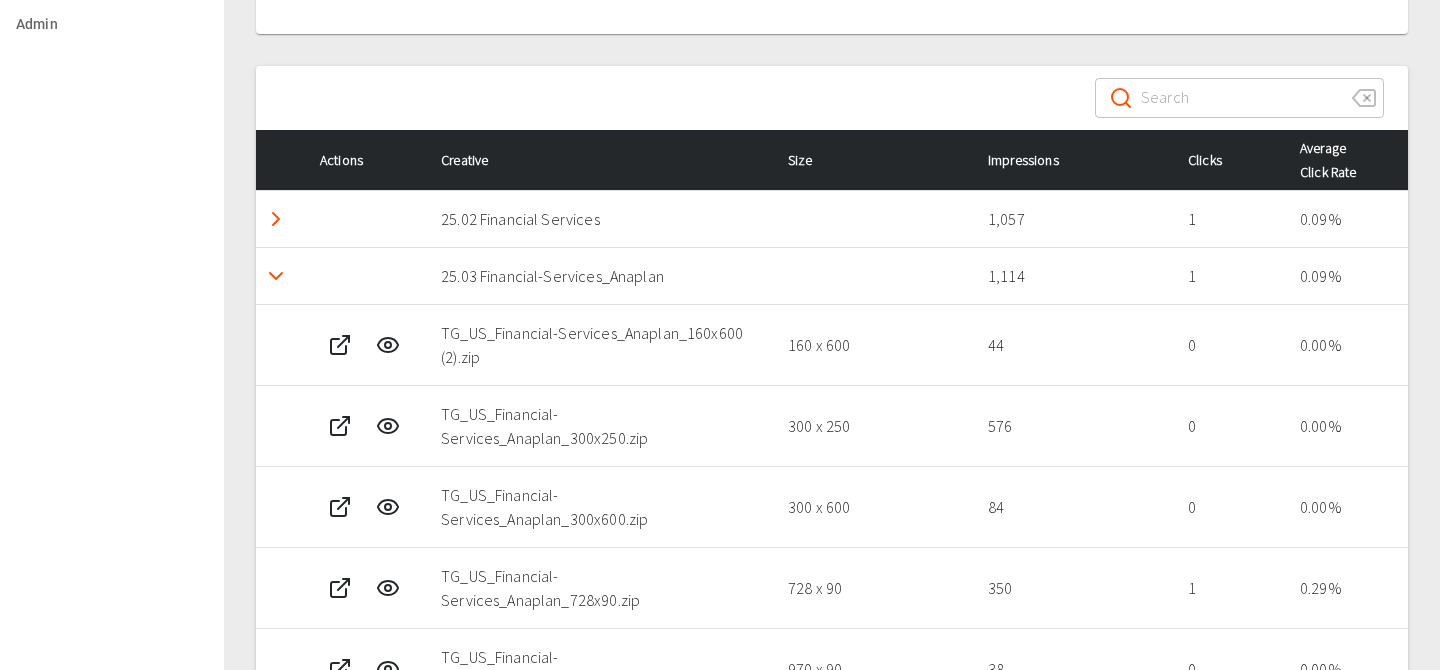 click 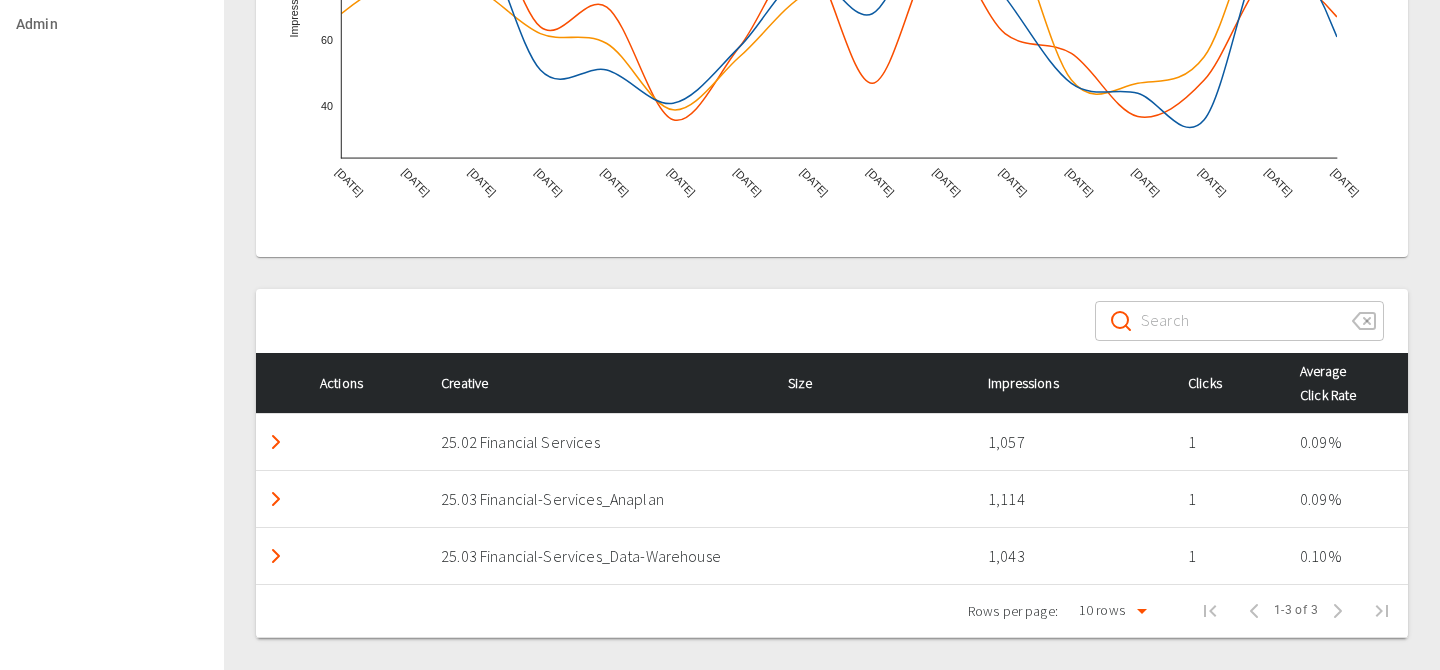 scroll, scrollTop: 796, scrollLeft: 0, axis: vertical 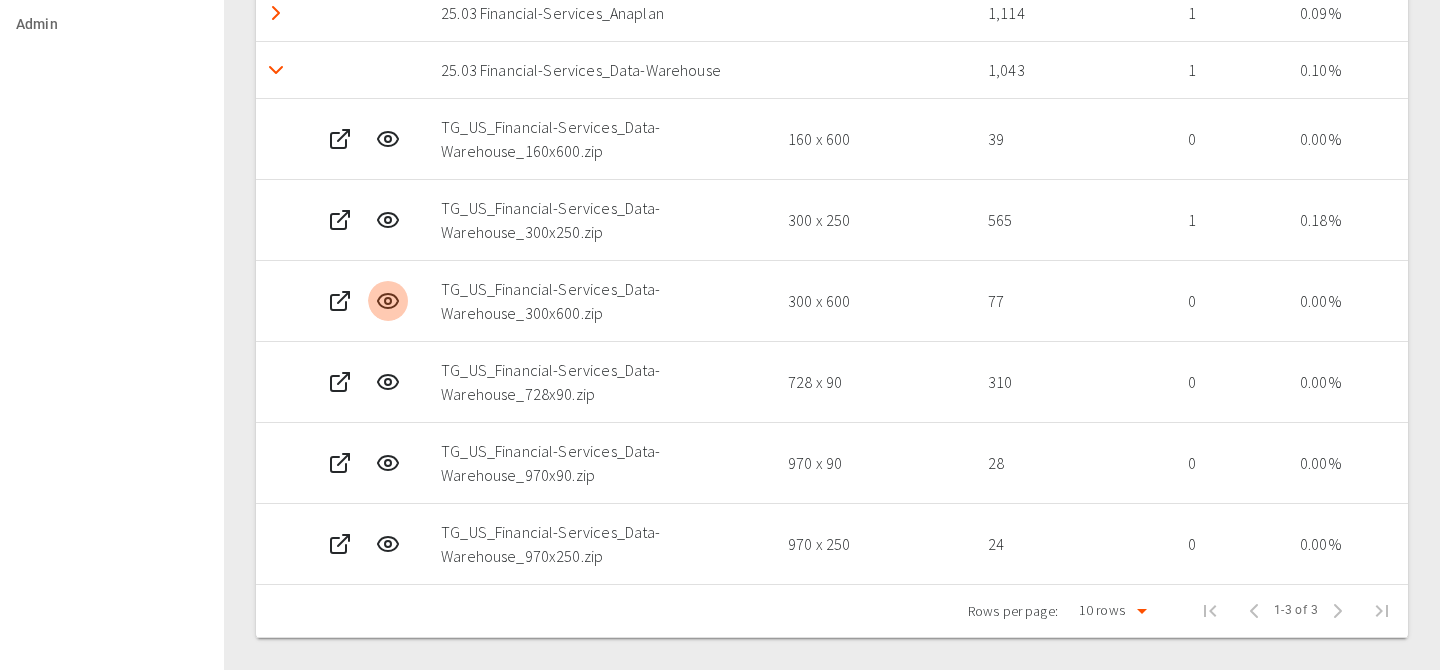 click 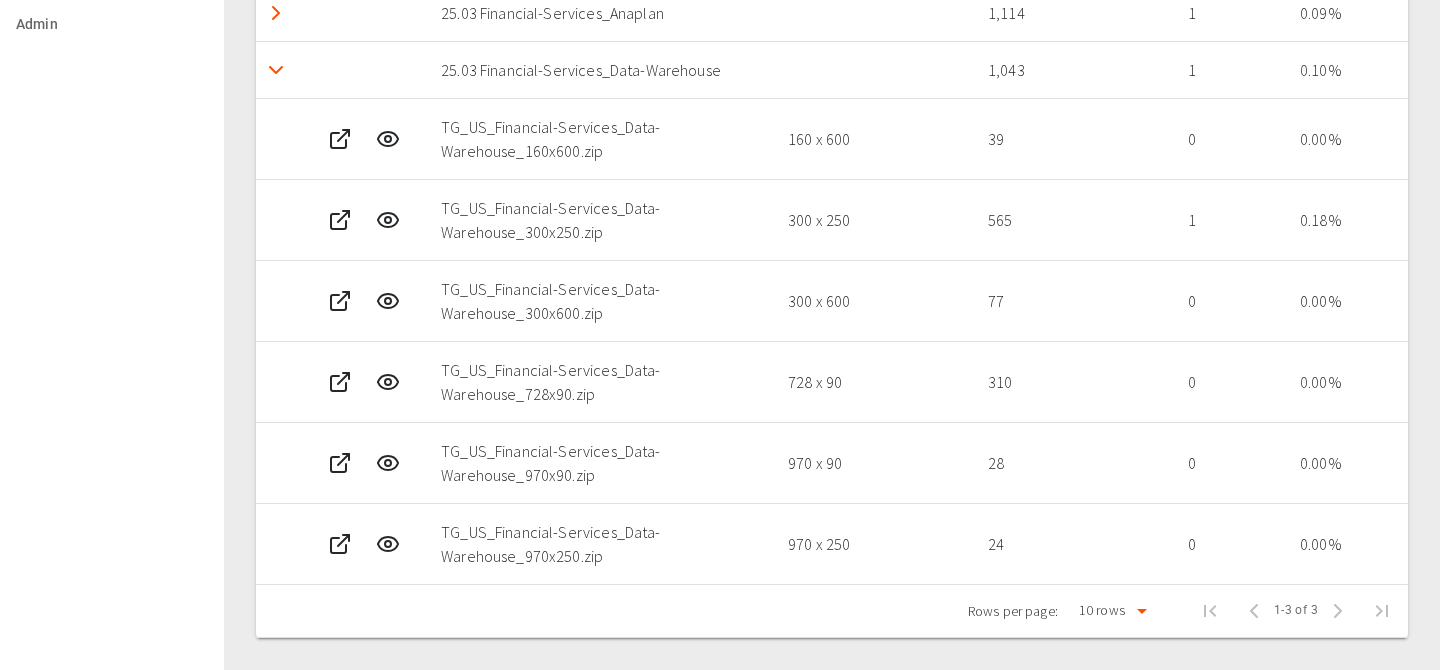 type 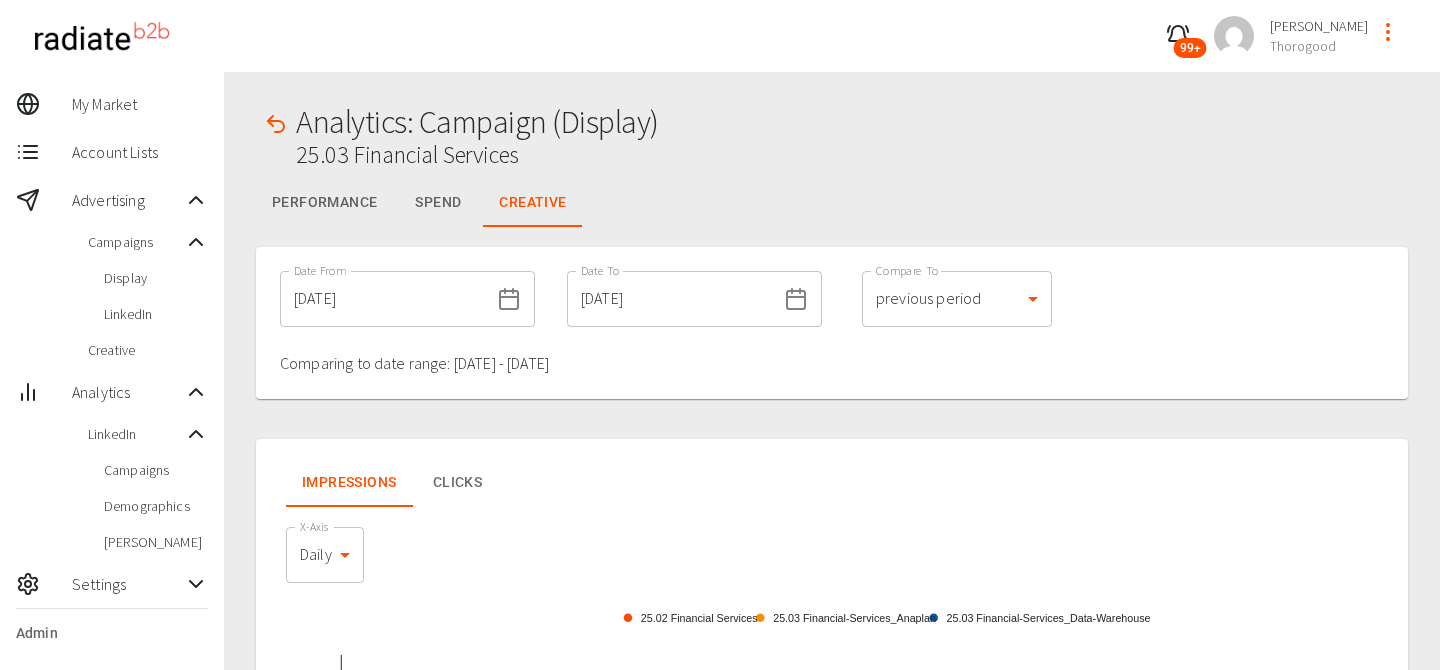 click 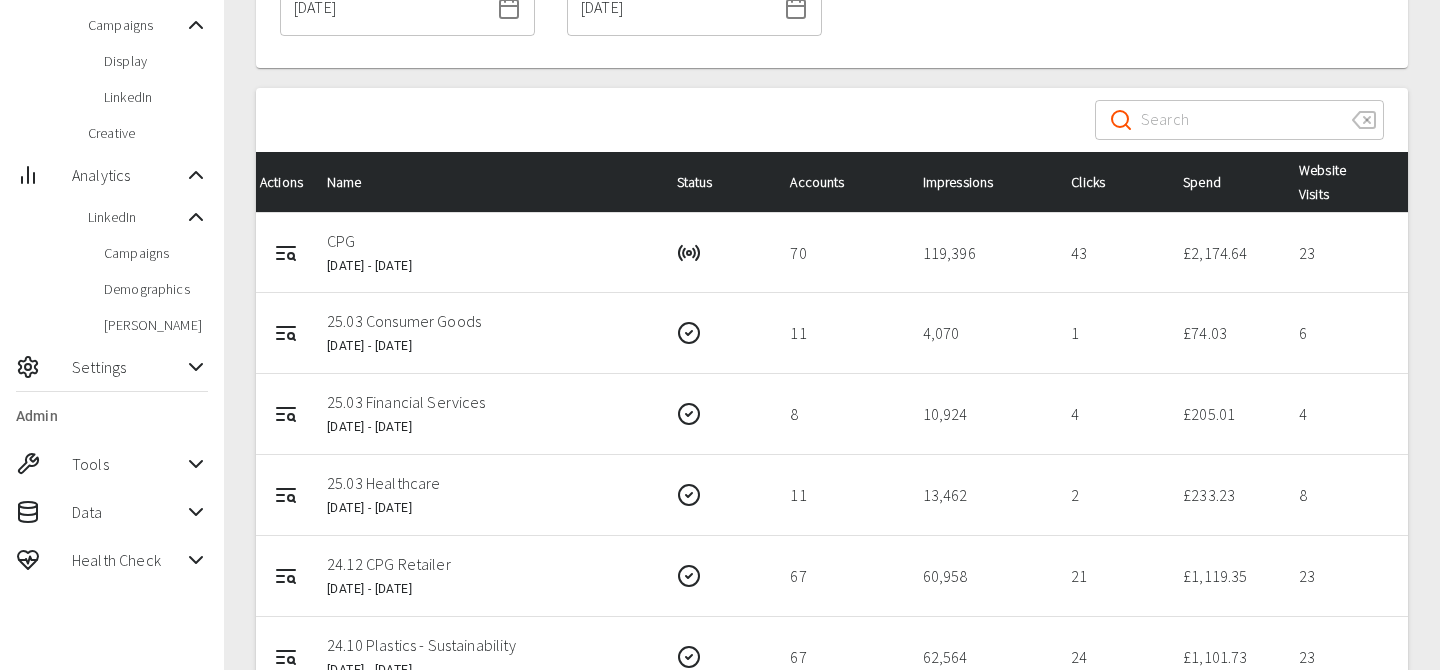scroll, scrollTop: 228, scrollLeft: 0, axis: vertical 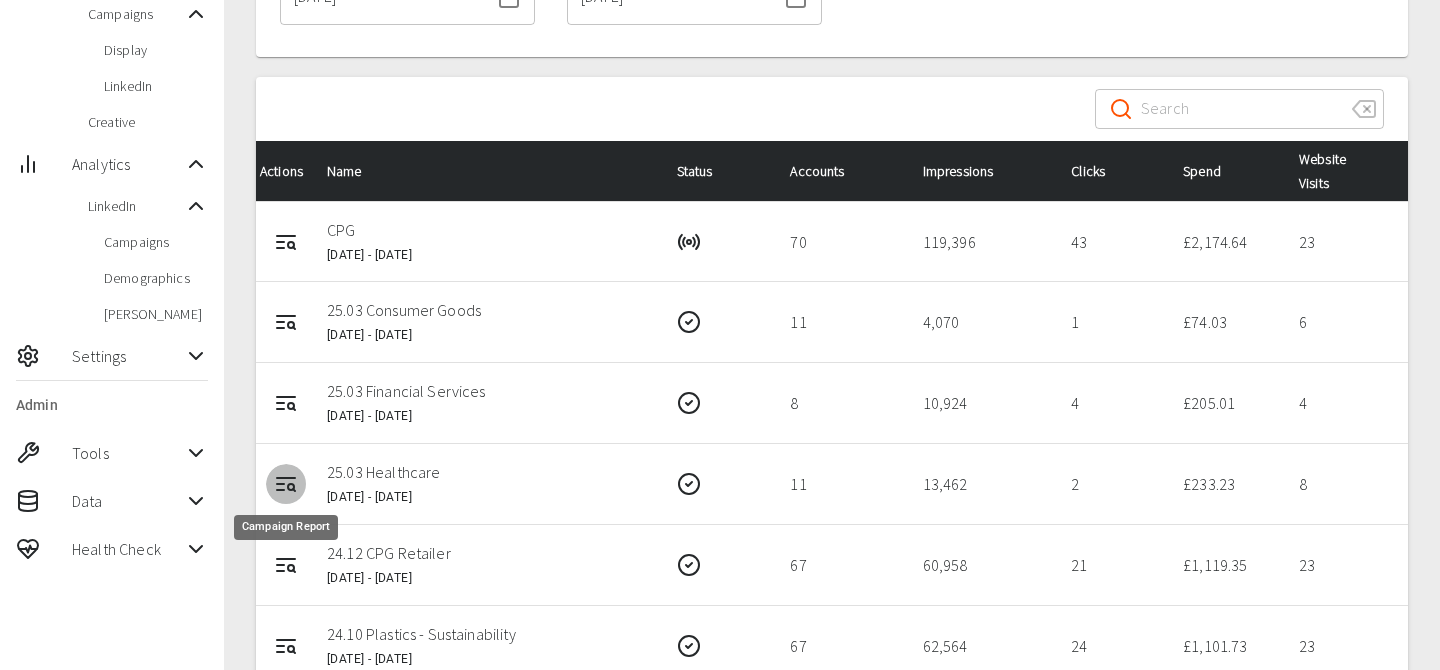 click 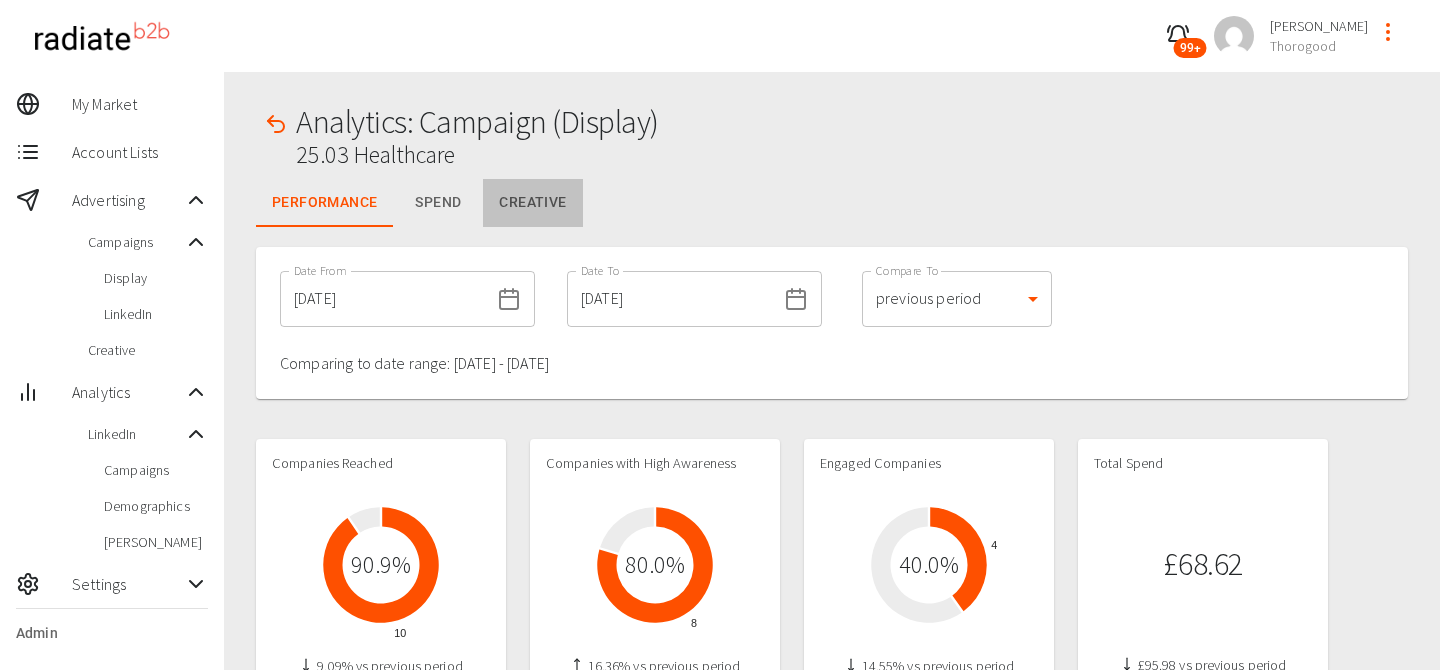 click on "Creative" at bounding box center [532, 203] 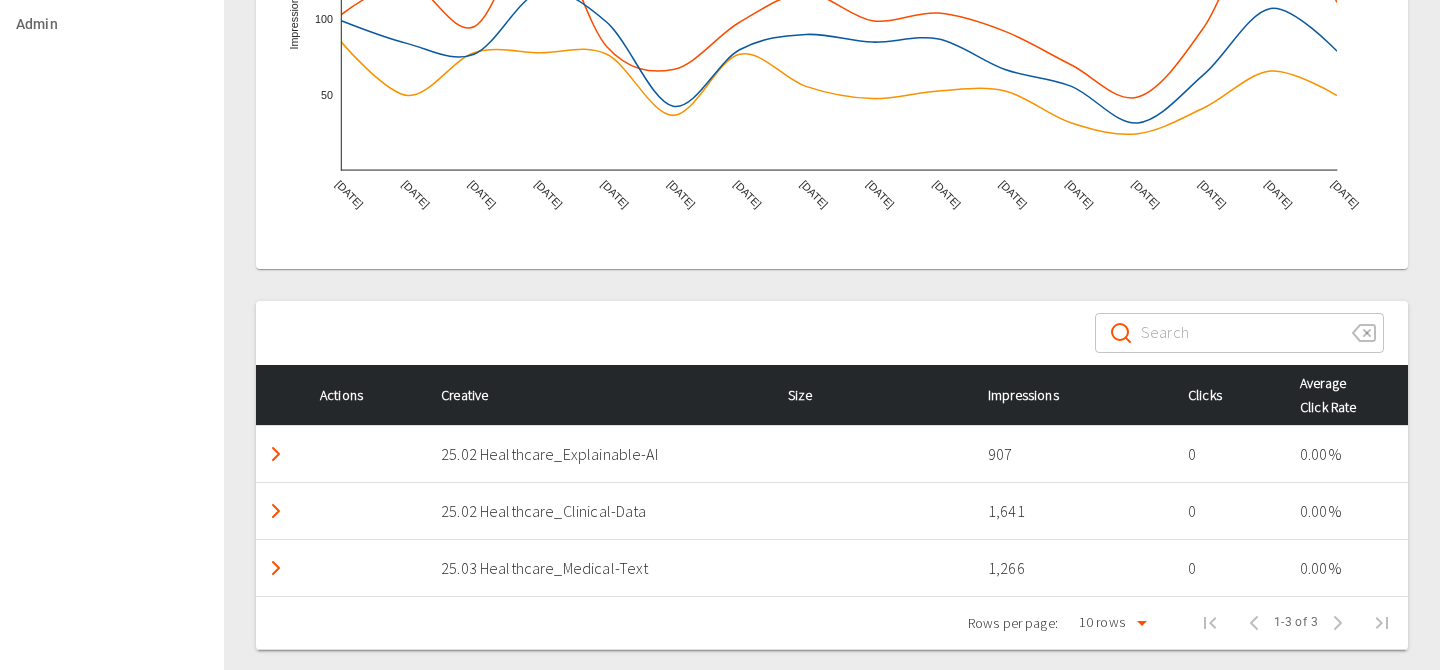 scroll, scrollTop: 796, scrollLeft: 0, axis: vertical 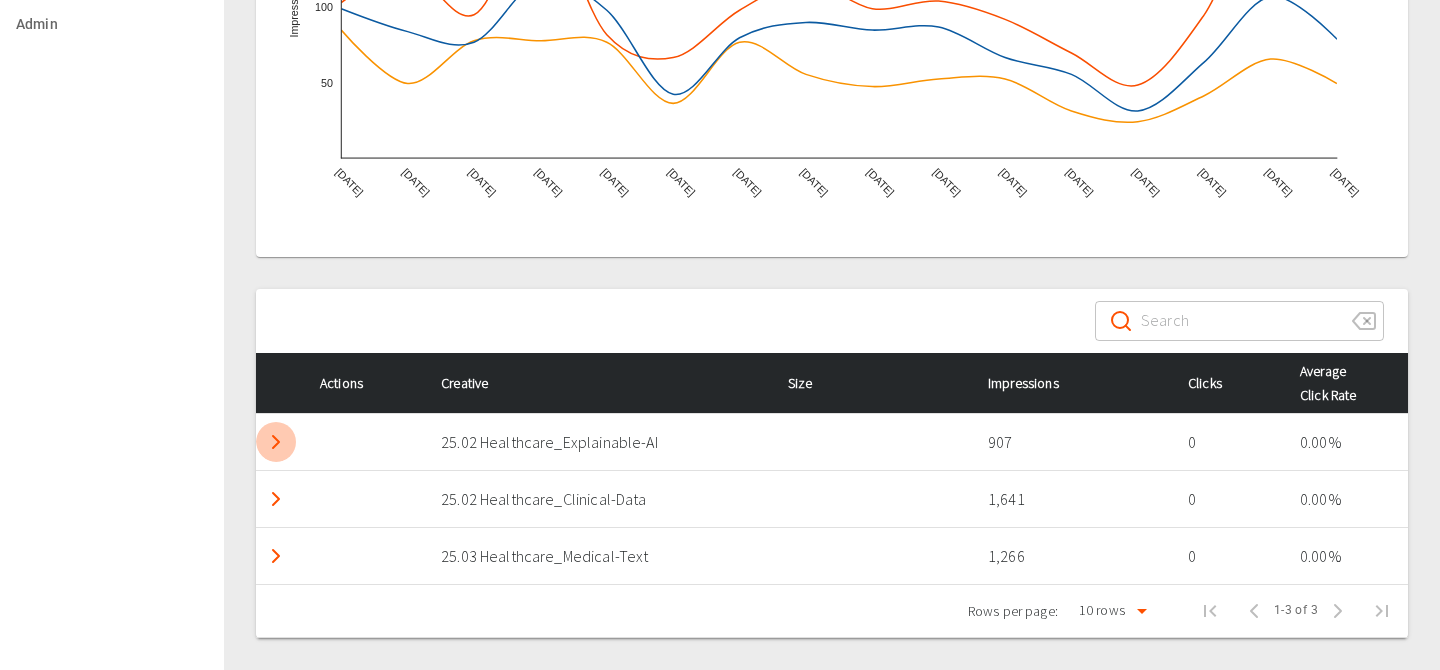 click at bounding box center (276, 442) 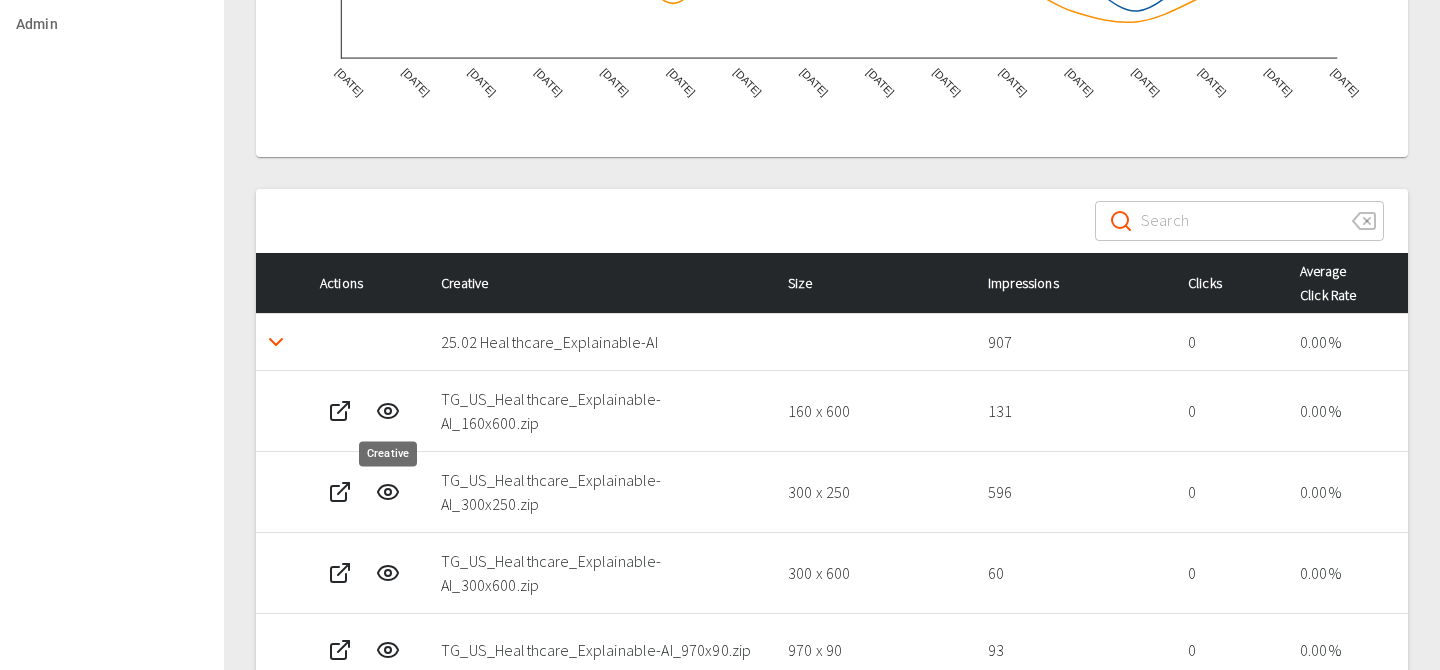 scroll, scrollTop: 989, scrollLeft: 0, axis: vertical 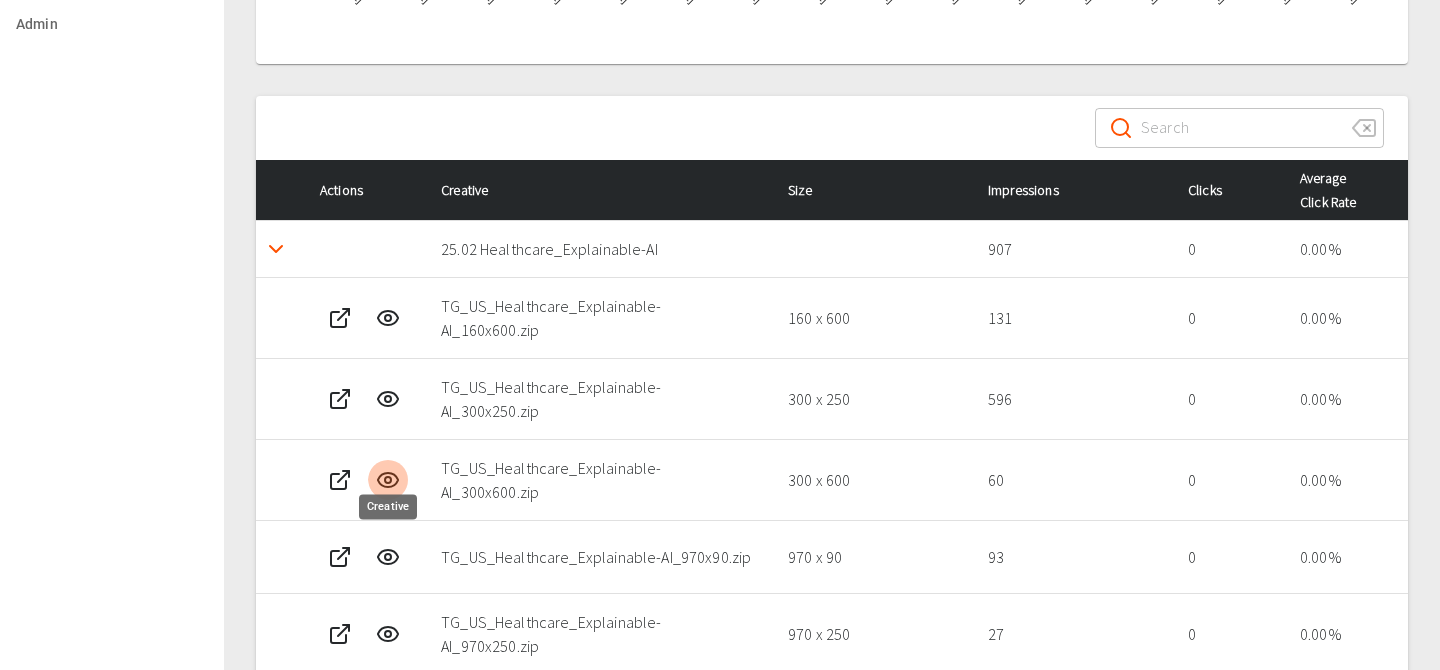 click 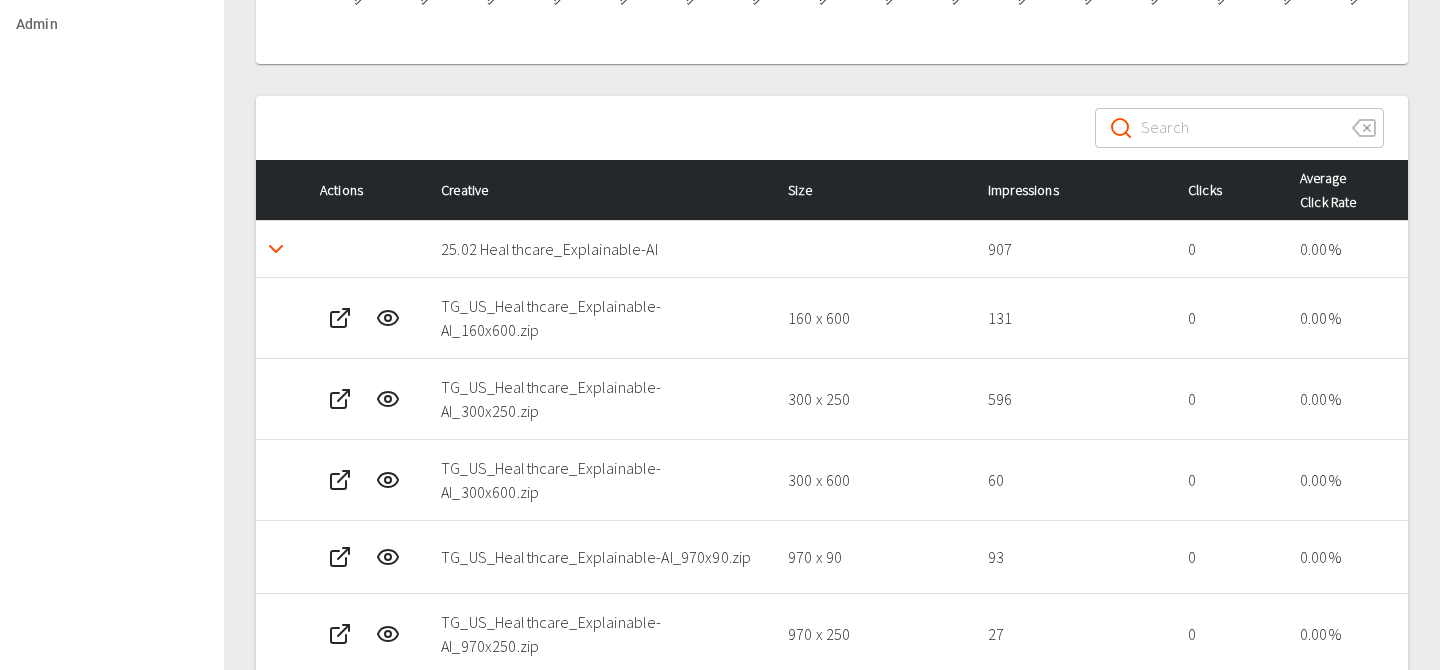 type 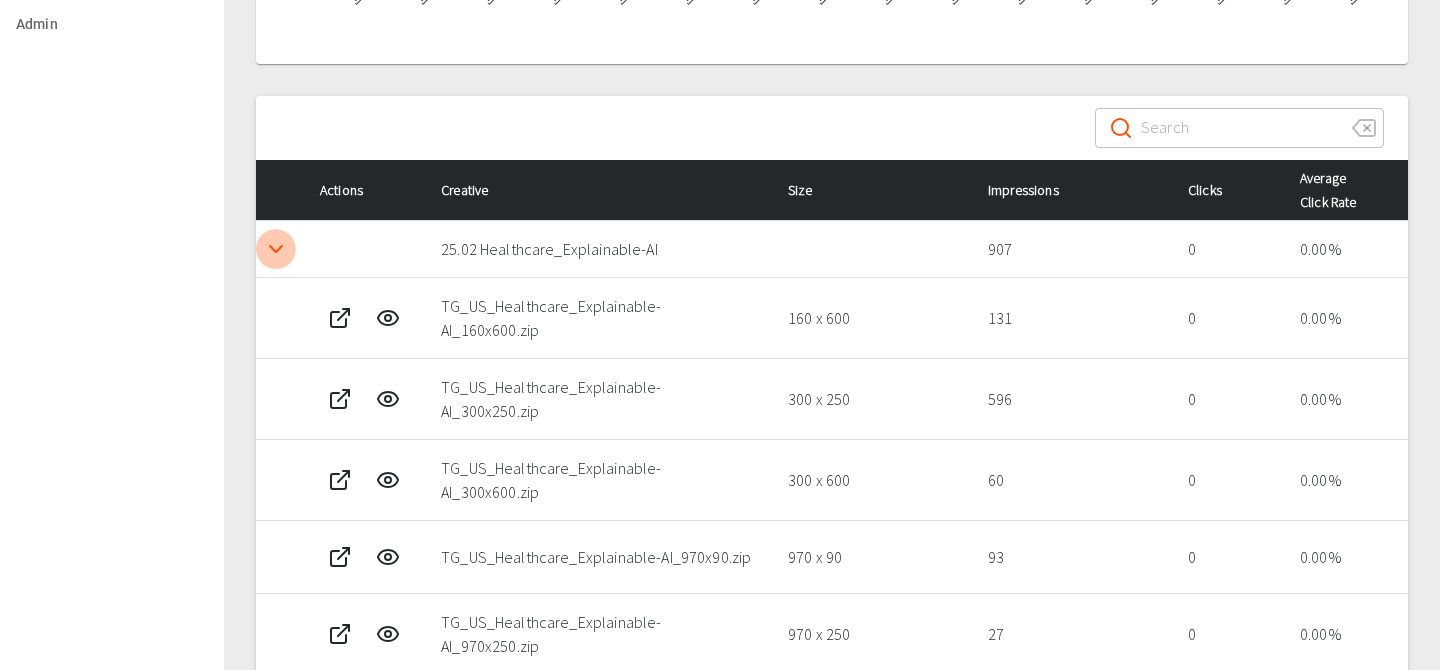 click 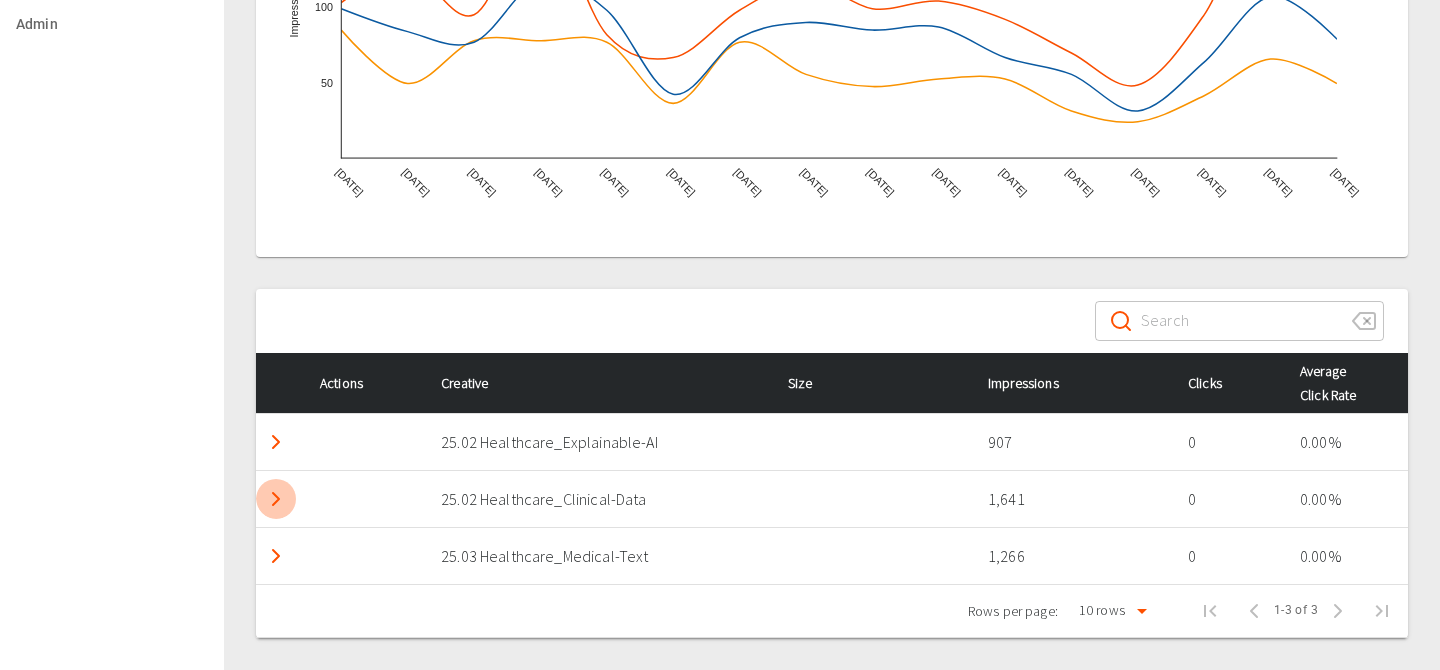 click 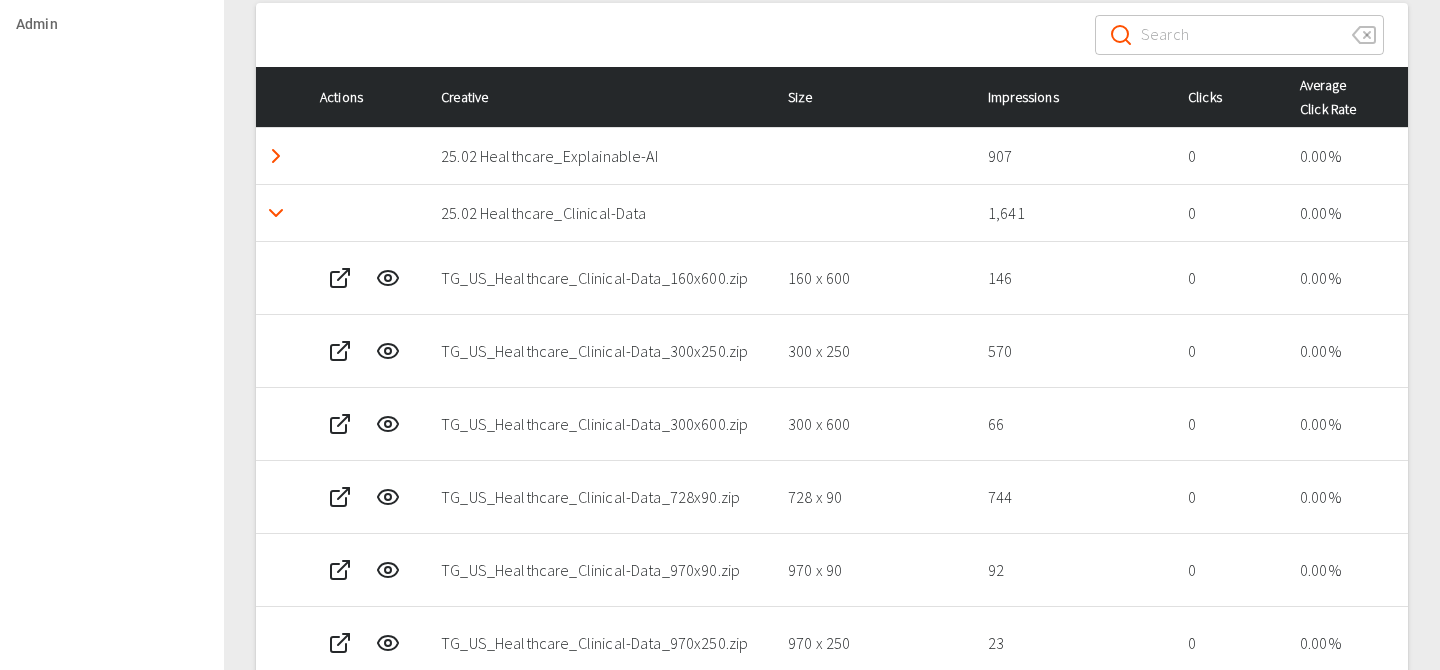 scroll, scrollTop: 1086, scrollLeft: 0, axis: vertical 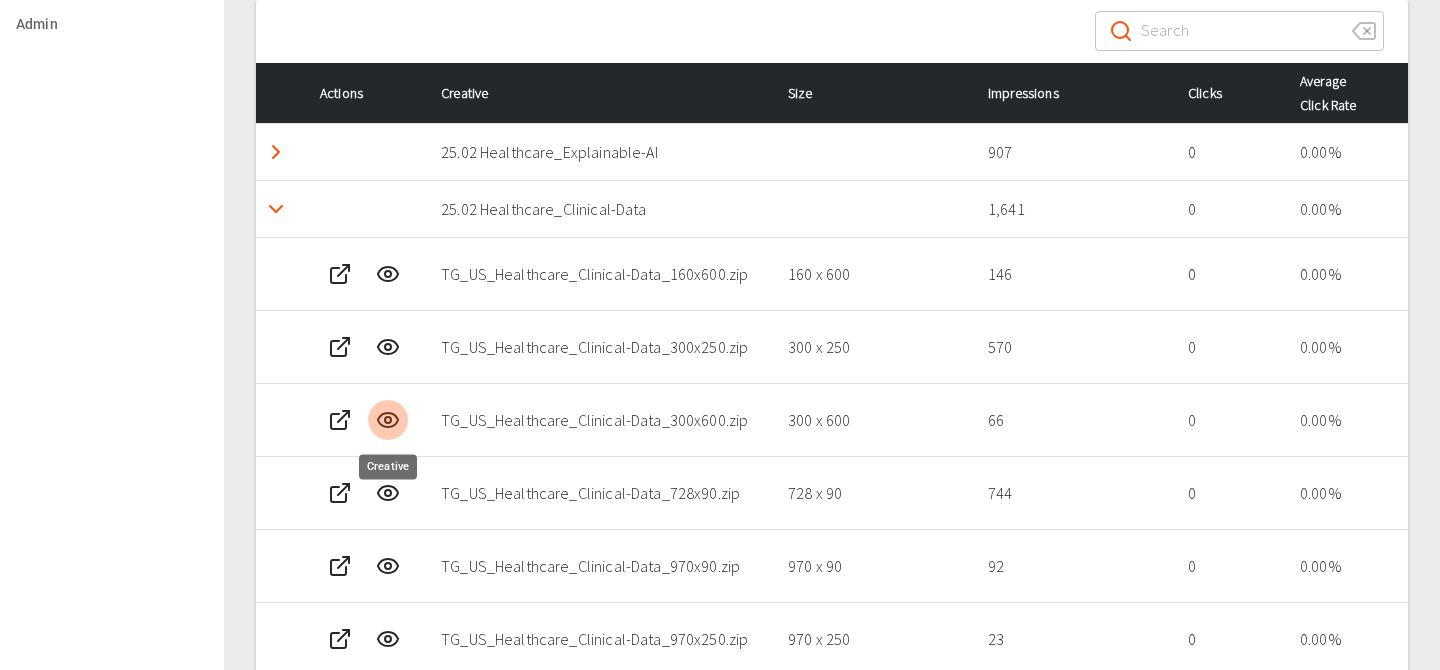 click 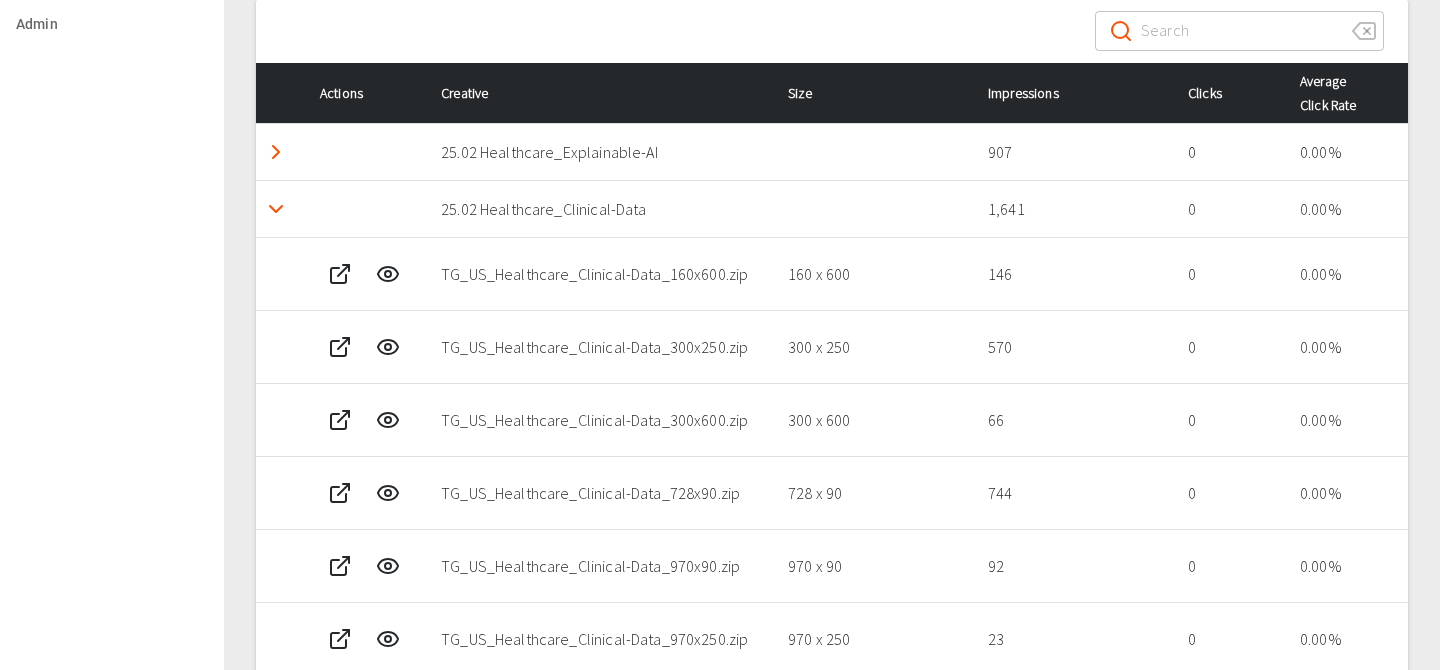 type 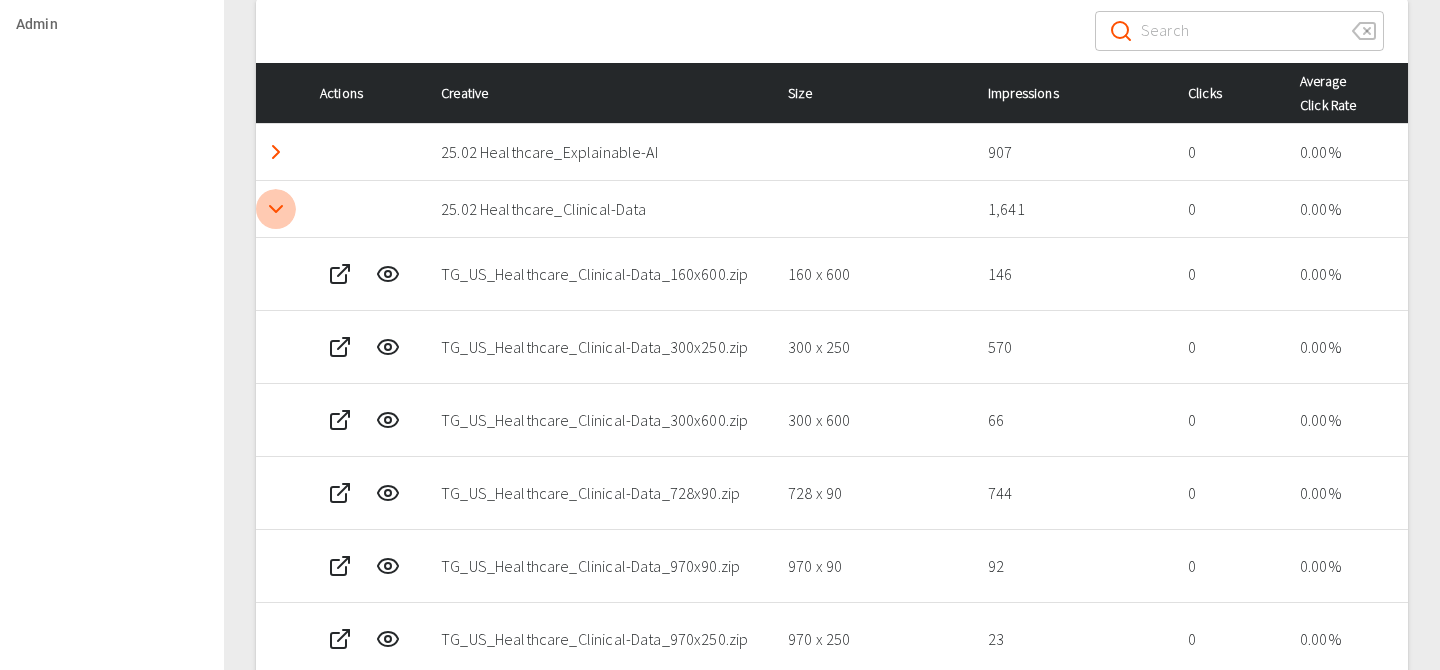 click 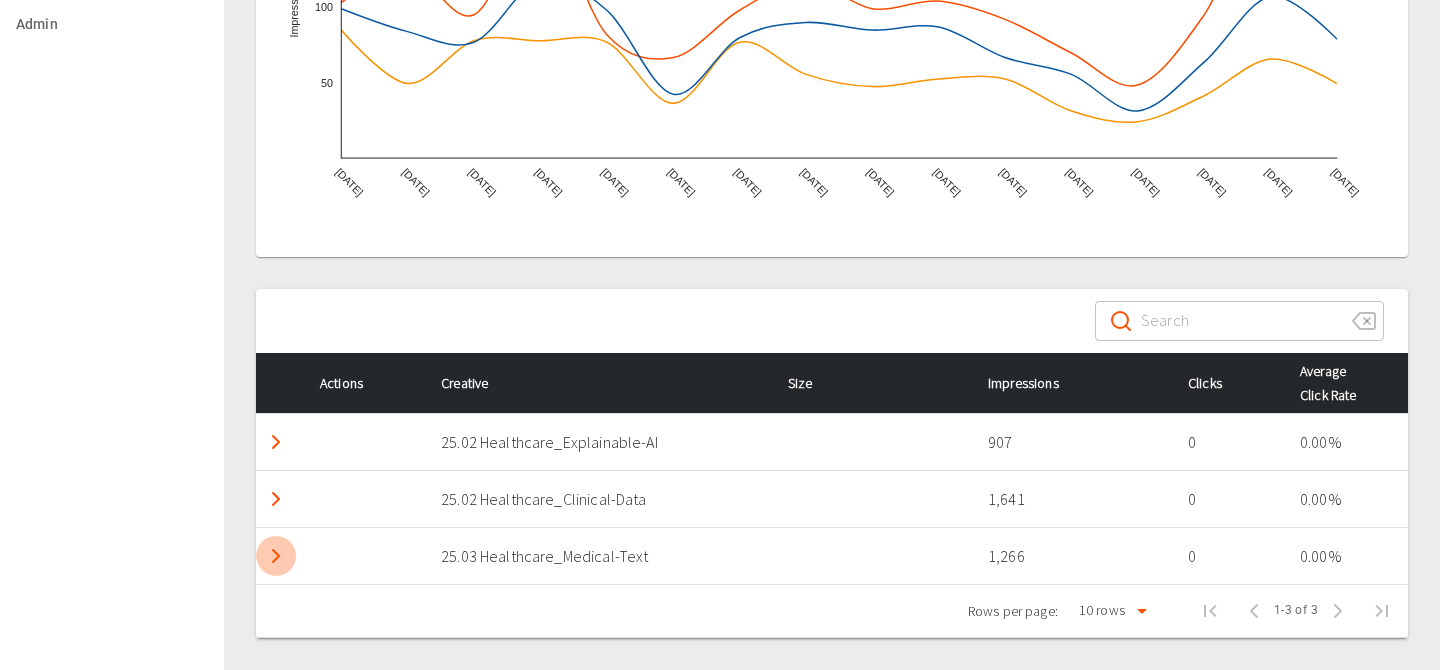 click 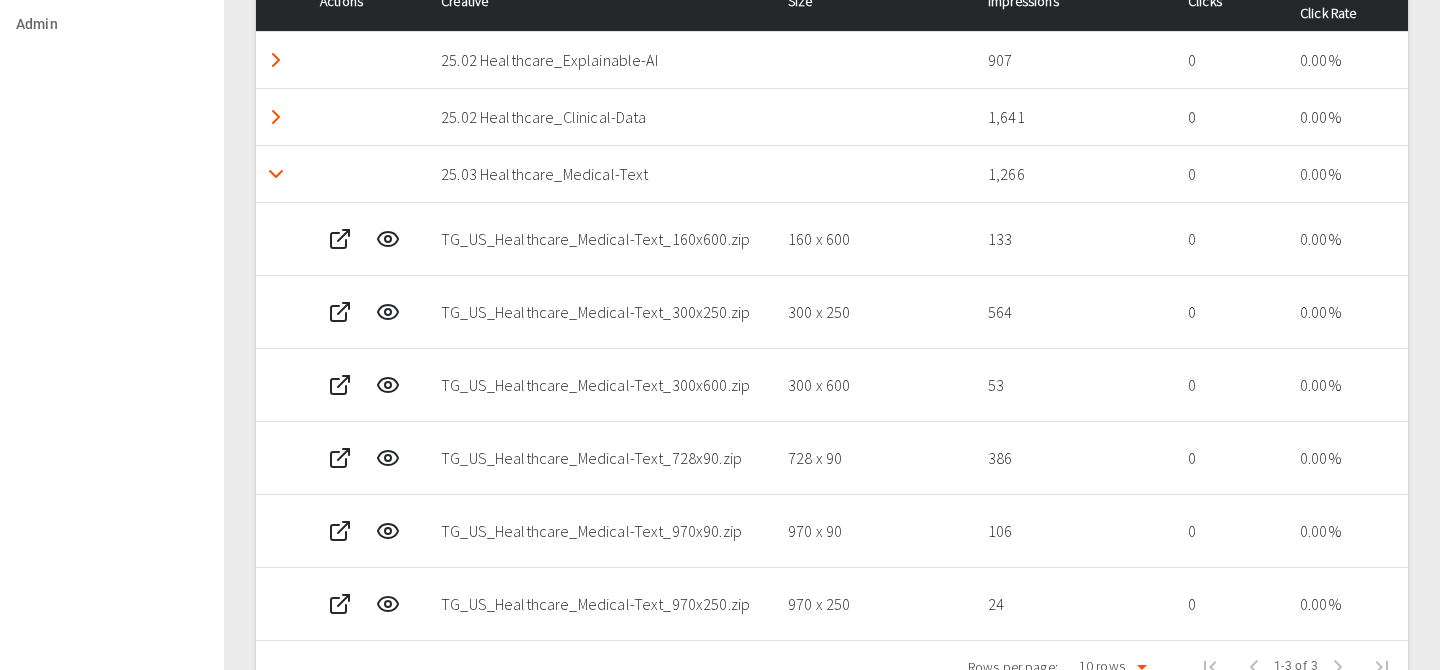 scroll, scrollTop: 1189, scrollLeft: 0, axis: vertical 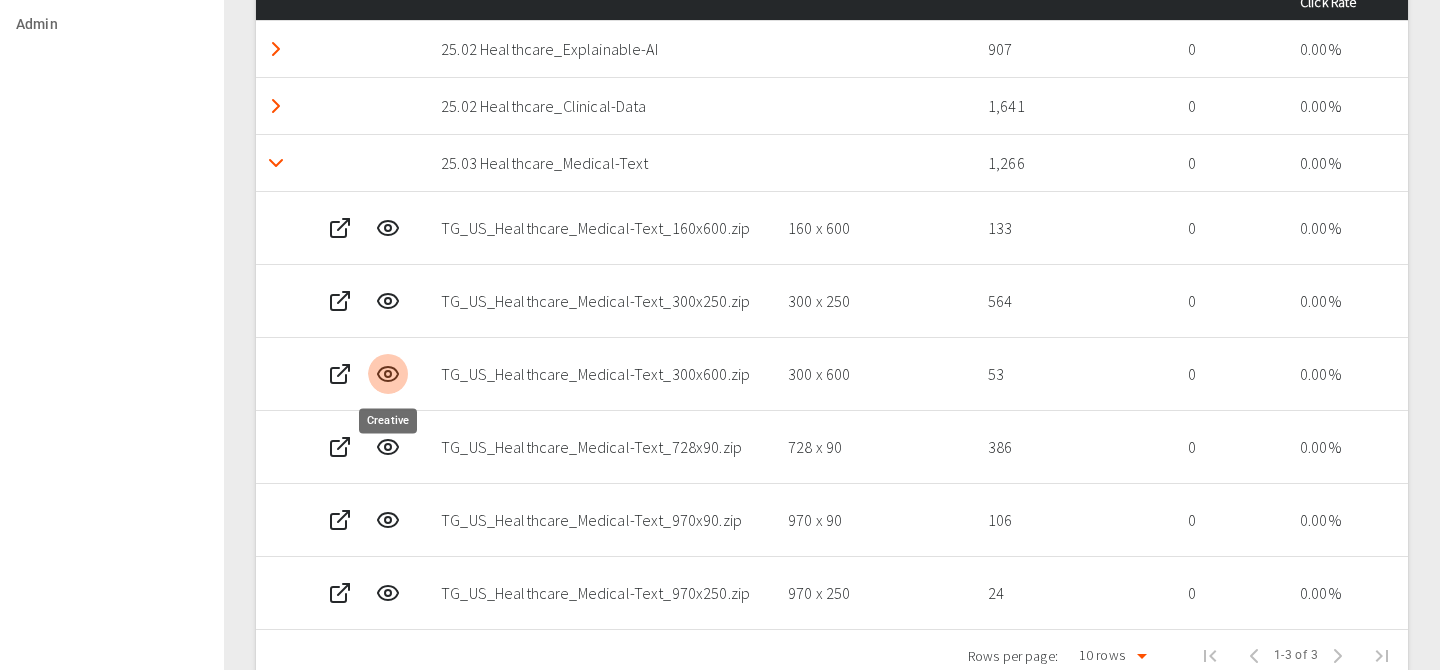 click 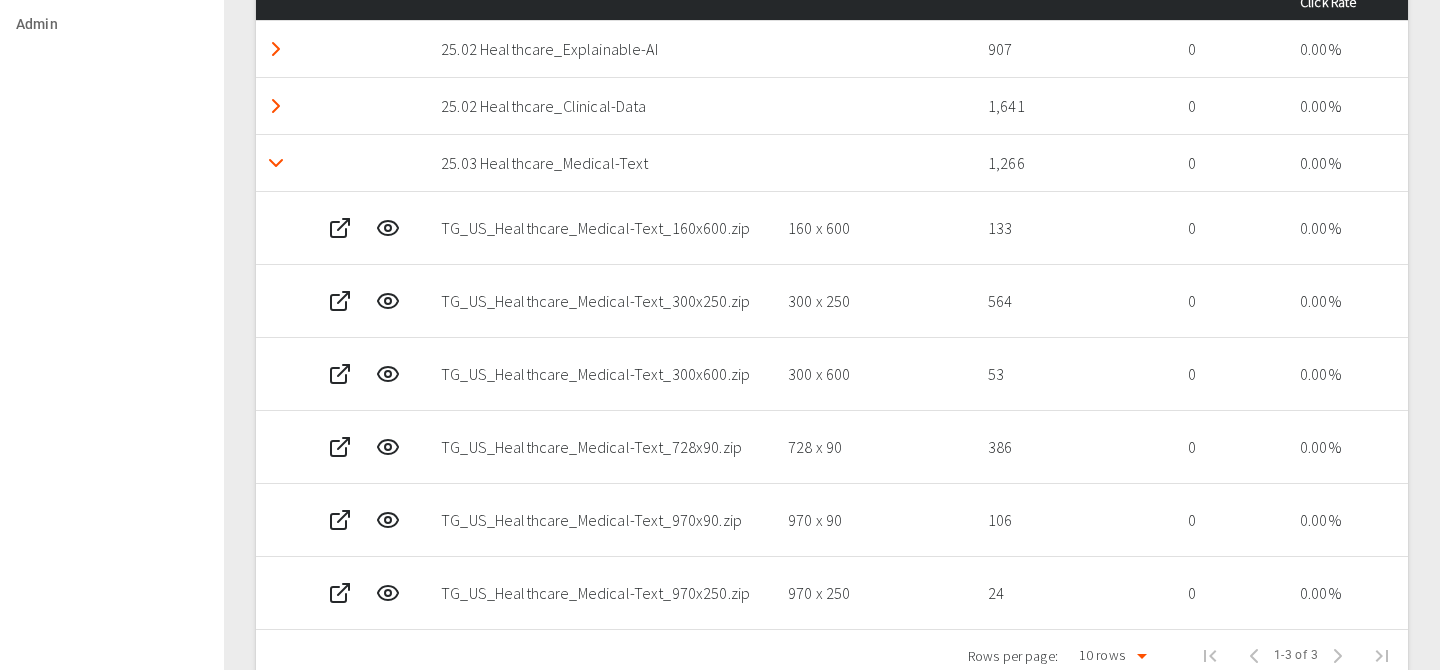 type 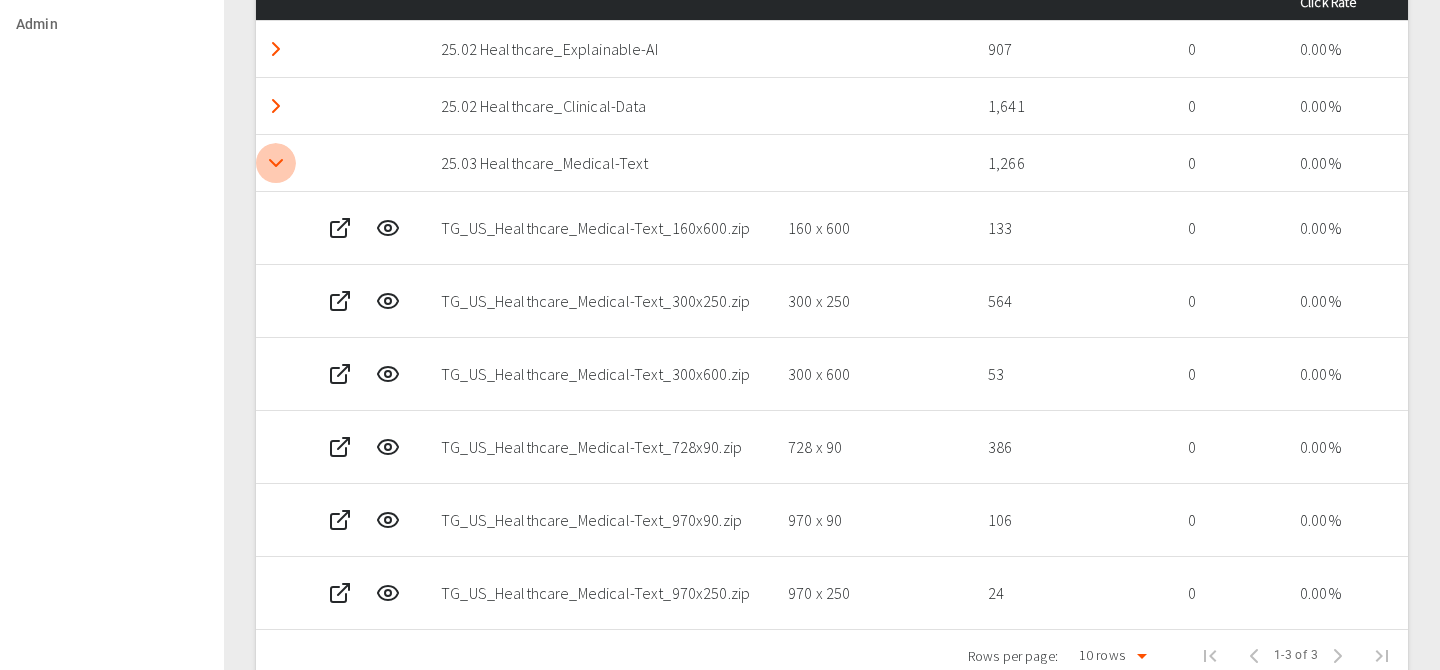 click 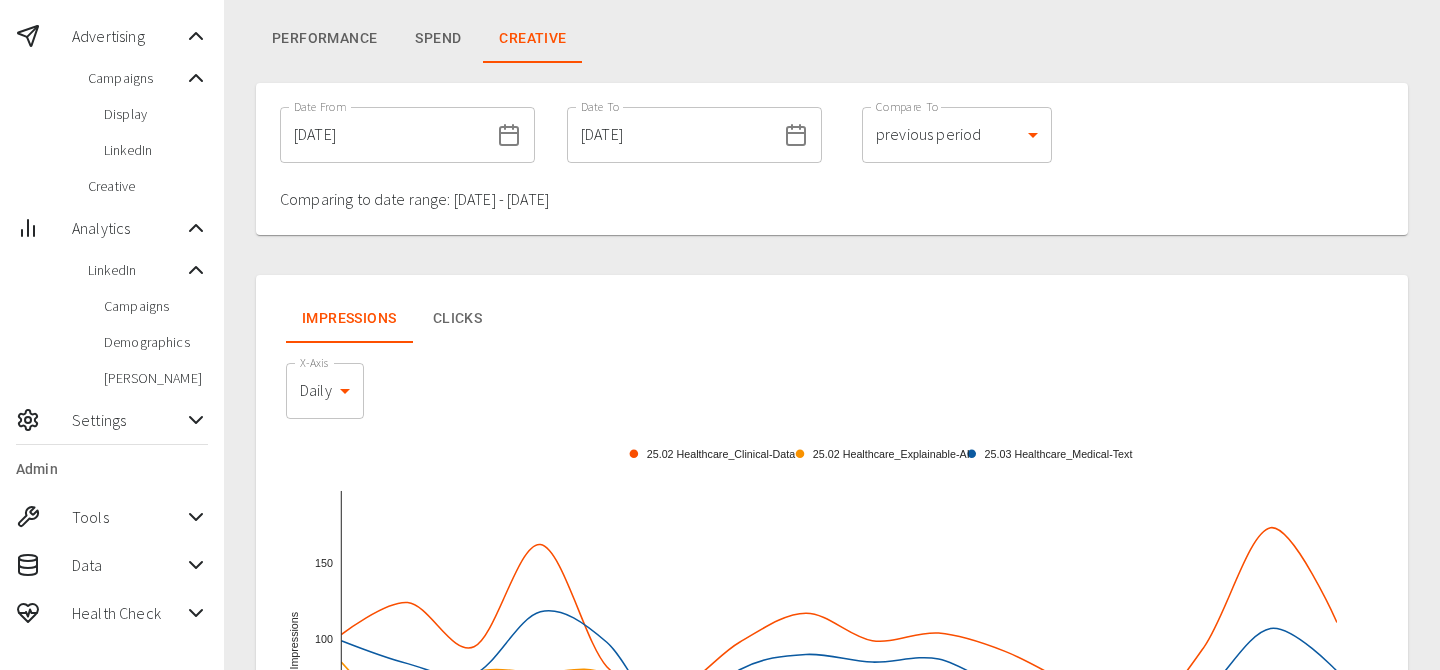 scroll, scrollTop: 0, scrollLeft: 0, axis: both 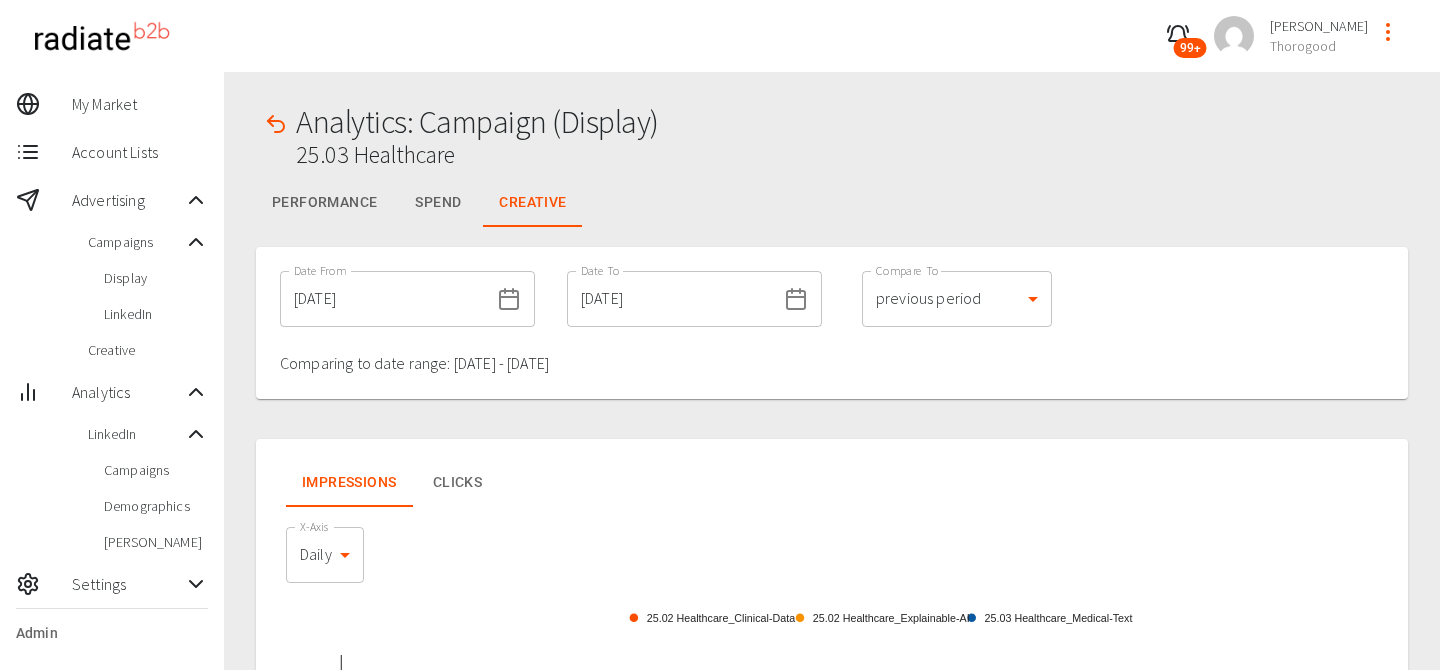 click on "[DATE]" at bounding box center [384, 299] 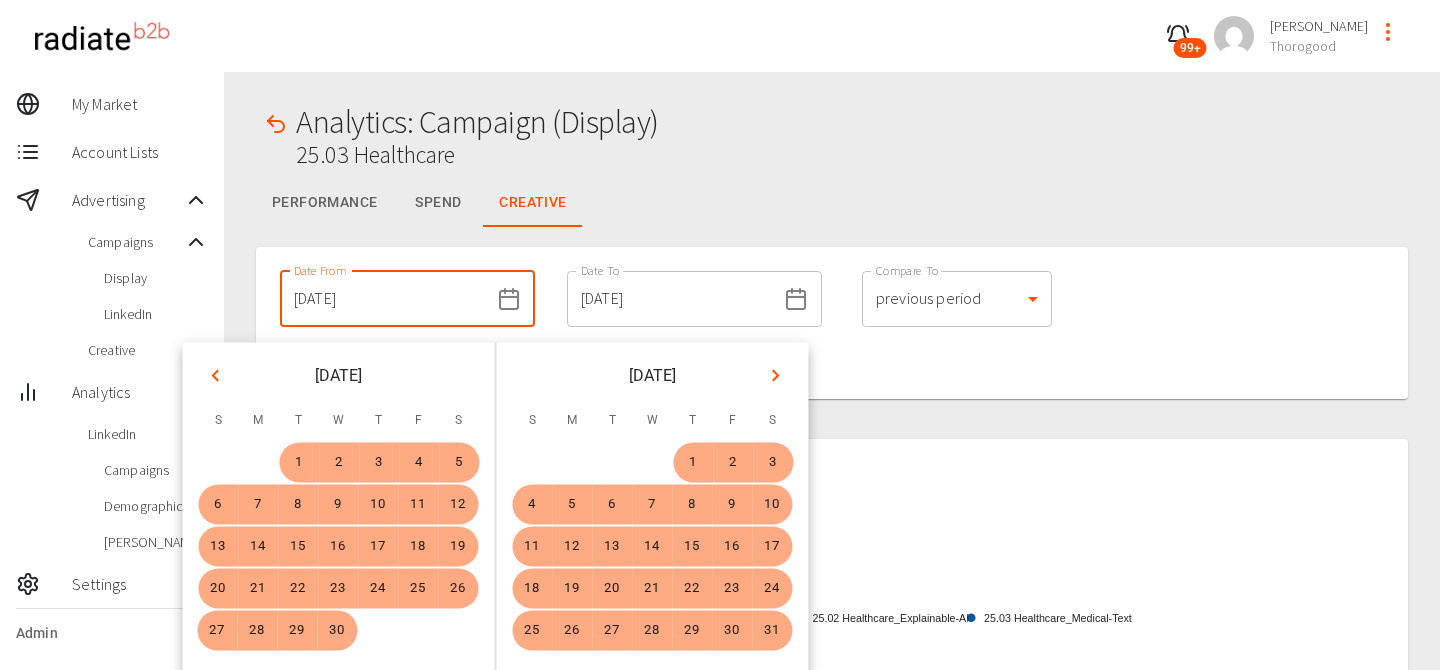 type on "[DATE]" 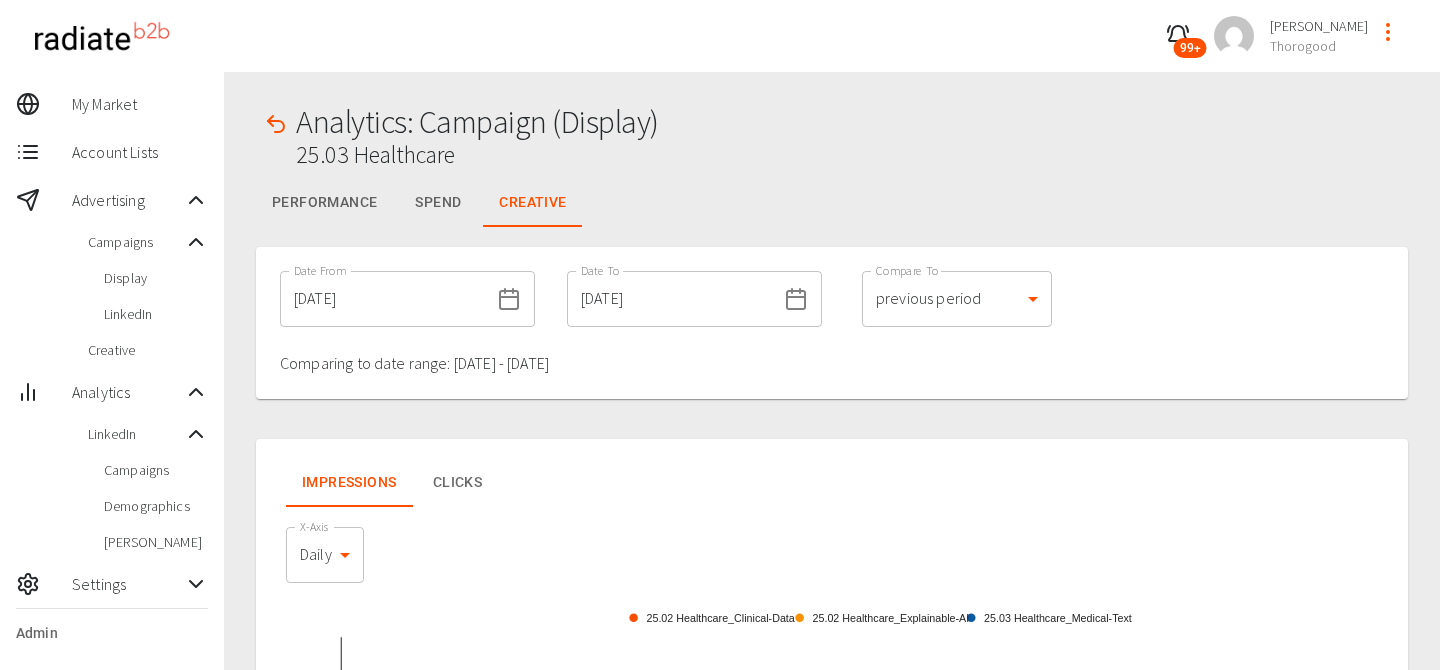 click on "Analytics: Campaign (Display) 25.03 Healthcare" at bounding box center (832, 141) 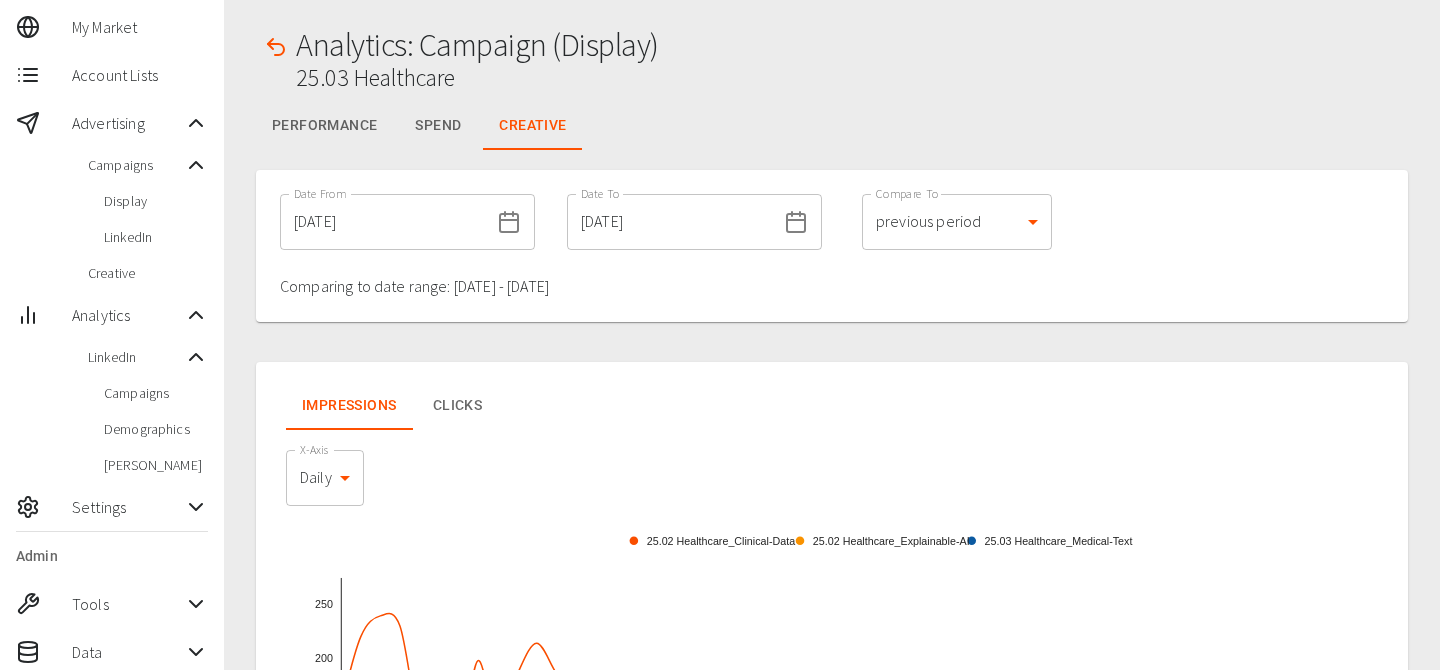 scroll, scrollTop: 0, scrollLeft: 0, axis: both 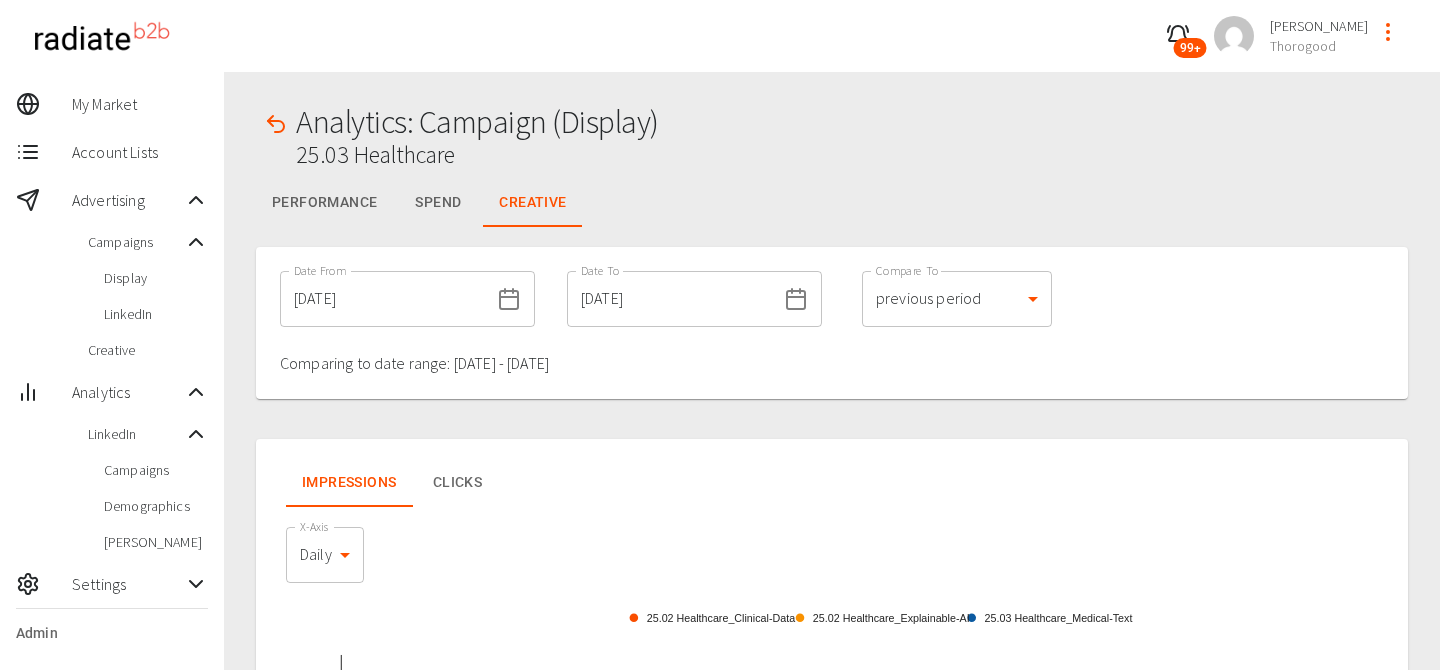 click on "Performance" at bounding box center (324, 203) 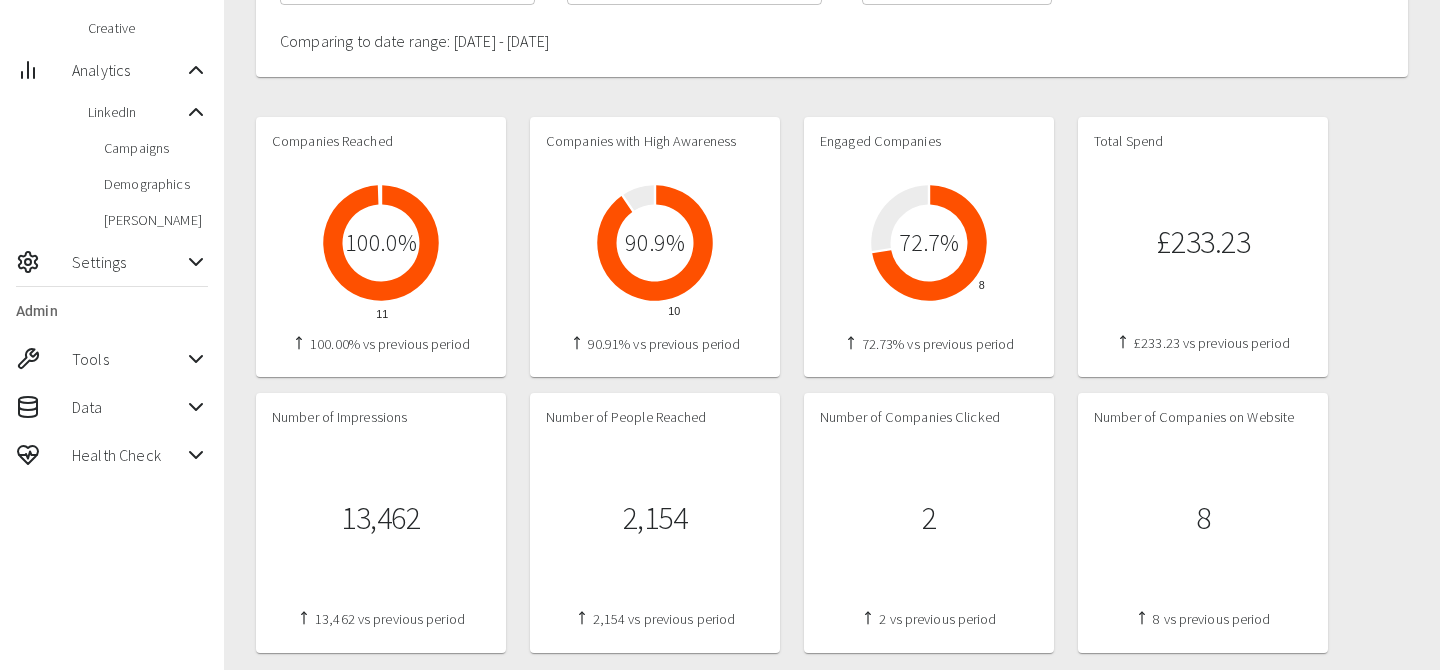scroll, scrollTop: 326, scrollLeft: 0, axis: vertical 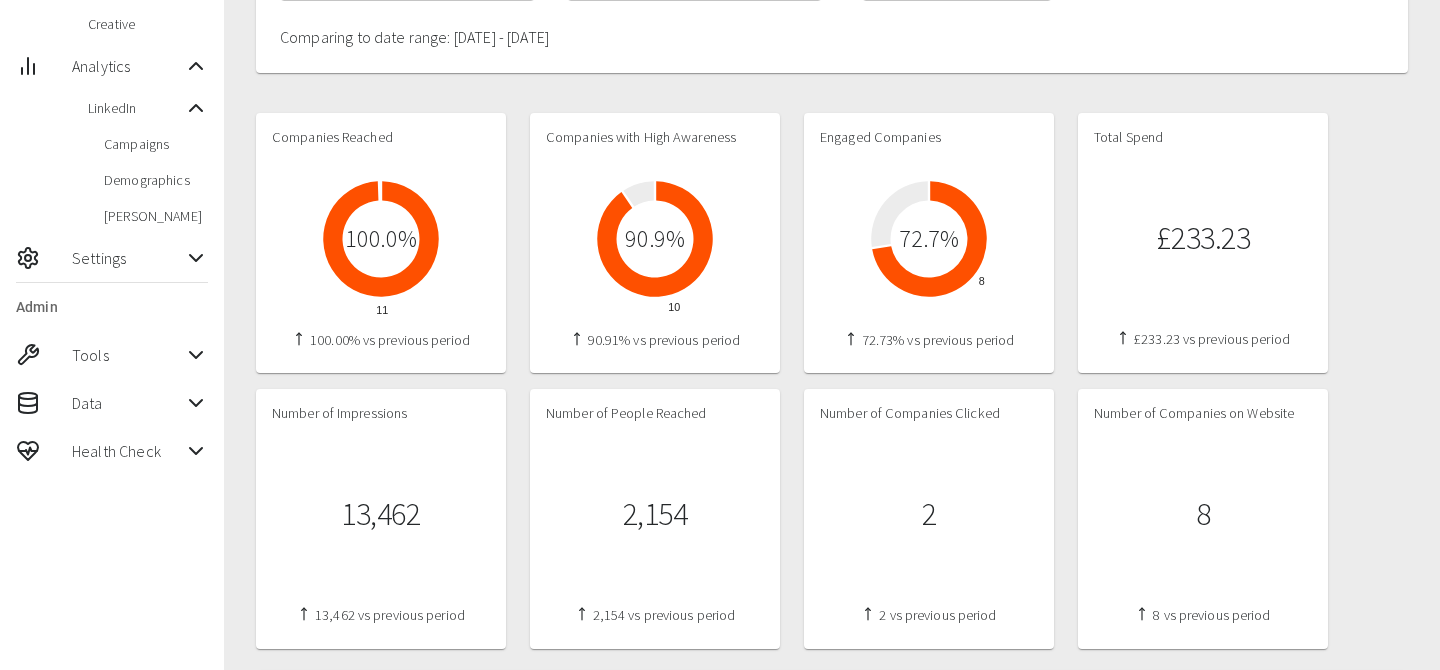 type 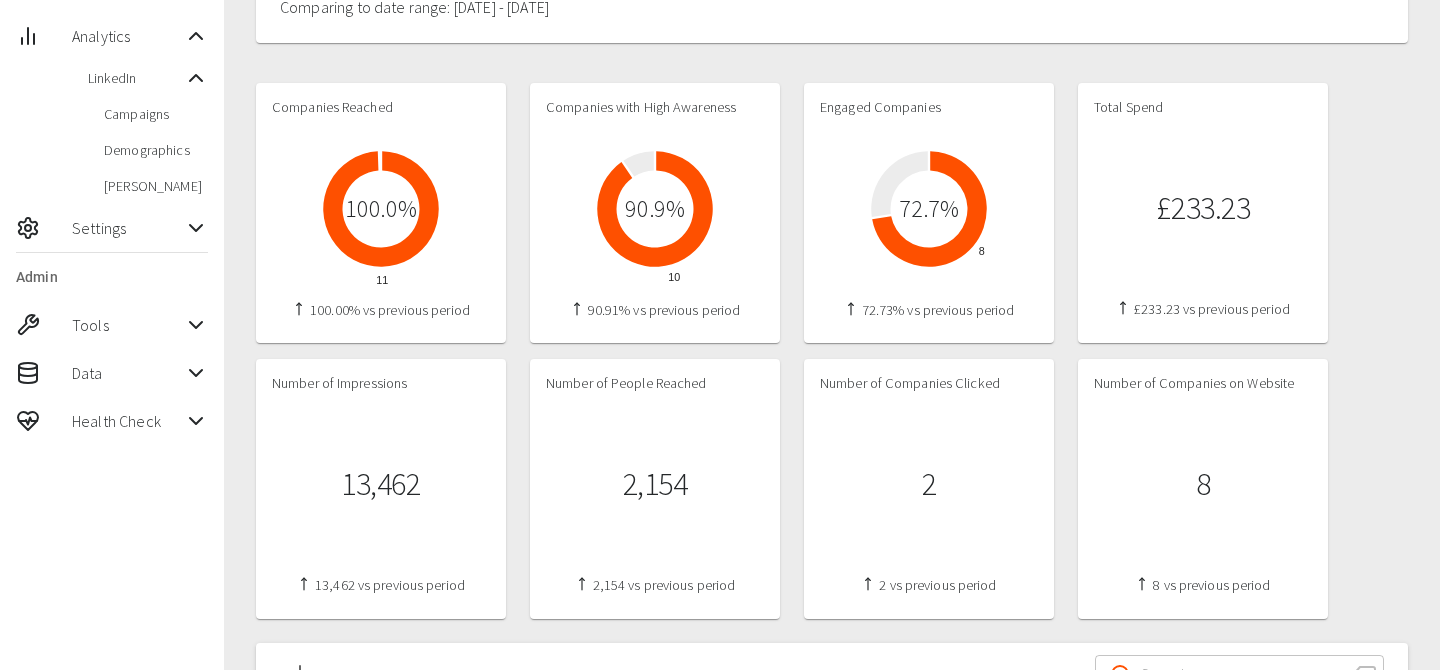scroll, scrollTop: 373, scrollLeft: 0, axis: vertical 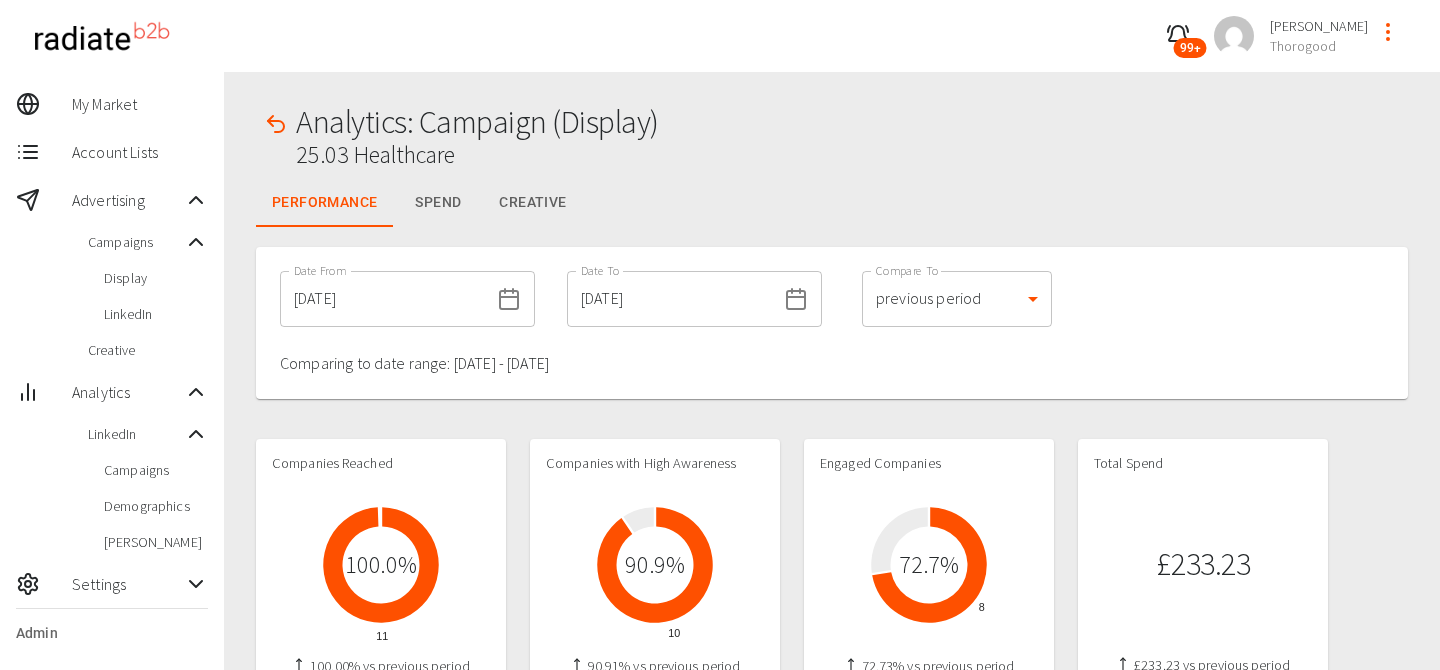 click on "Creative" at bounding box center [532, 203] 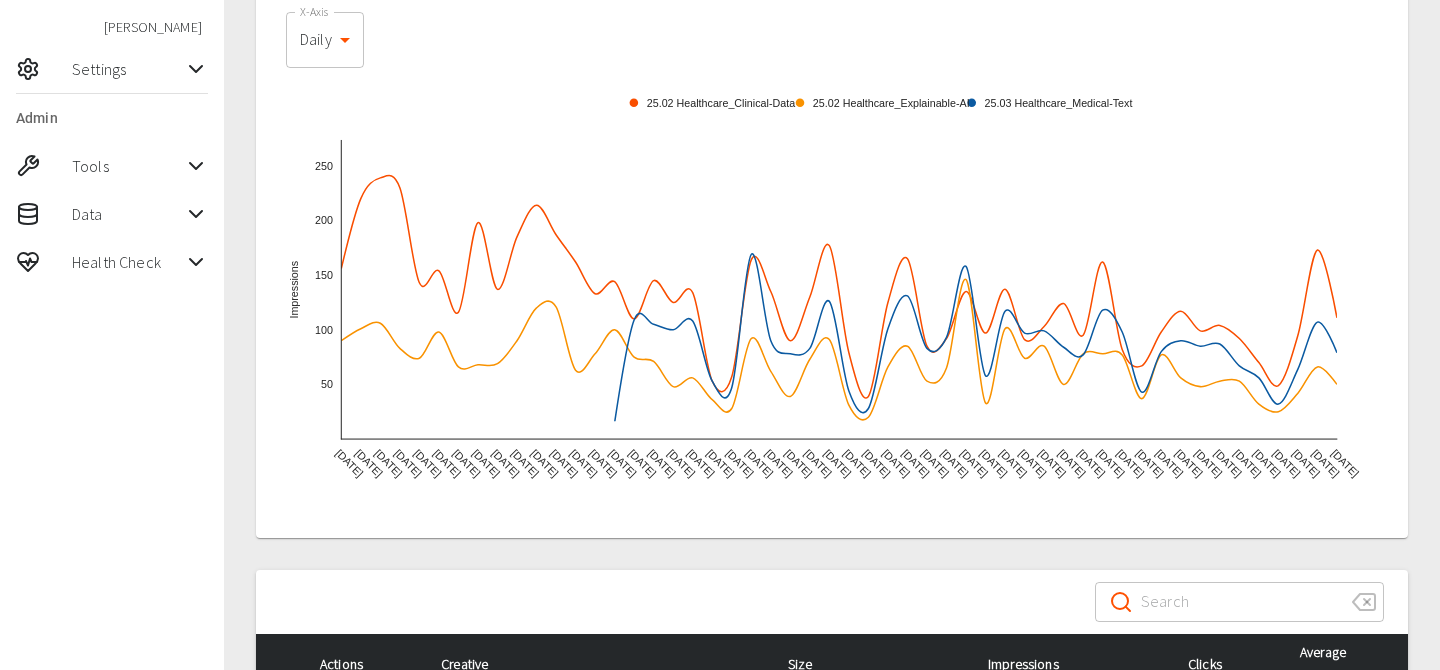 scroll, scrollTop: 796, scrollLeft: 0, axis: vertical 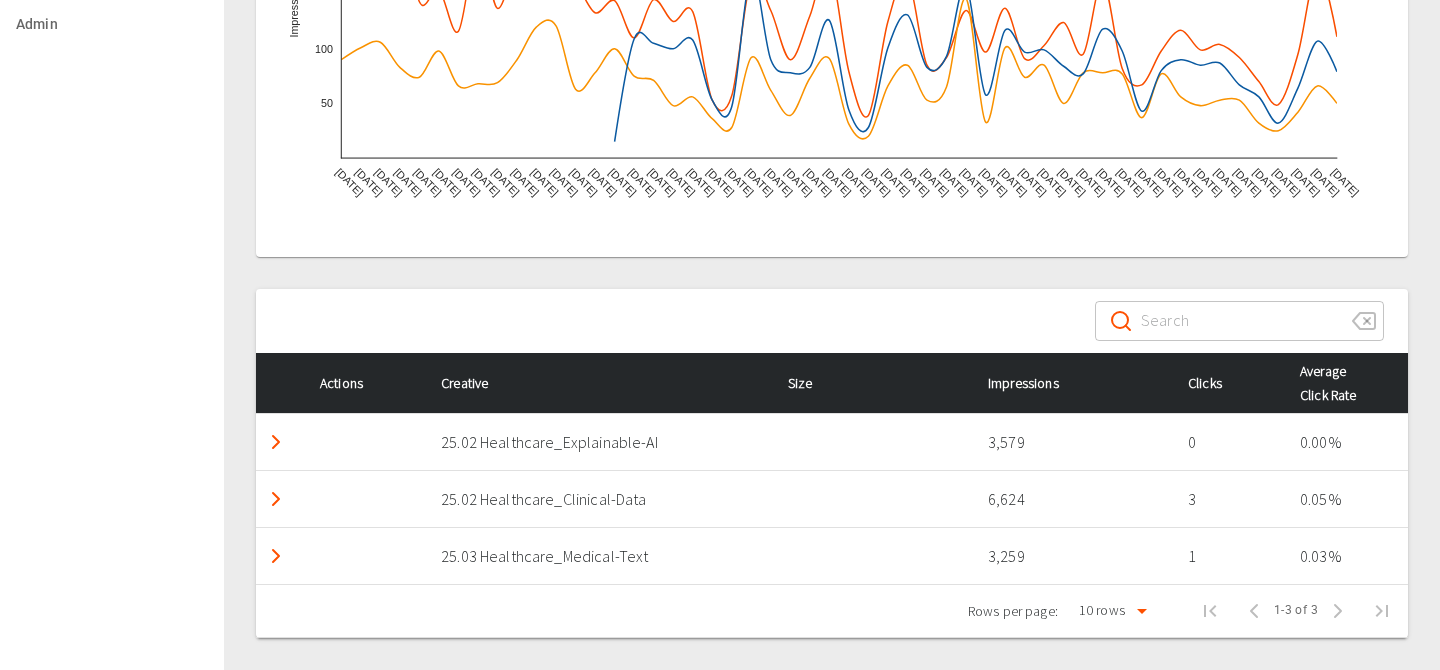 type 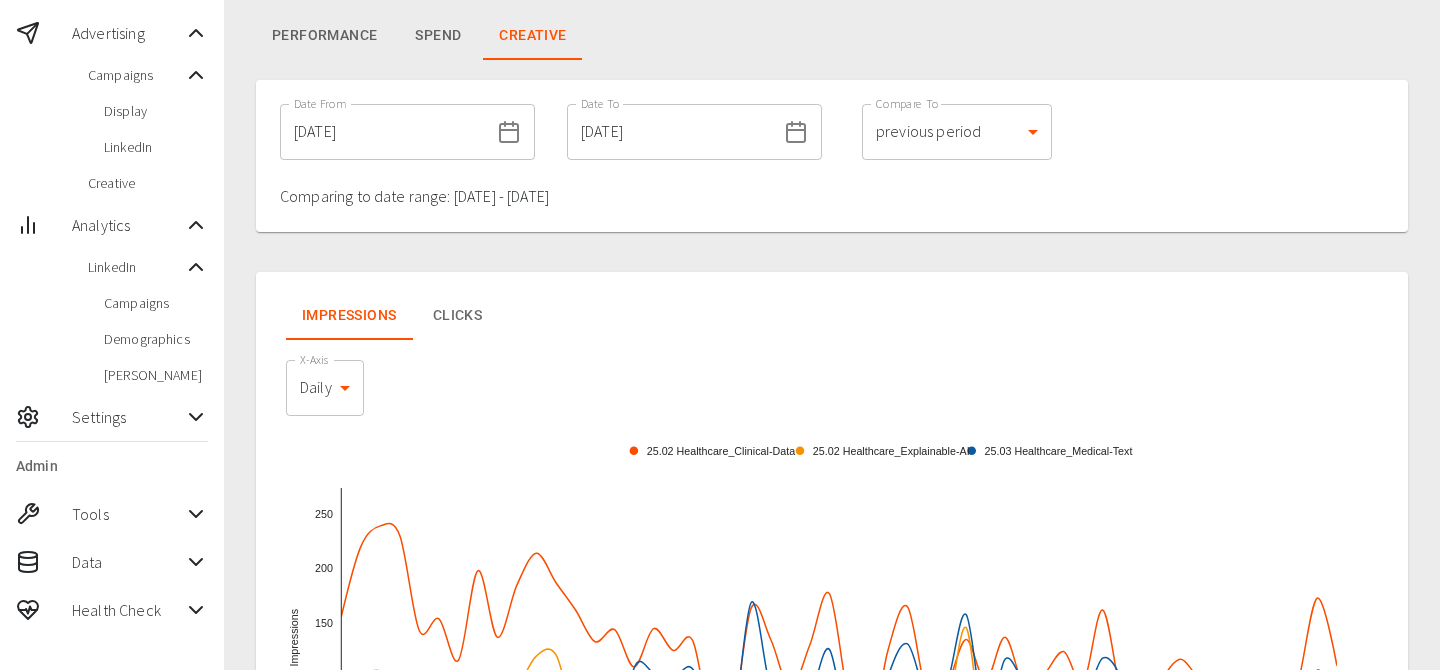 scroll, scrollTop: 0, scrollLeft: 0, axis: both 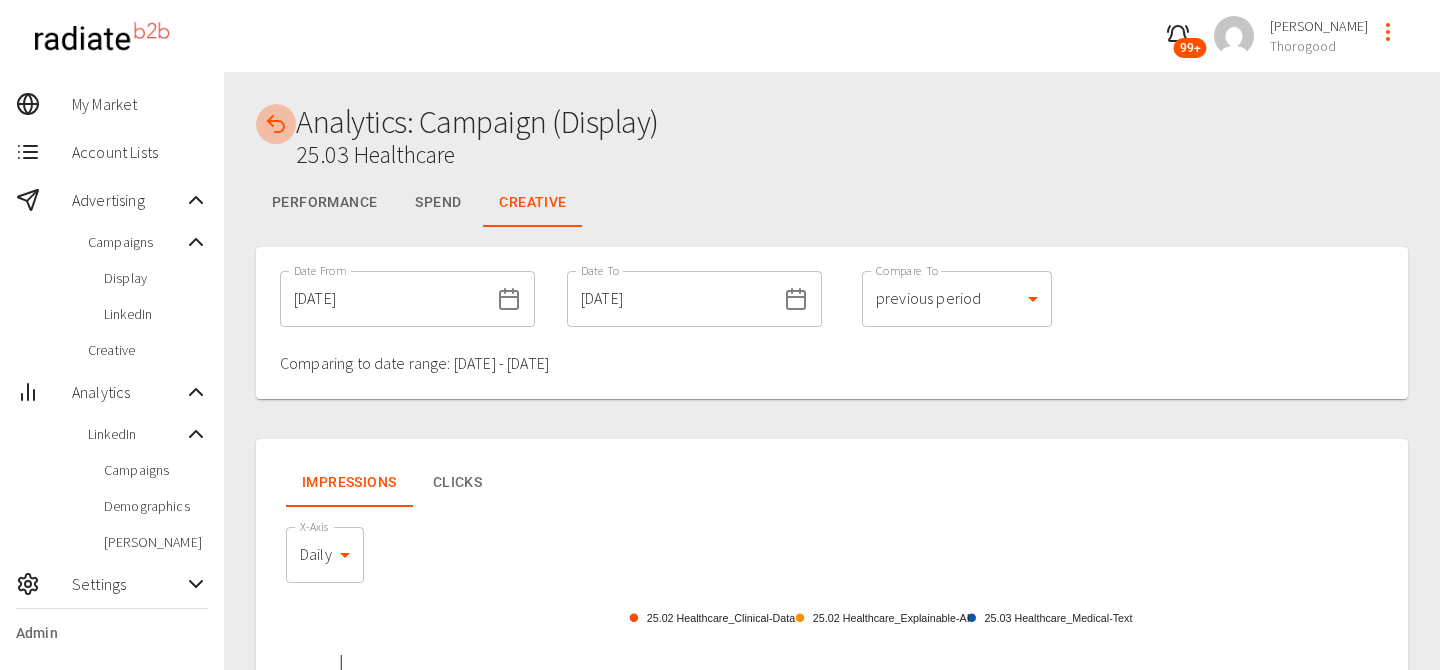 click 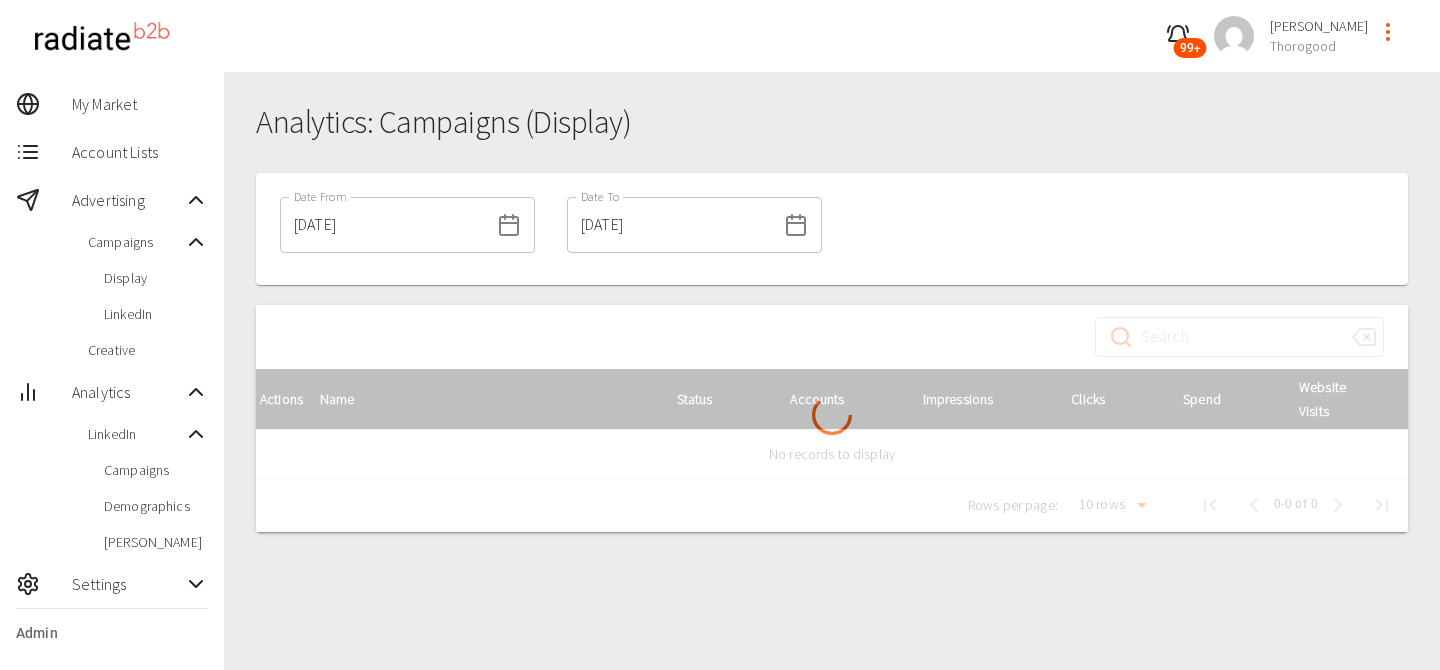 scroll, scrollTop: 139, scrollLeft: 0, axis: vertical 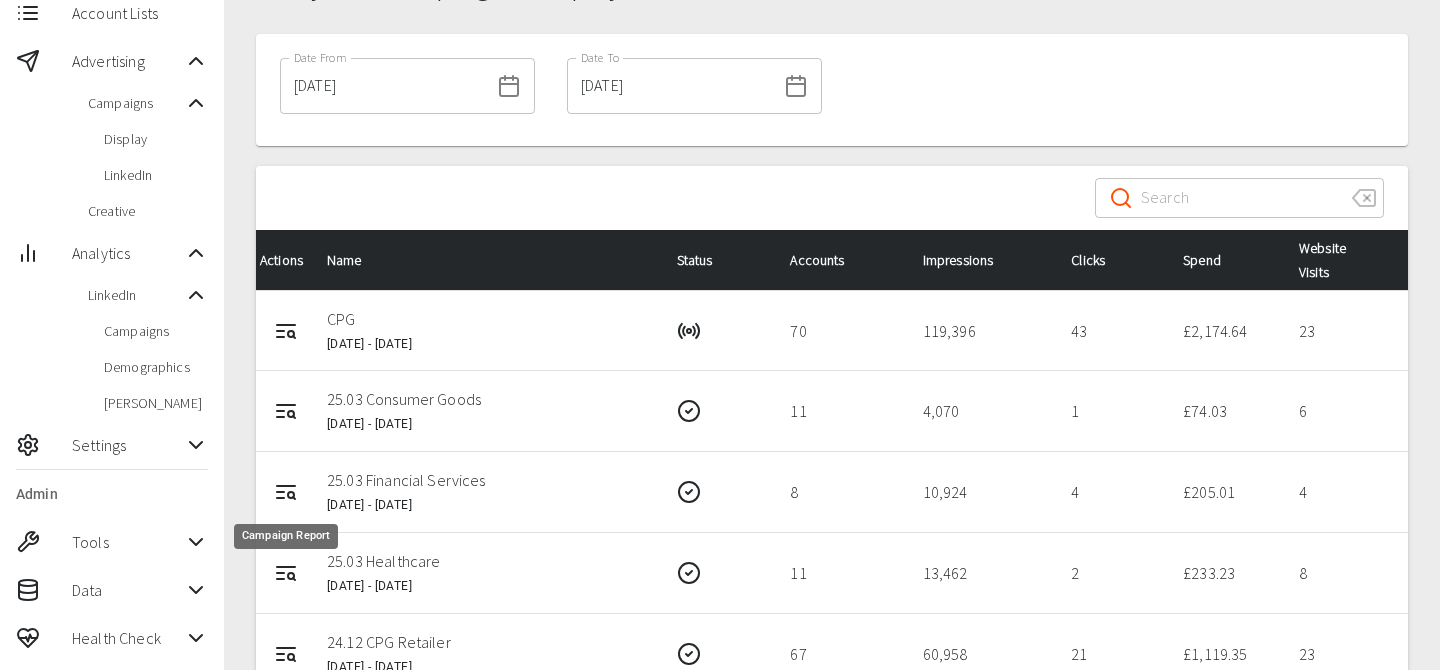 click 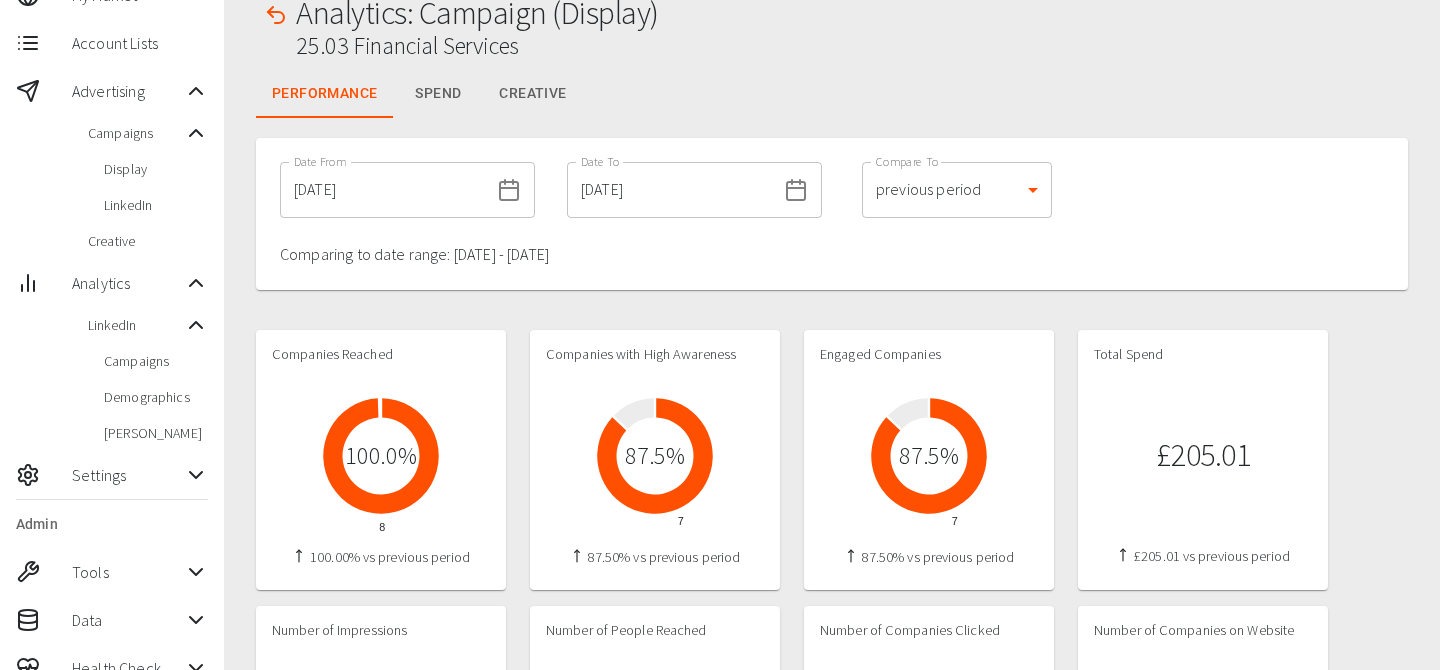 scroll, scrollTop: 0, scrollLeft: 0, axis: both 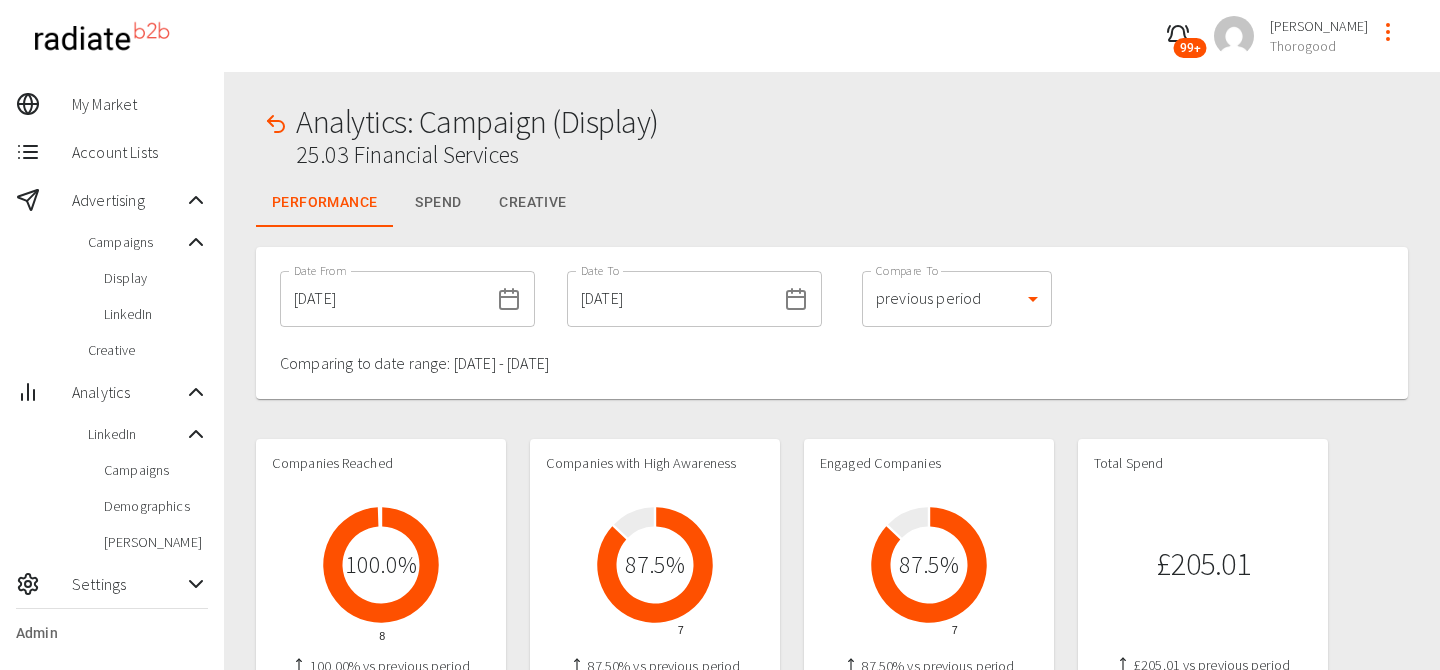 click on "Creative" at bounding box center [532, 203] 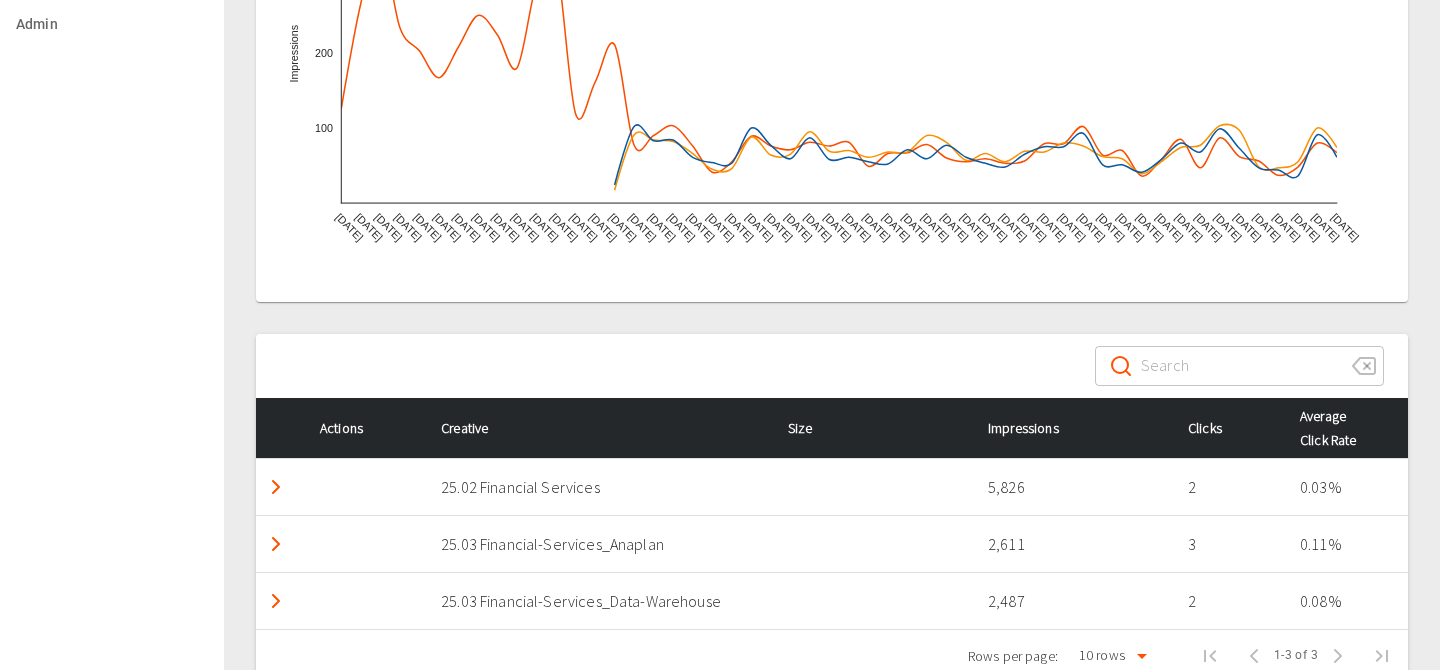 scroll, scrollTop: 796, scrollLeft: 0, axis: vertical 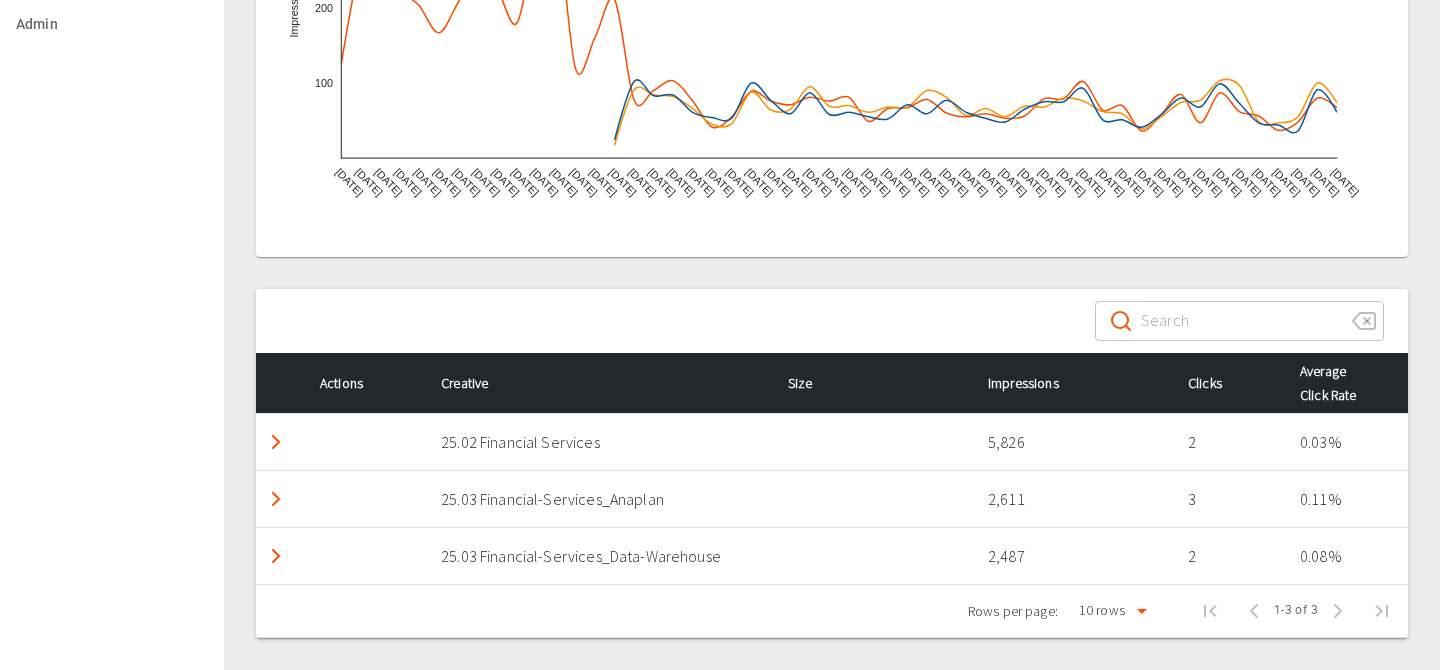 type 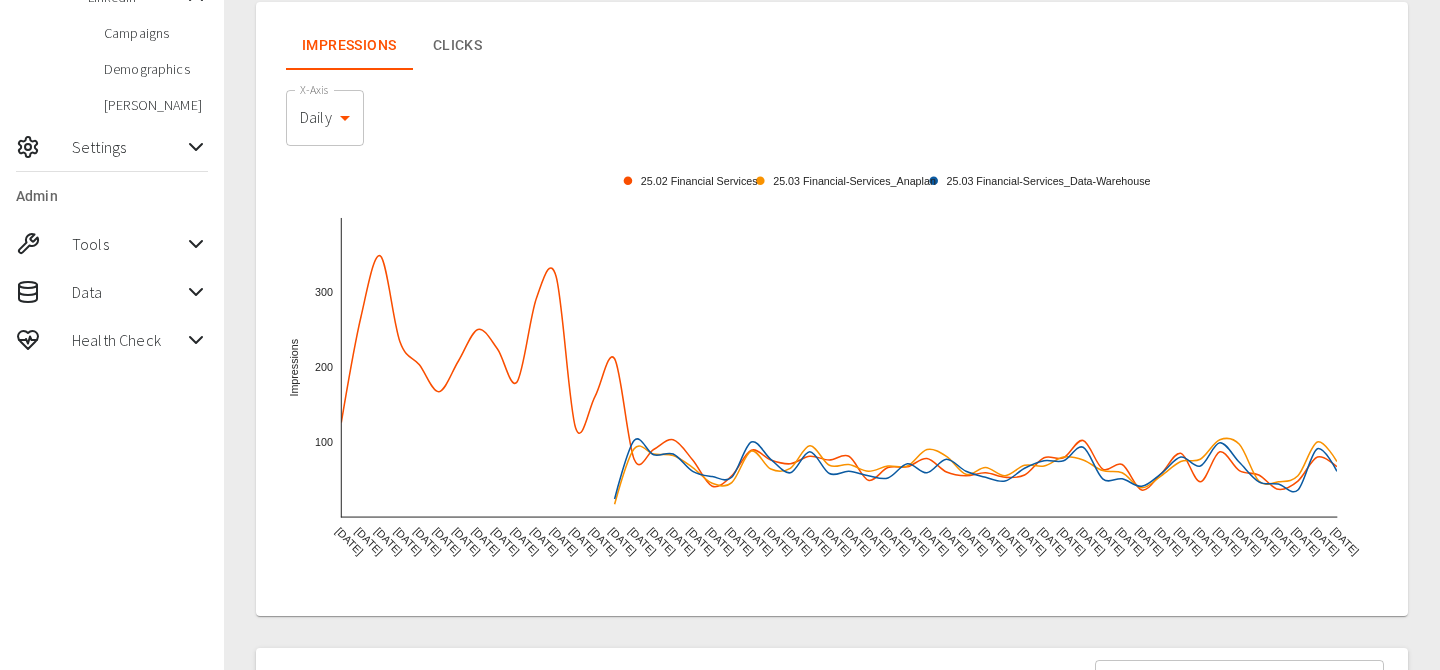 scroll, scrollTop: 0, scrollLeft: 0, axis: both 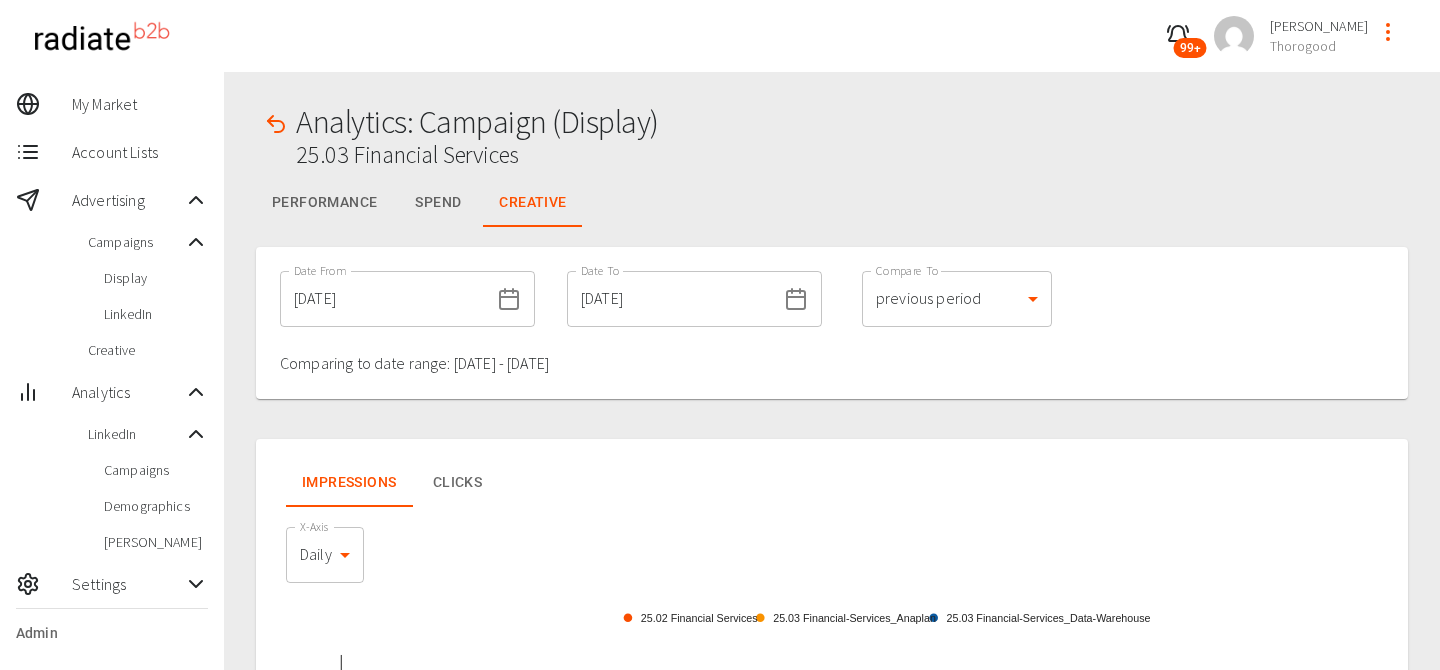 click 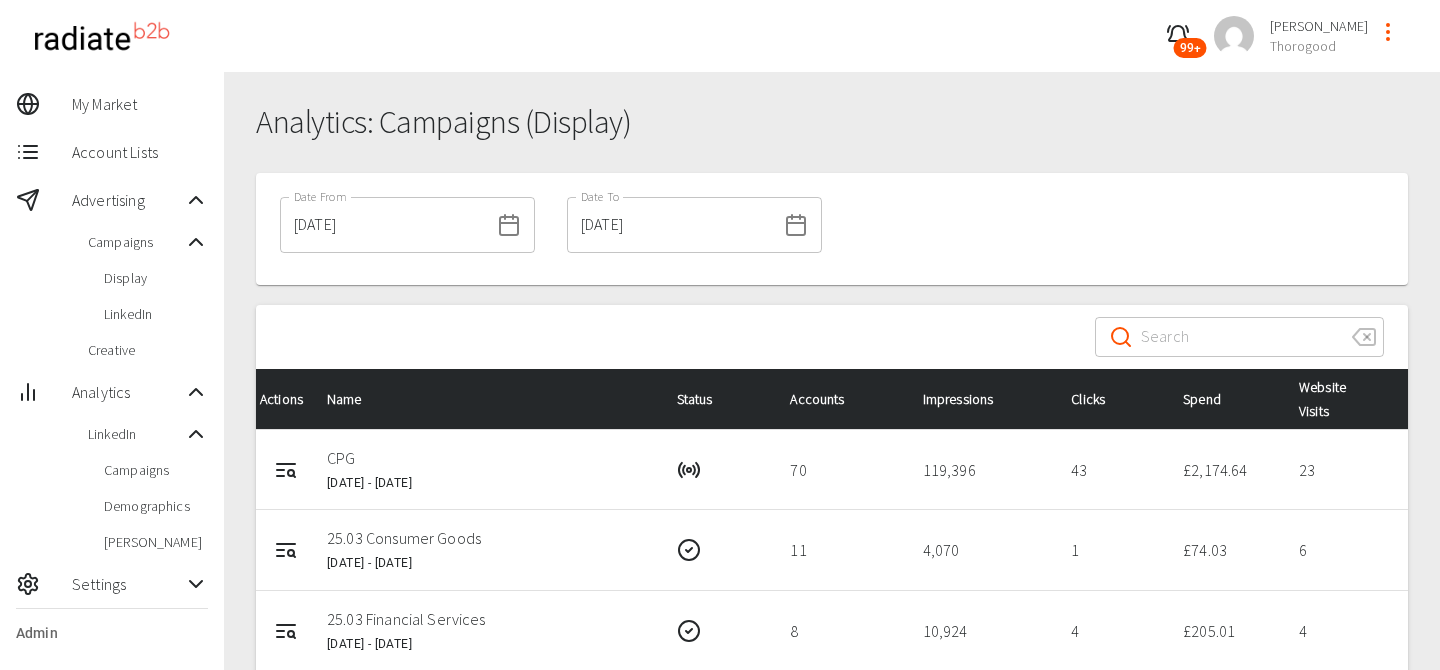 scroll, scrollTop: 78, scrollLeft: 0, axis: vertical 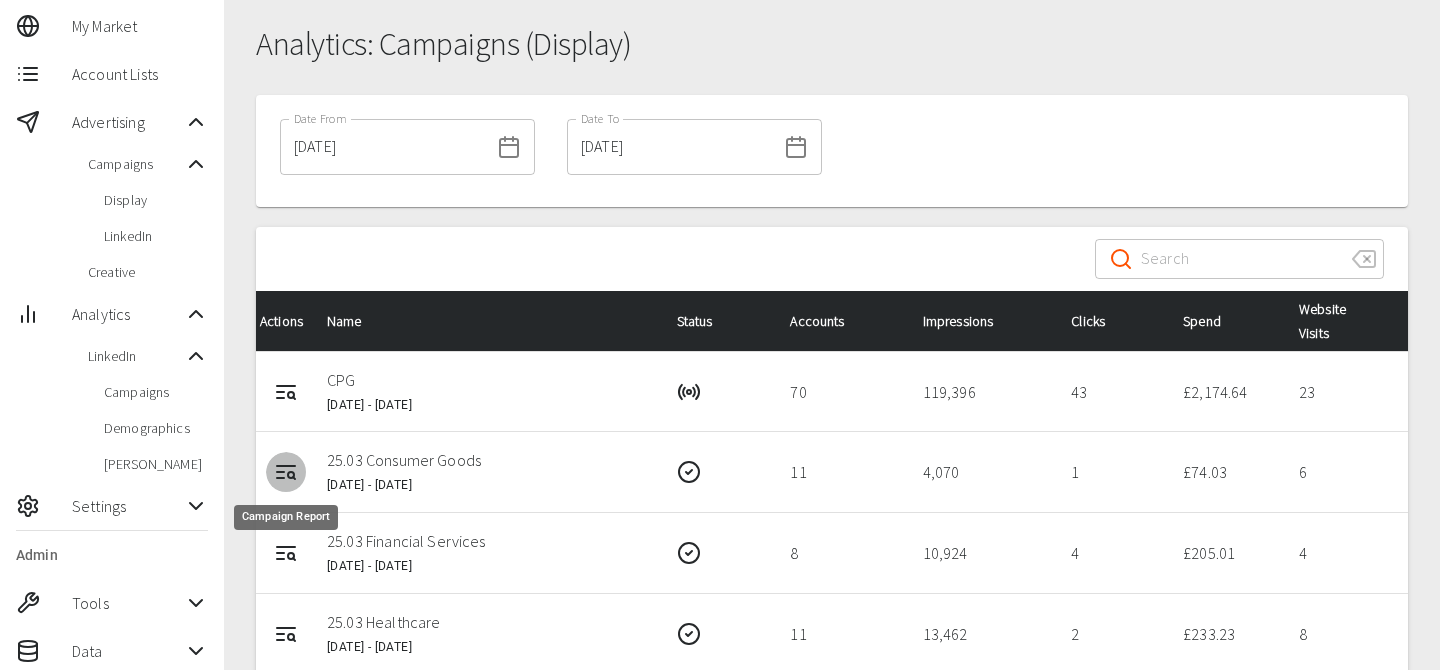 click 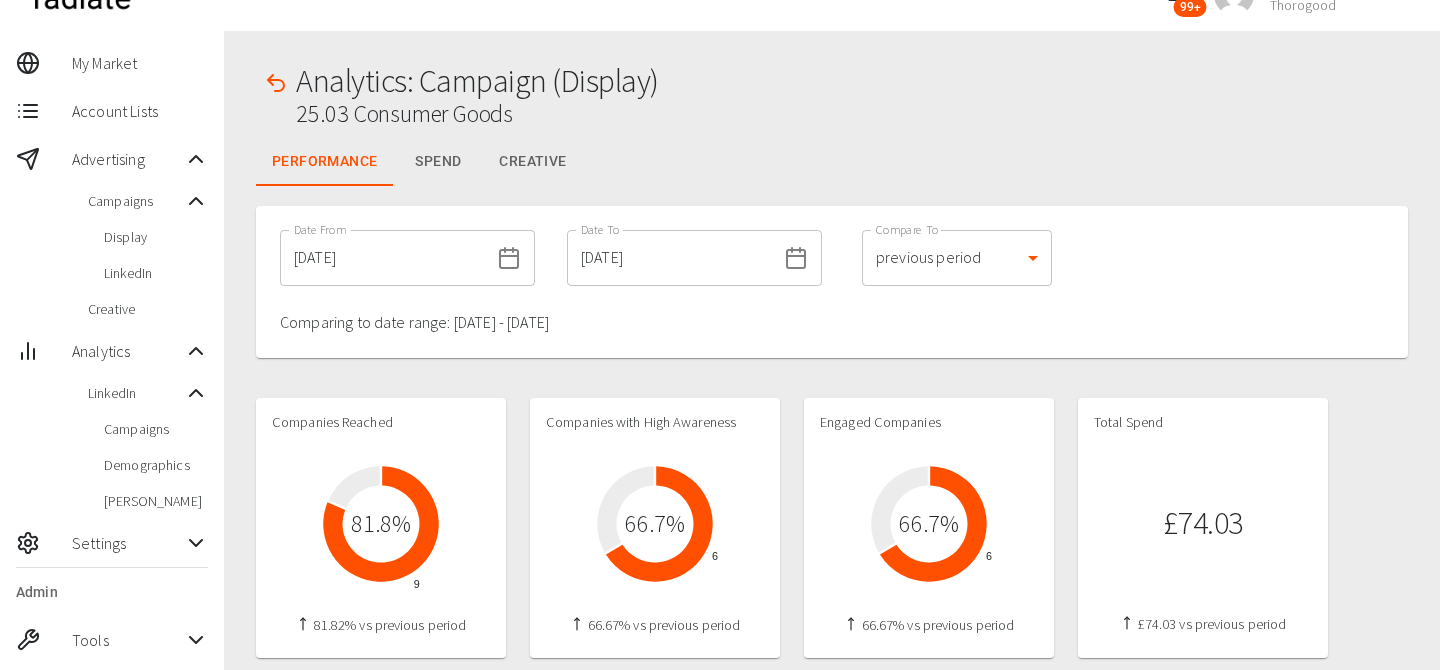 scroll, scrollTop: 42, scrollLeft: 0, axis: vertical 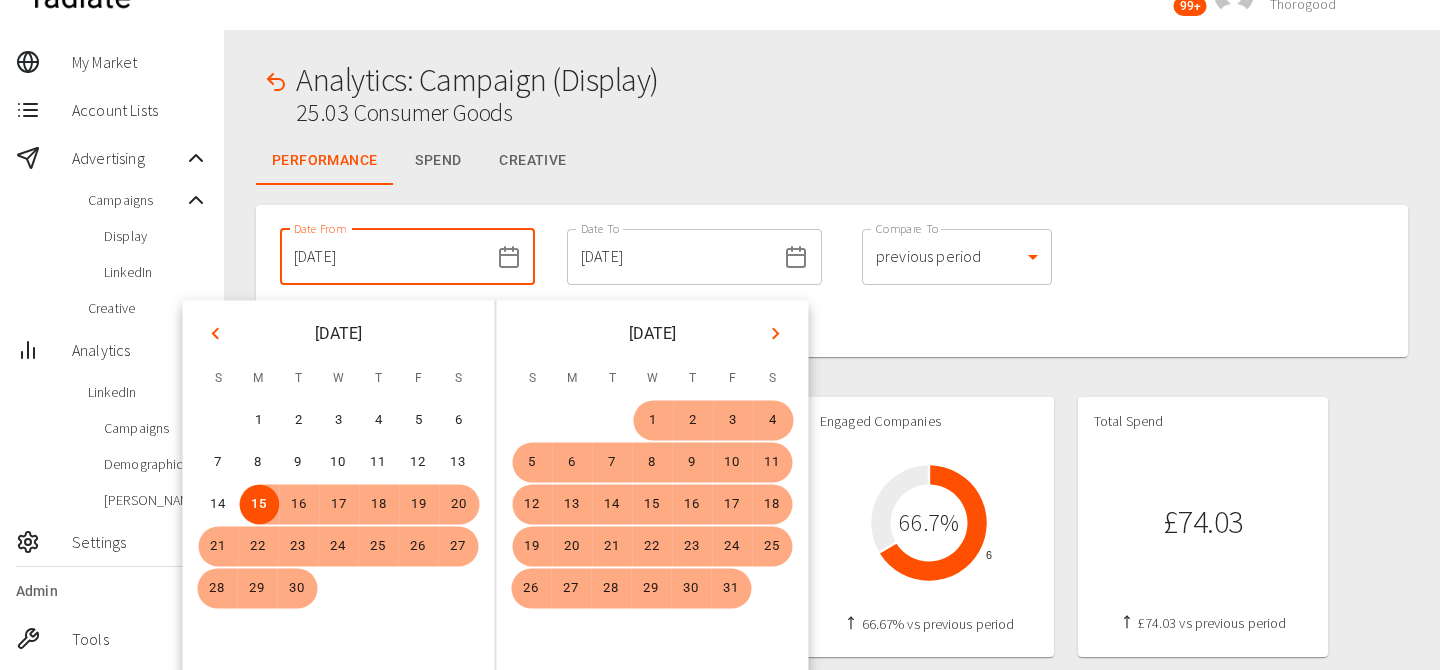 click on "[DATE]" at bounding box center (384, 257) 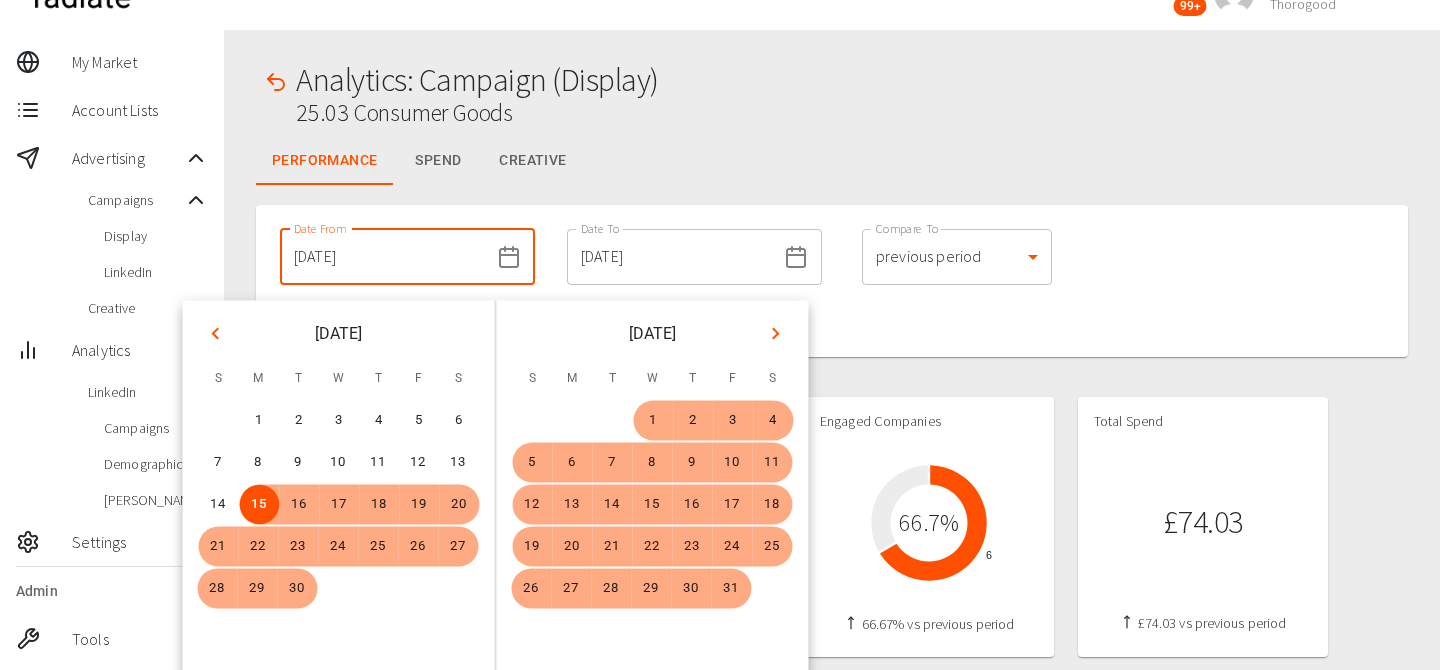 click on "[DATE]" at bounding box center (384, 257) 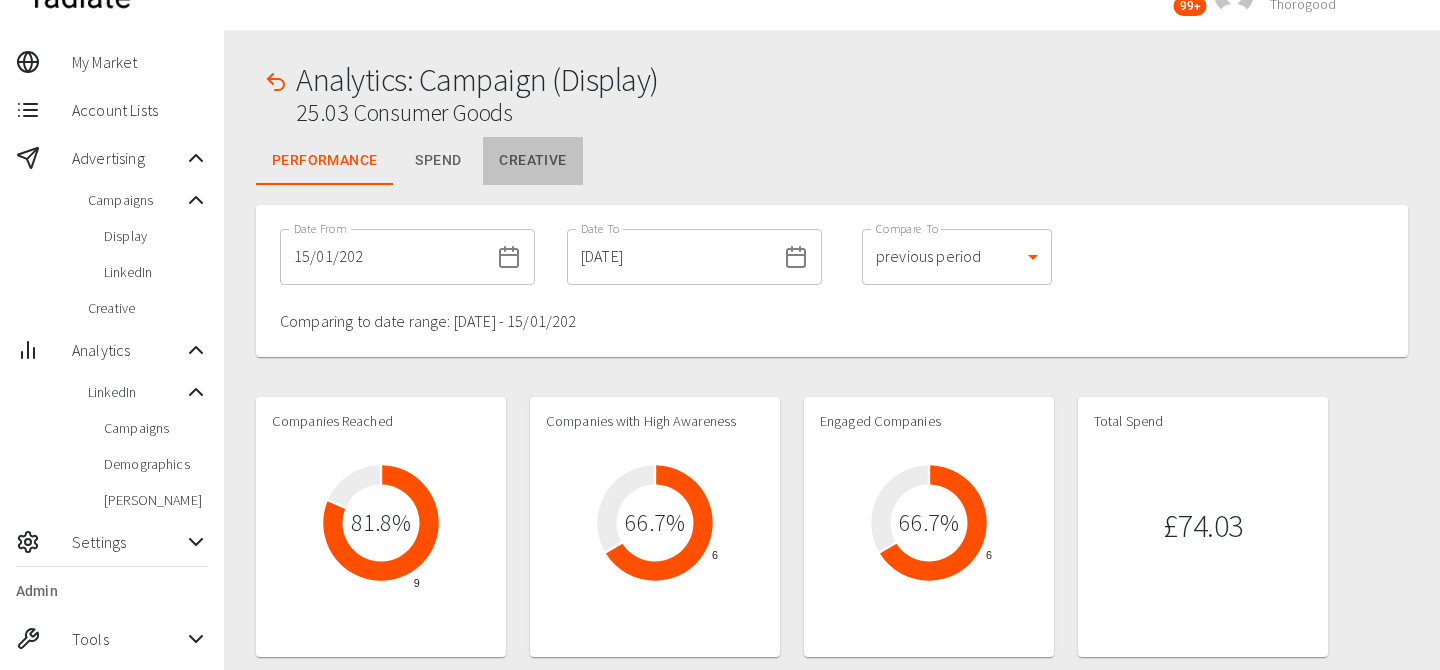 click on "Creative" at bounding box center [532, 161] 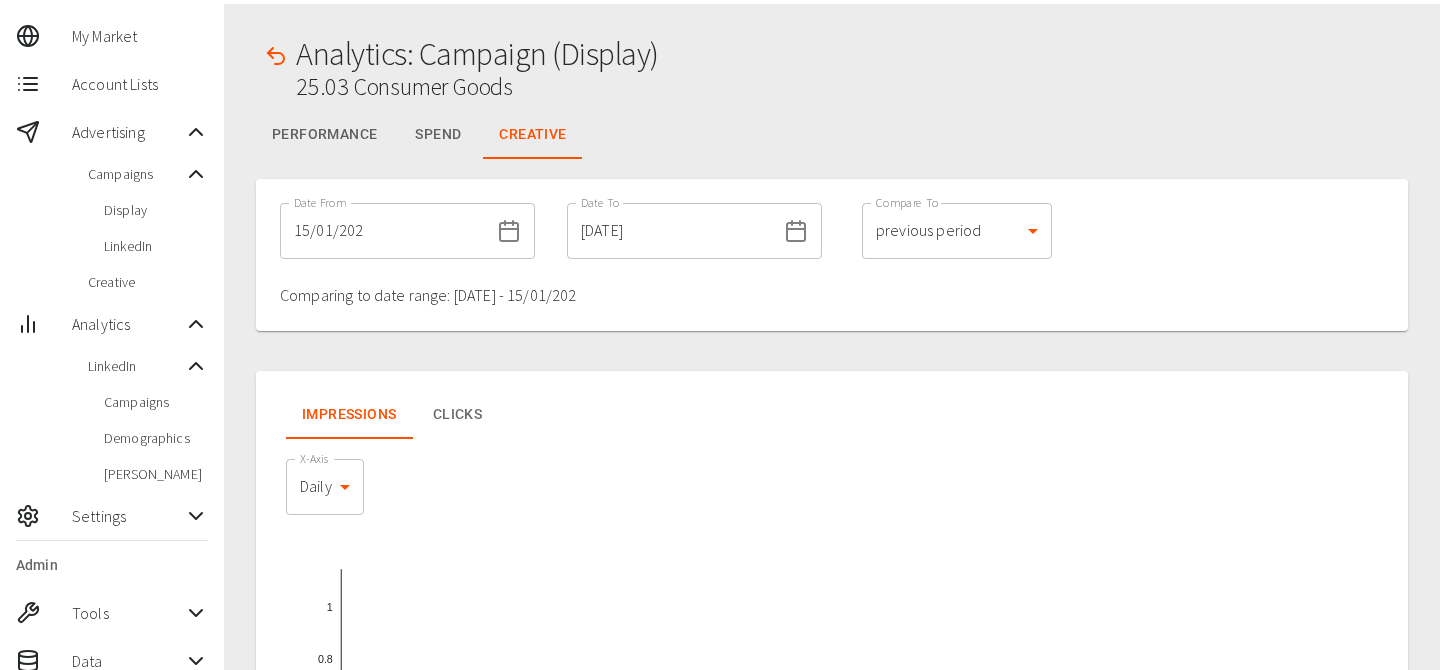 scroll, scrollTop: 74, scrollLeft: 0, axis: vertical 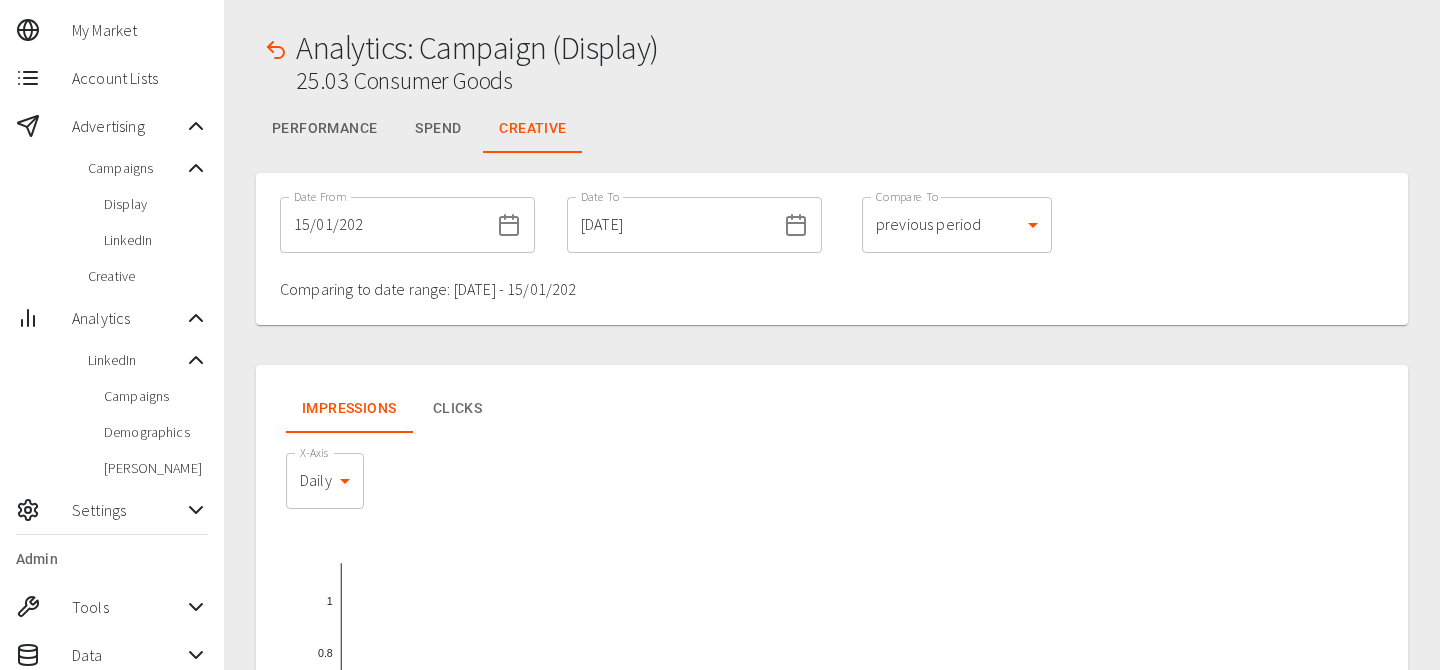 click on "15/01/202" at bounding box center [384, 225] 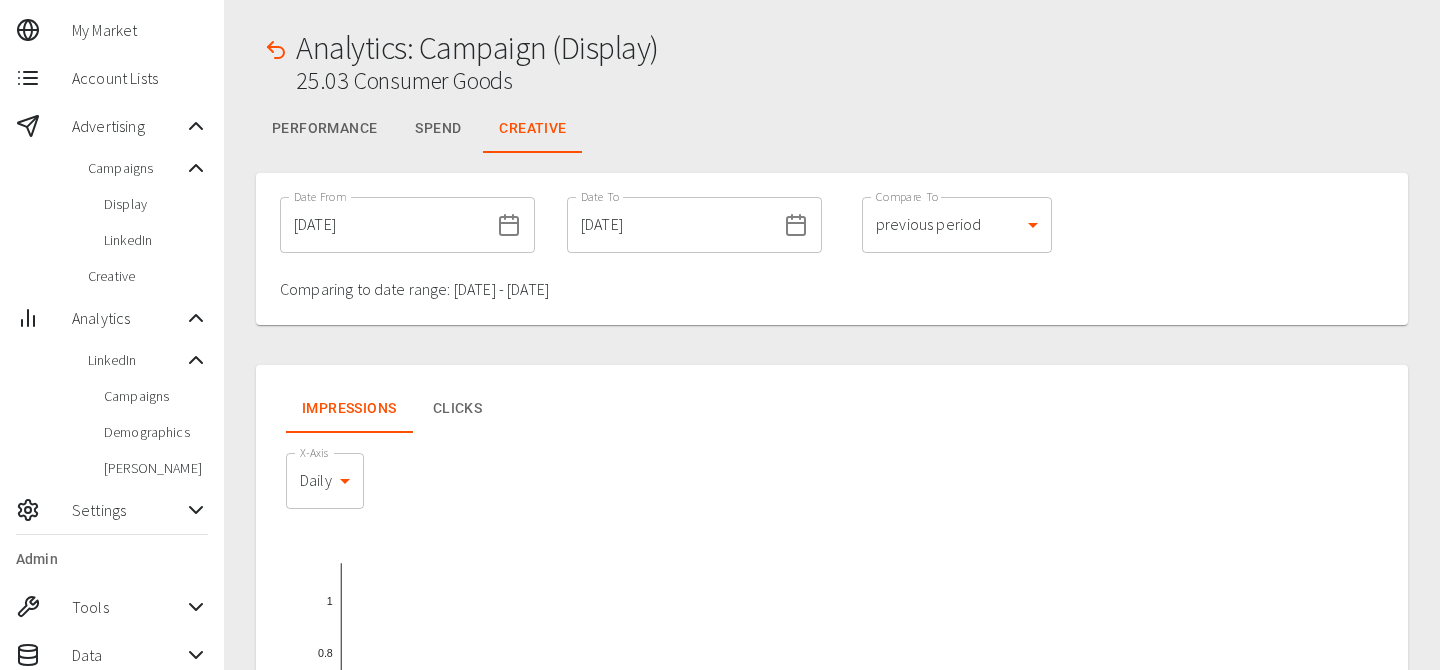 click at bounding box center (832, 335) 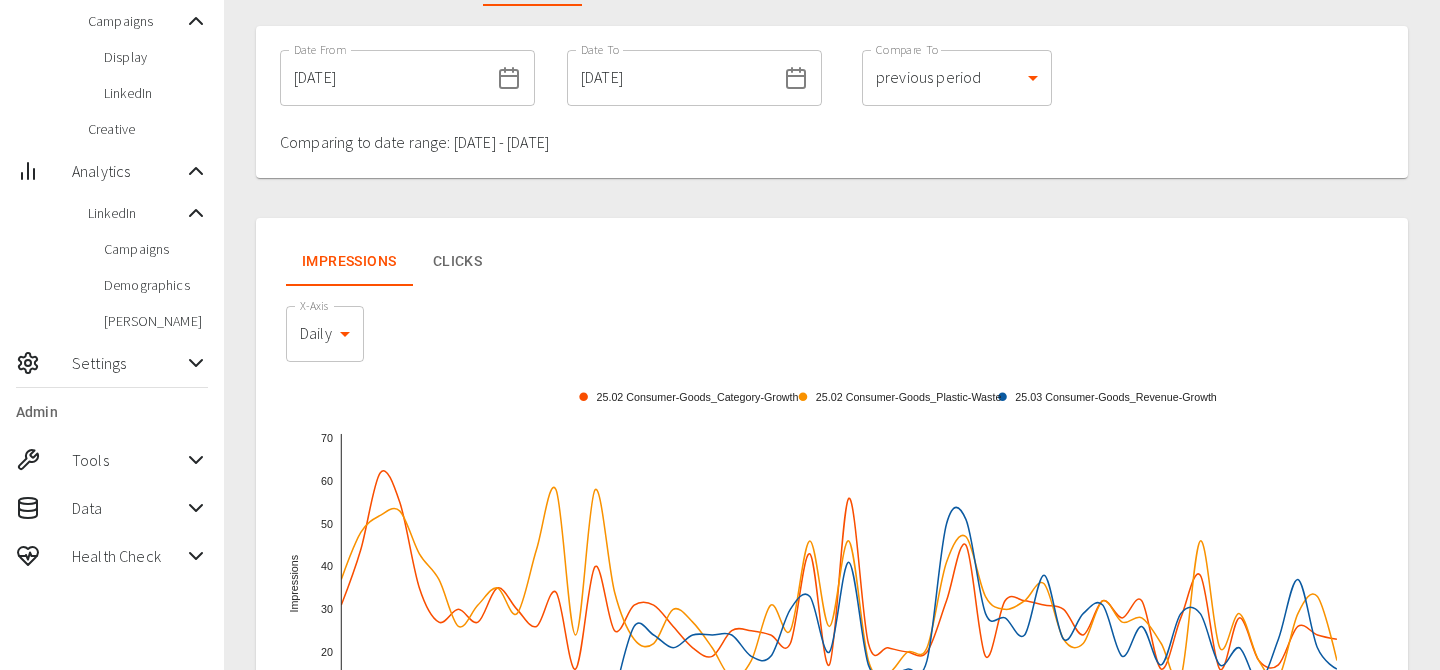 scroll, scrollTop: 218, scrollLeft: 0, axis: vertical 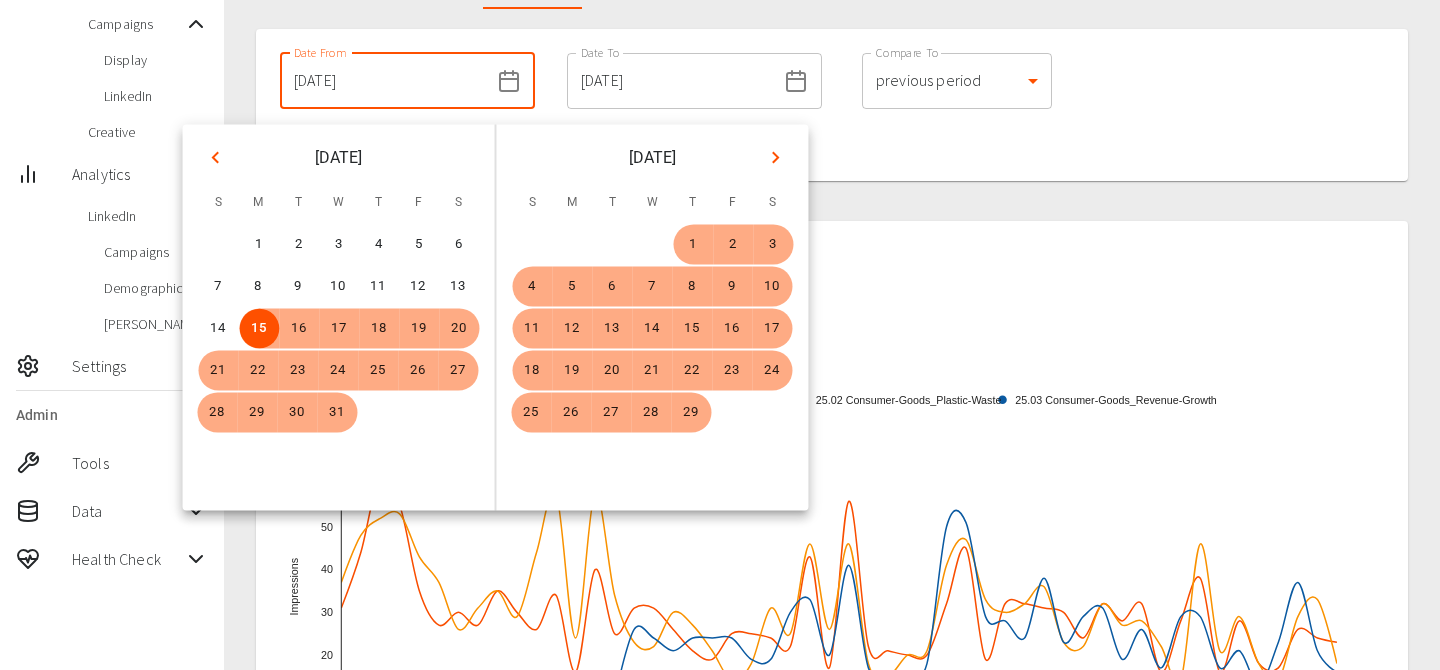click on "[DATE]" at bounding box center [384, 81] 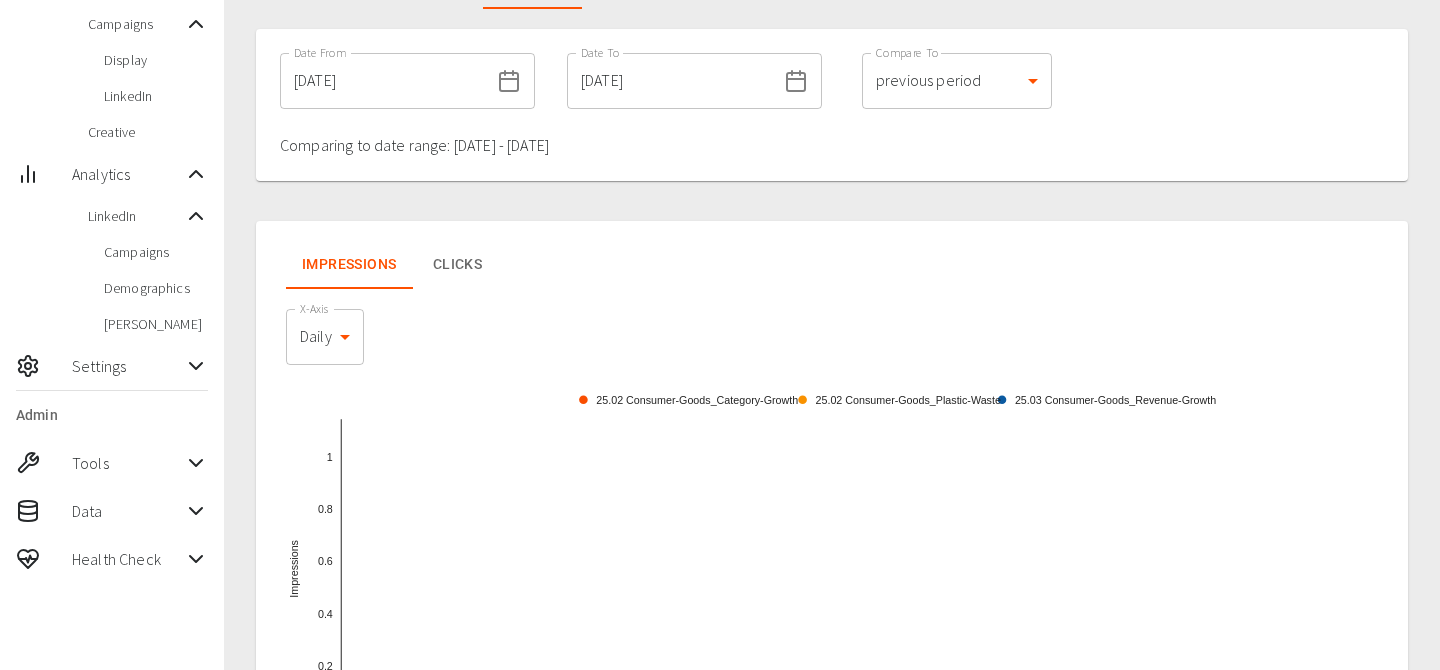click on "Date From [DATE] Date From Date To [DATE] Date To Compare To previous period  1 Compare To Comparing to date range:   [DATE]   -   [DATE]" at bounding box center (832, 105) 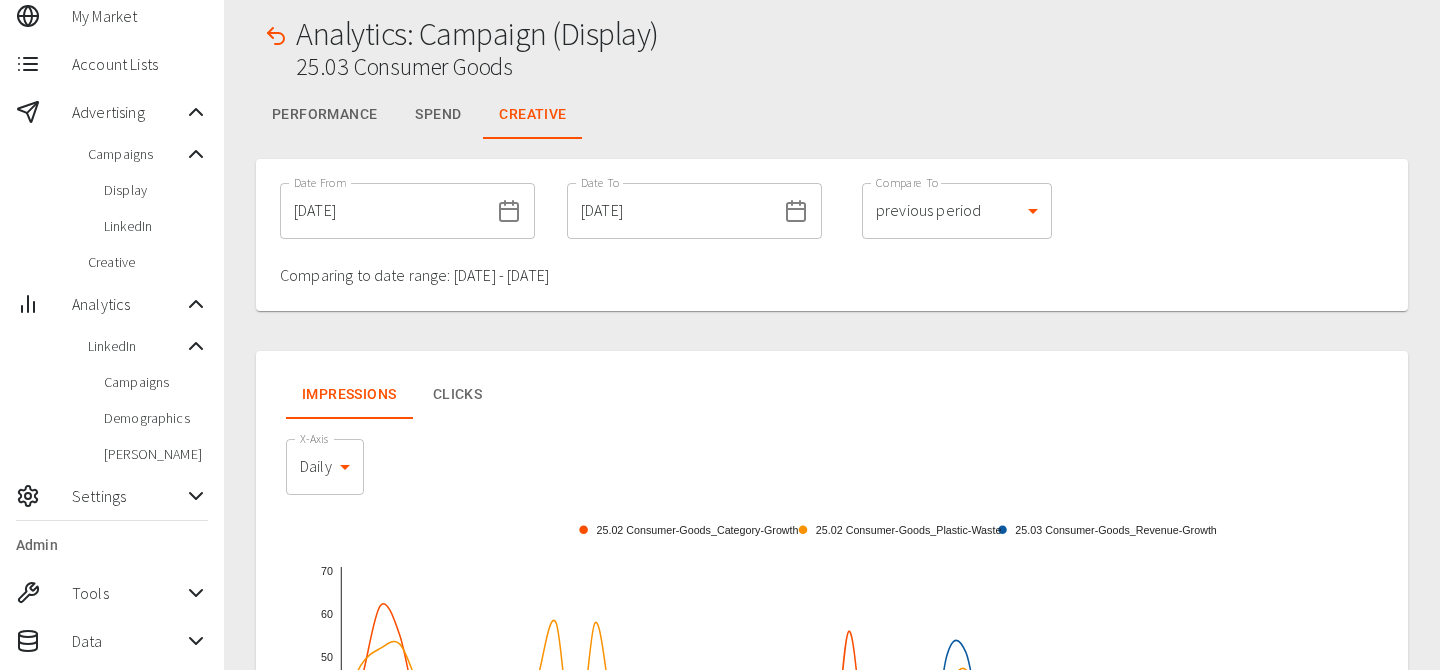 scroll, scrollTop: 46, scrollLeft: 0, axis: vertical 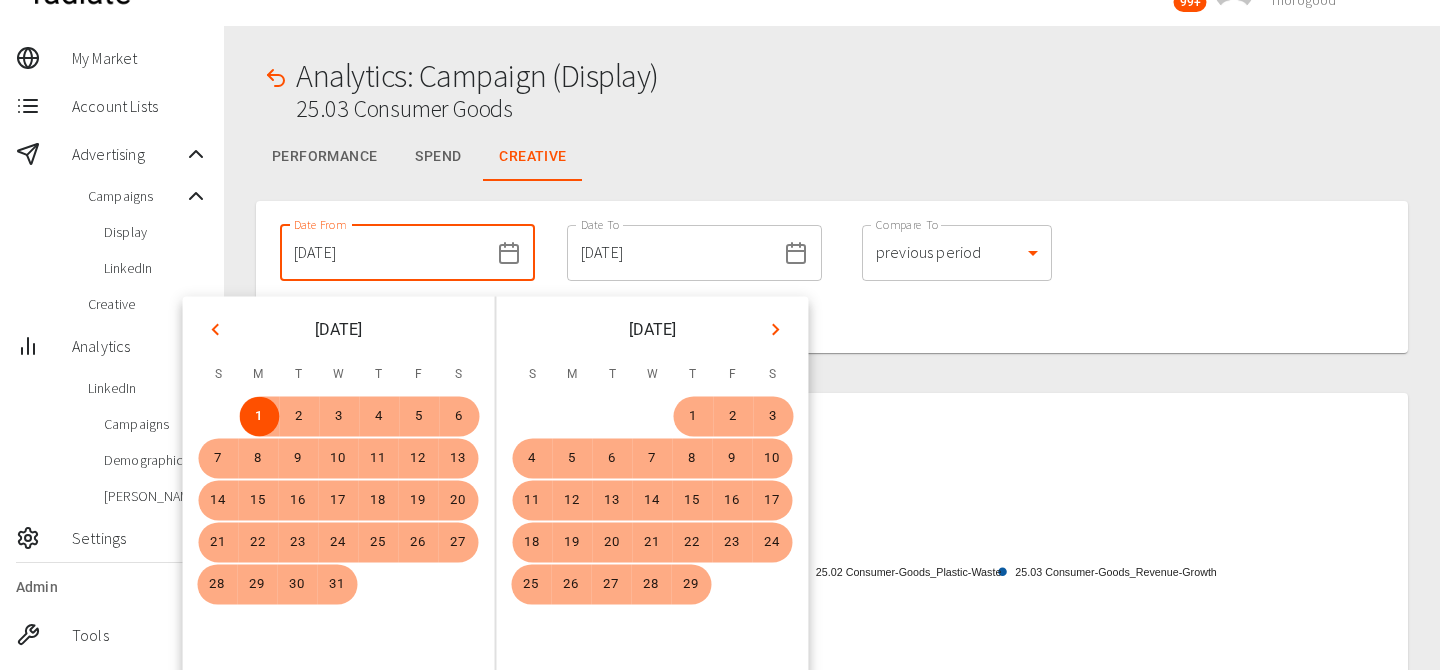 click on "[DATE]" at bounding box center [384, 253] 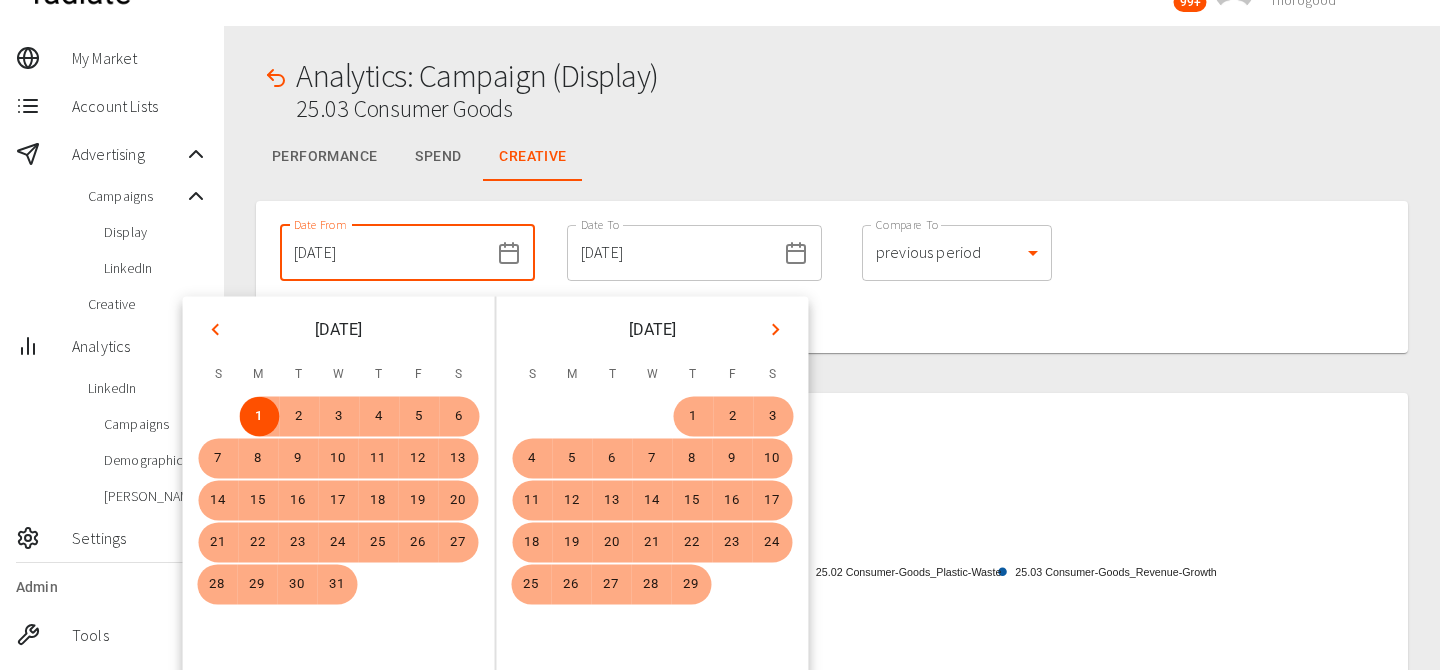 click 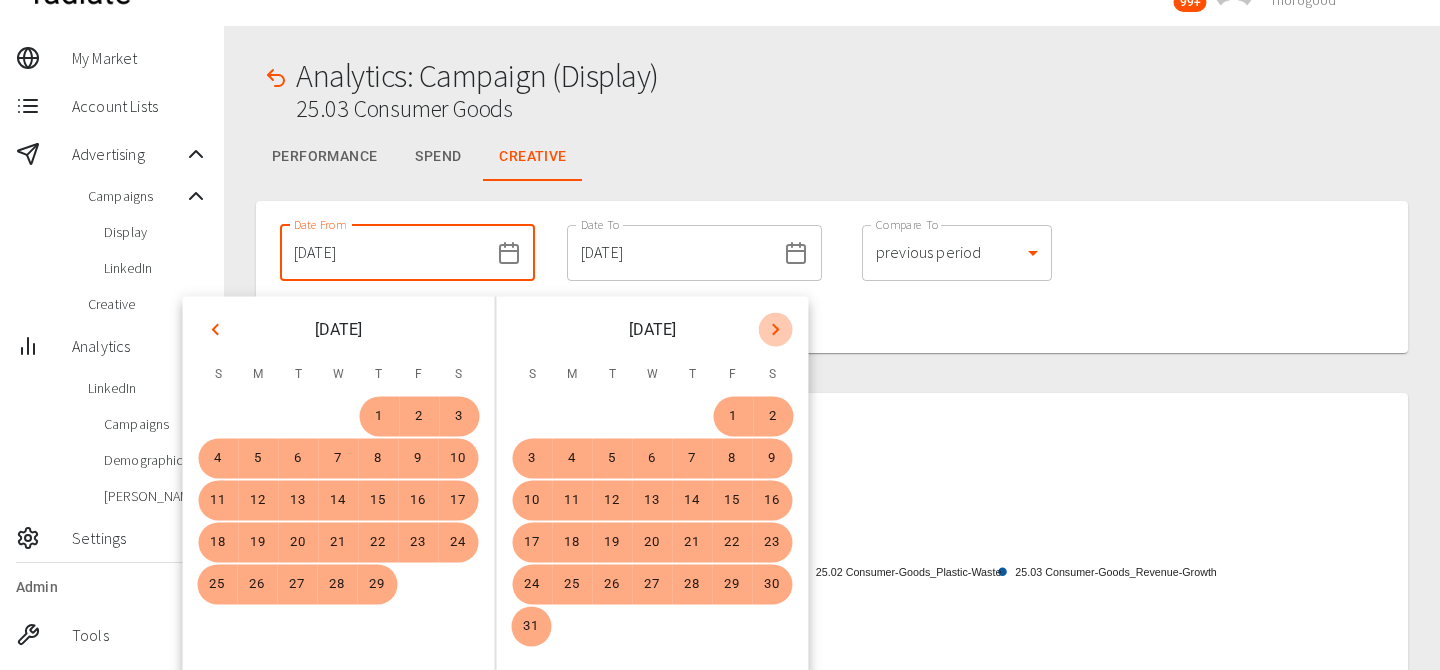 click 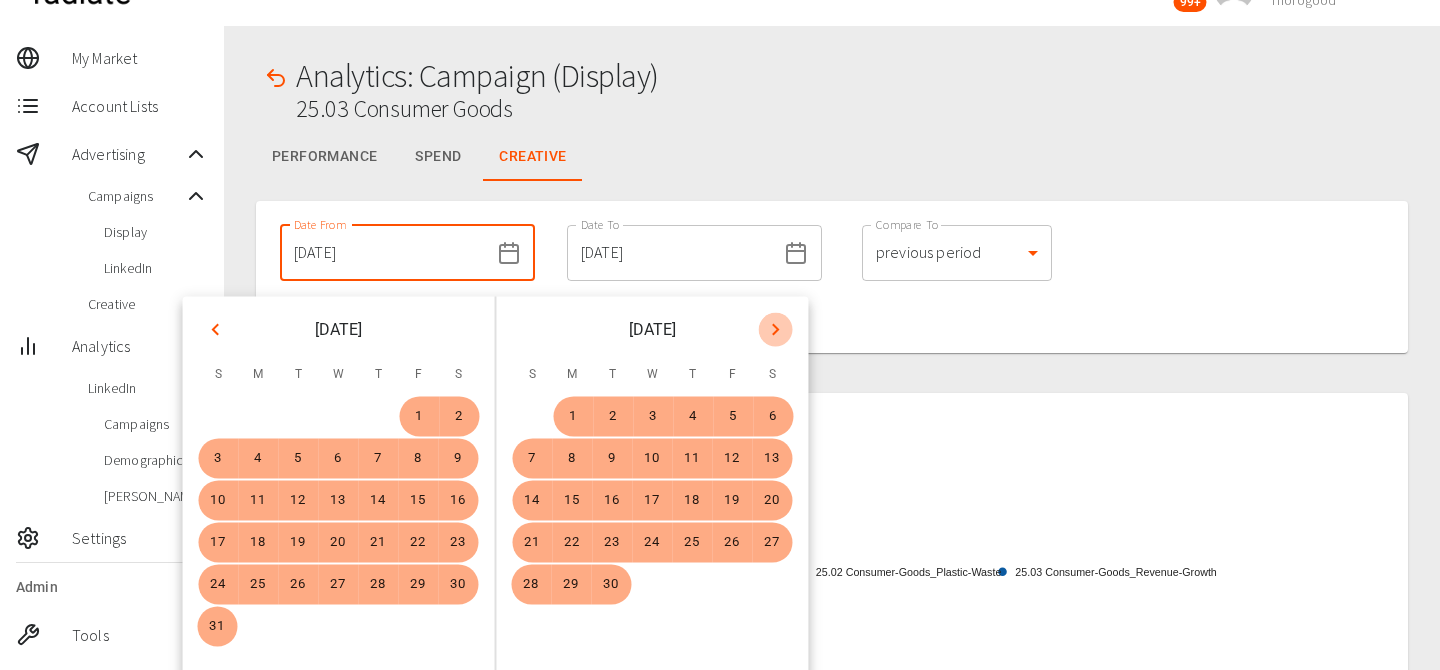 click 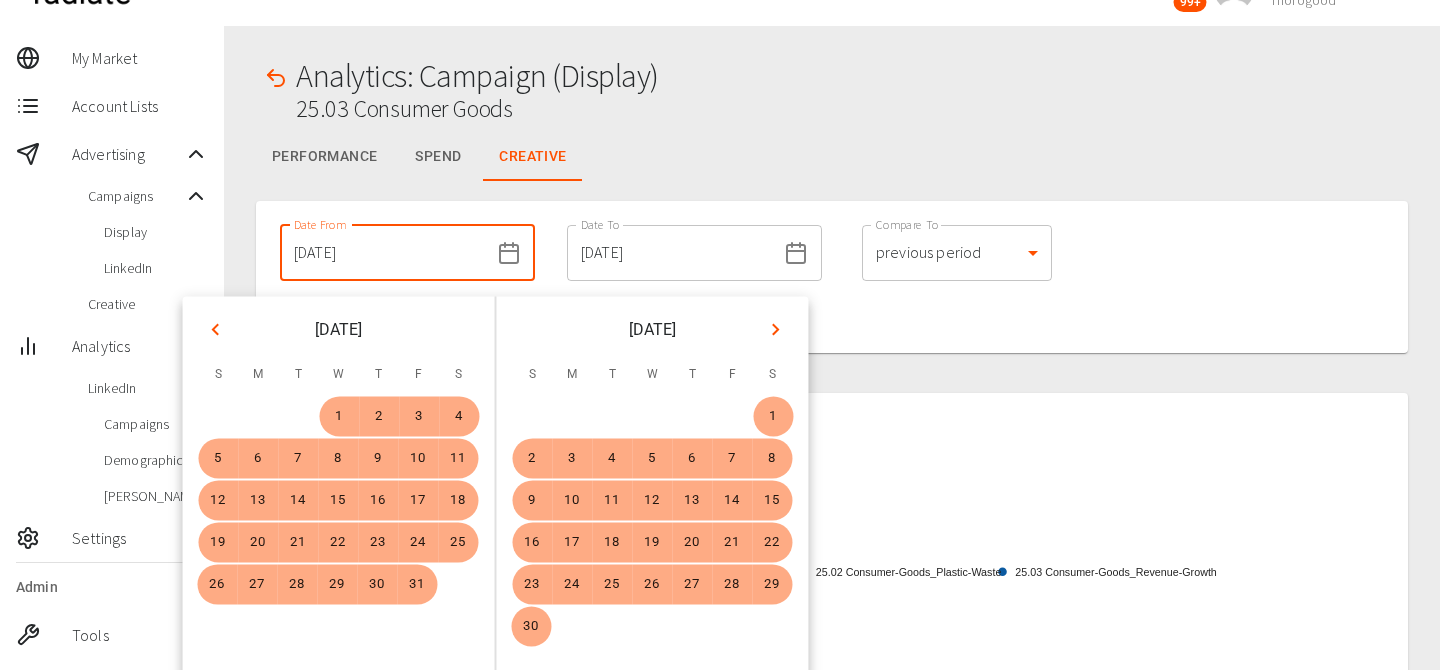 click 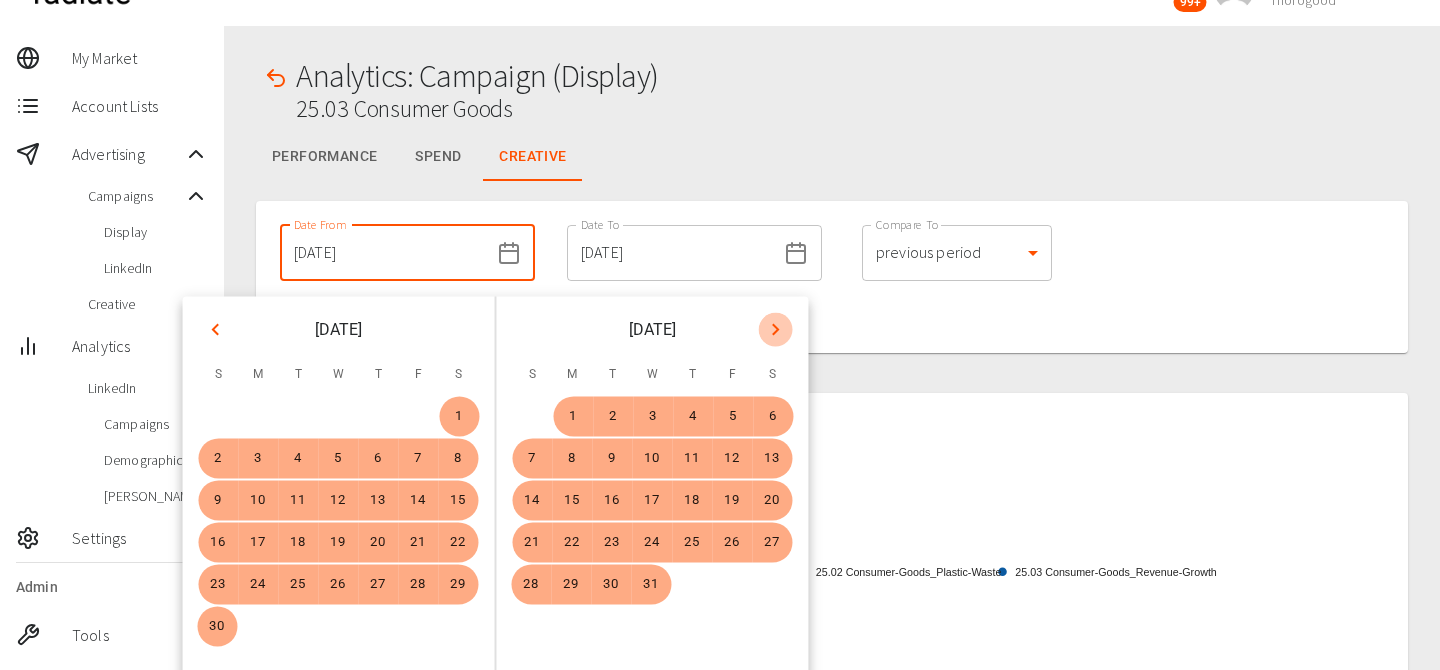 click 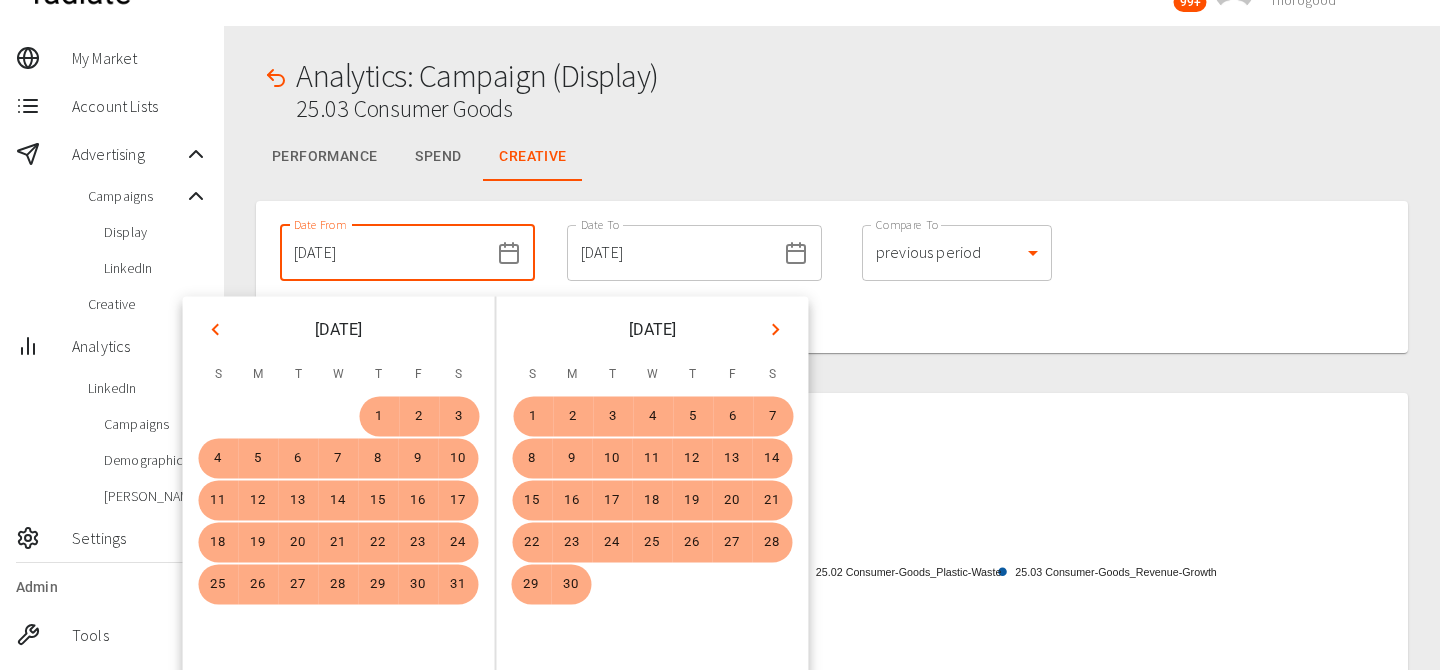 click 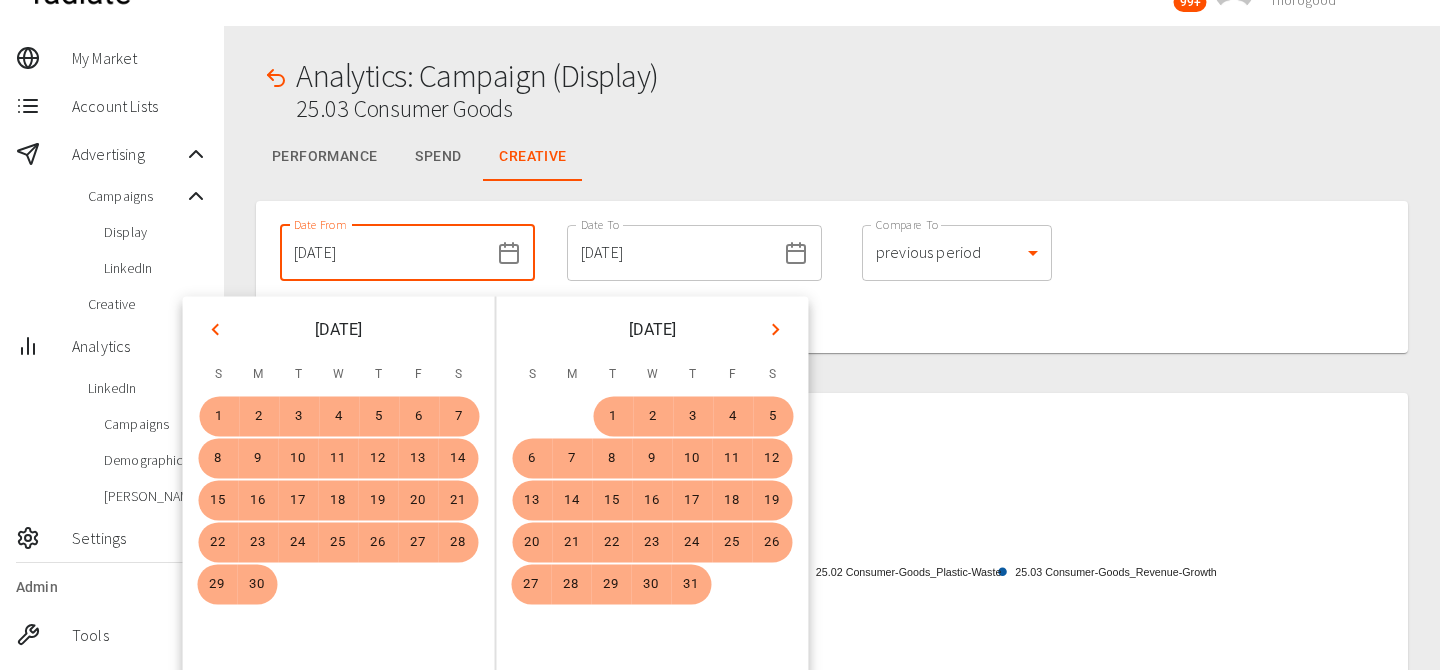 click 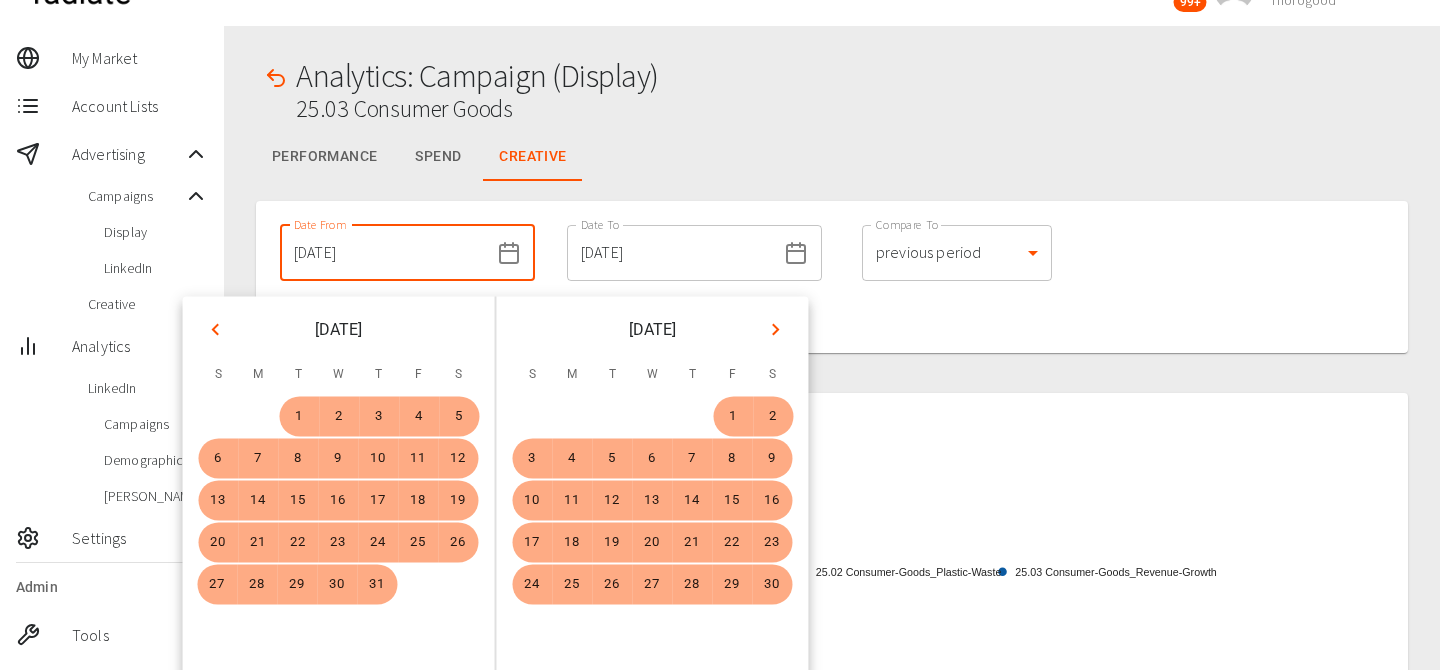 click 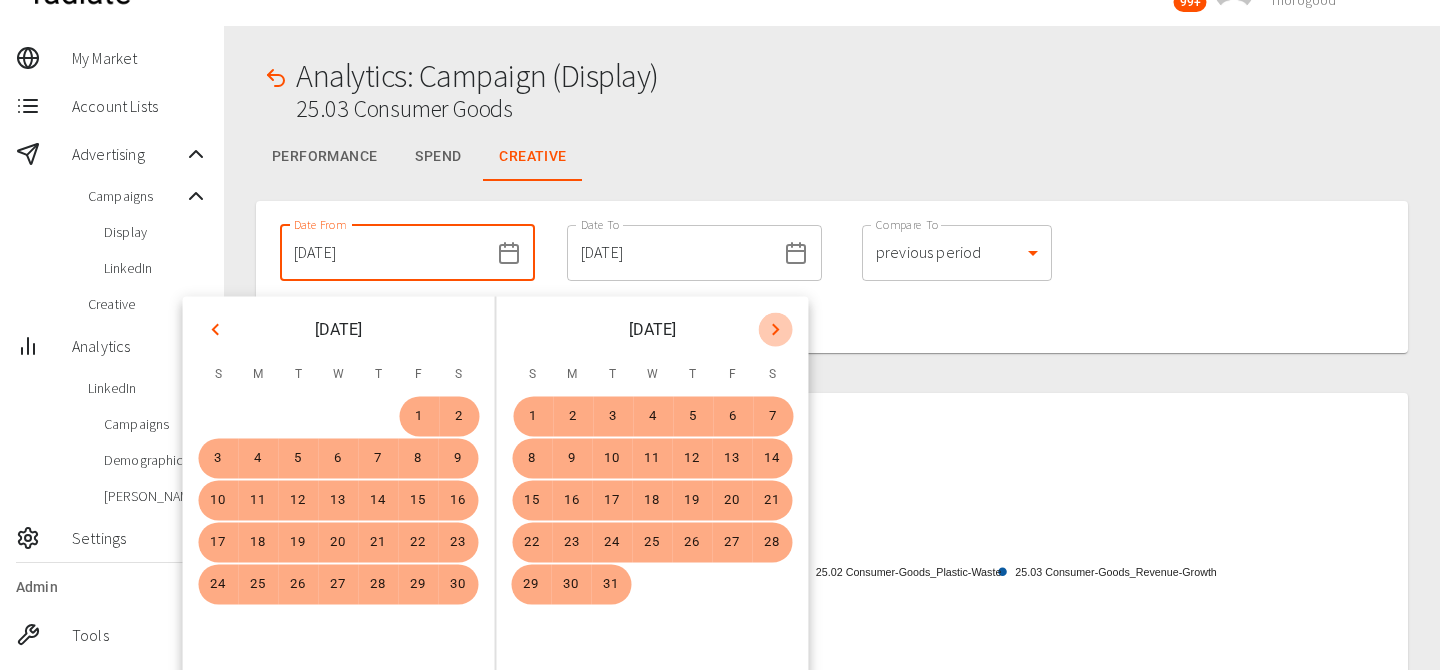 click 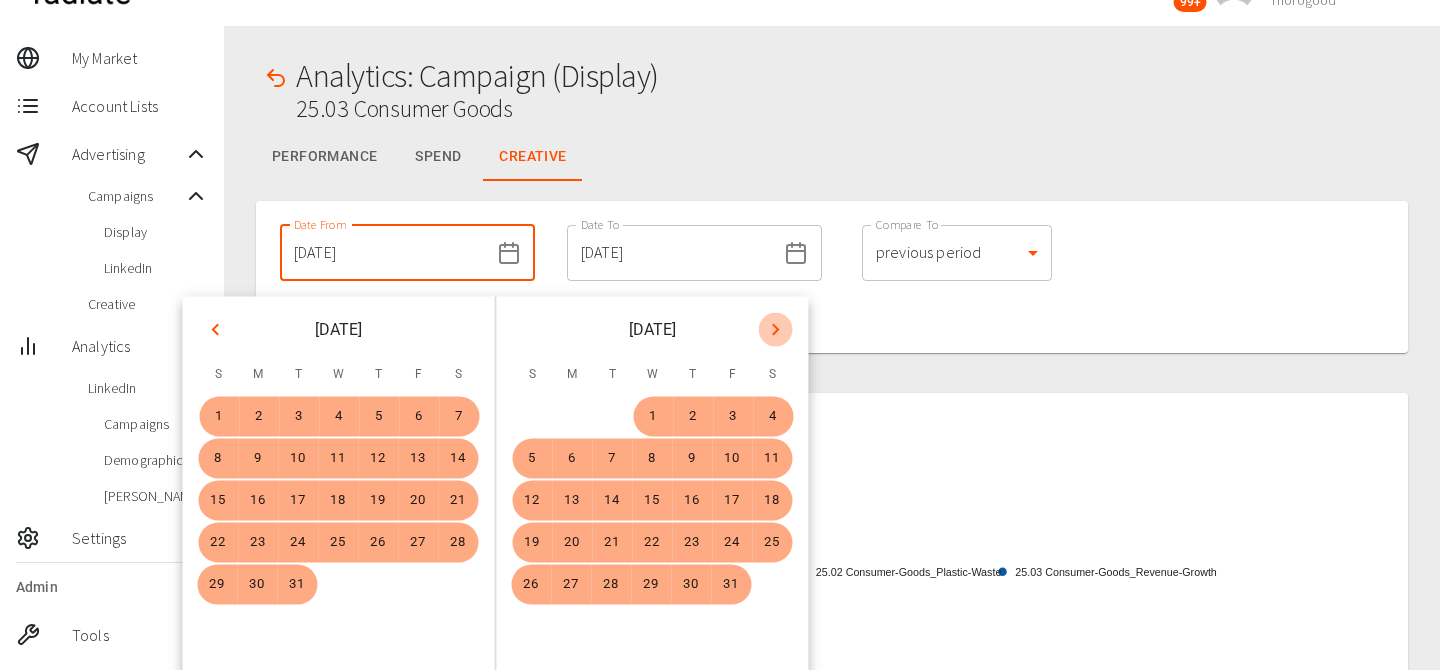 click 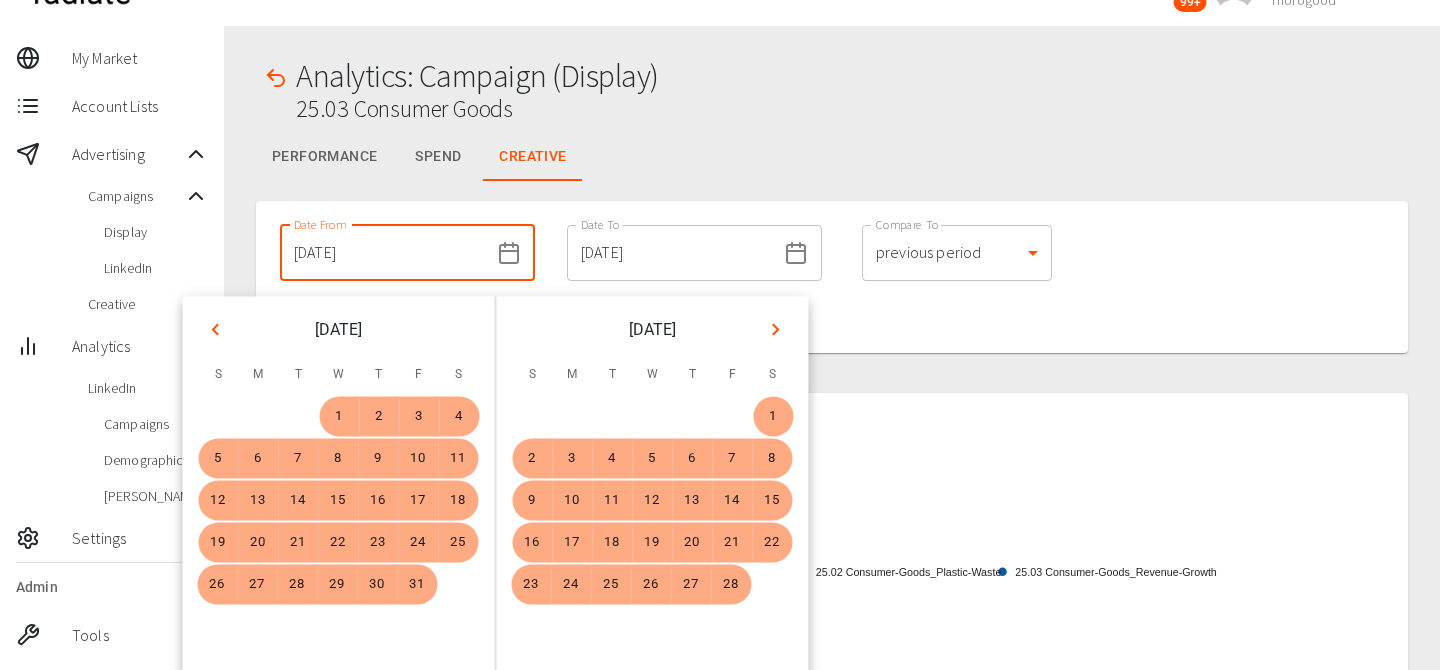 click 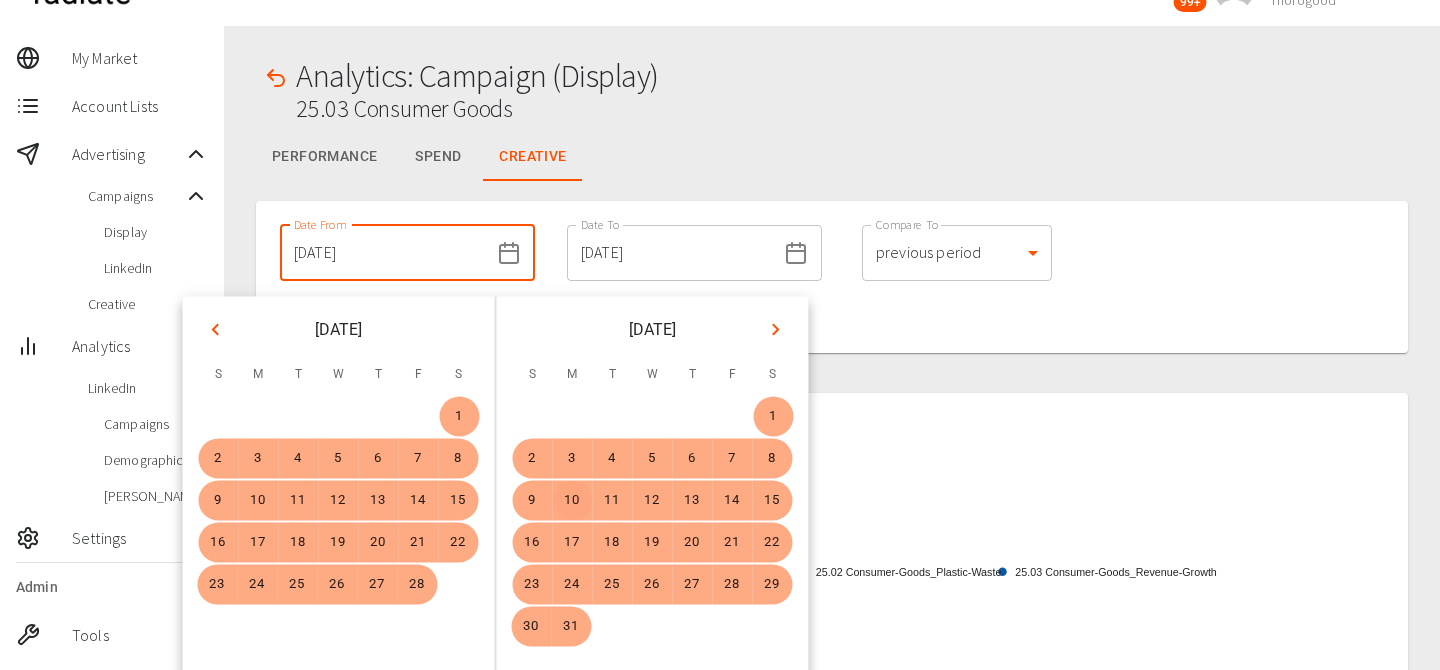 click on "10" at bounding box center (573, 501) 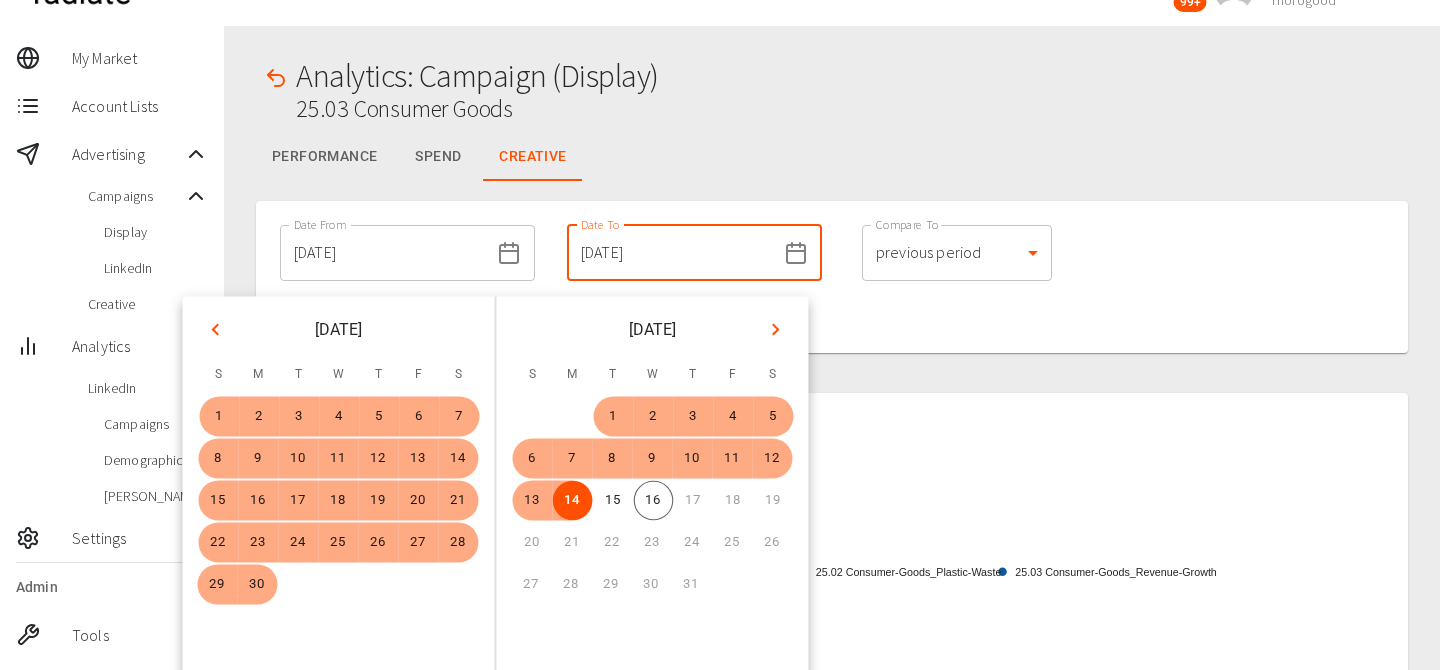 click on "Date From [DATE] Date From Date To [DATE] Date To Compare To previous period  1 Compare To Comparing to date range:   [DATE]   -   [DATE]" at bounding box center (832, 277) 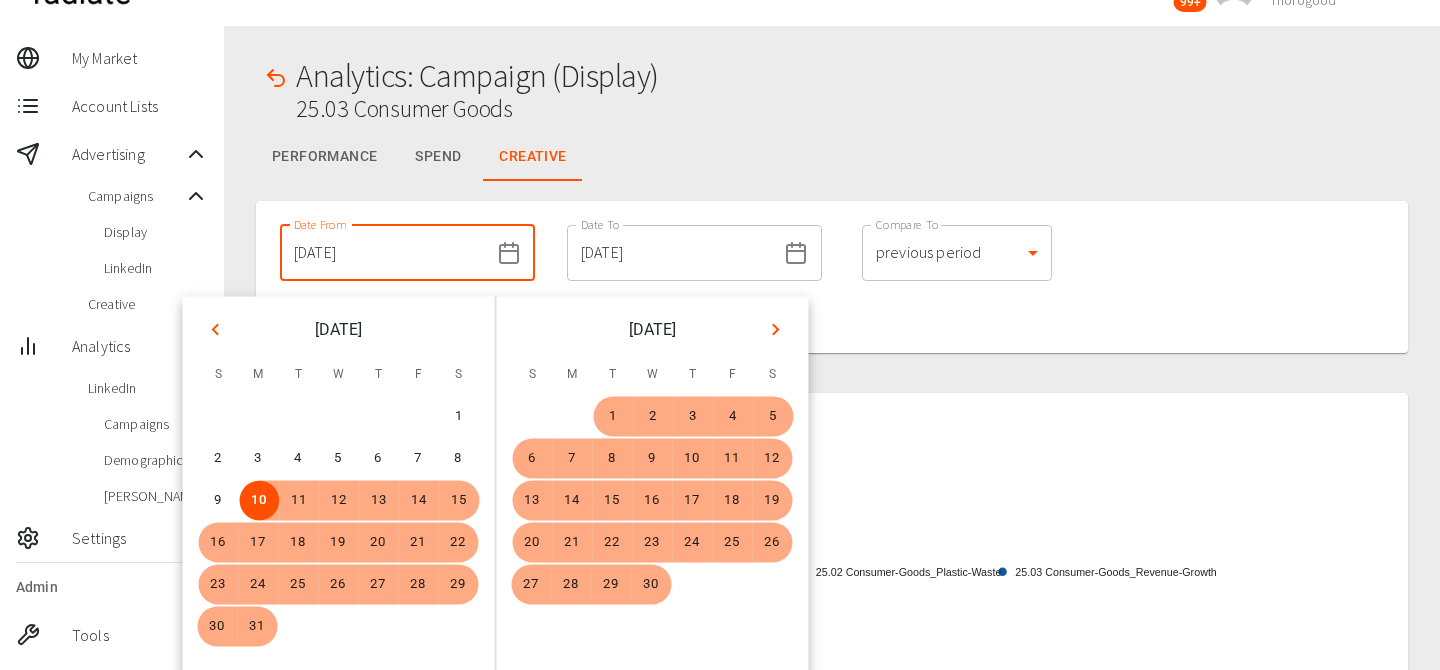 click on "Date From [DATE] Date From Date To [DATE] Date To Compare To previous period  1 Compare To Comparing to date range:   [DATE]   -   [DATE]" at bounding box center [832, 277] 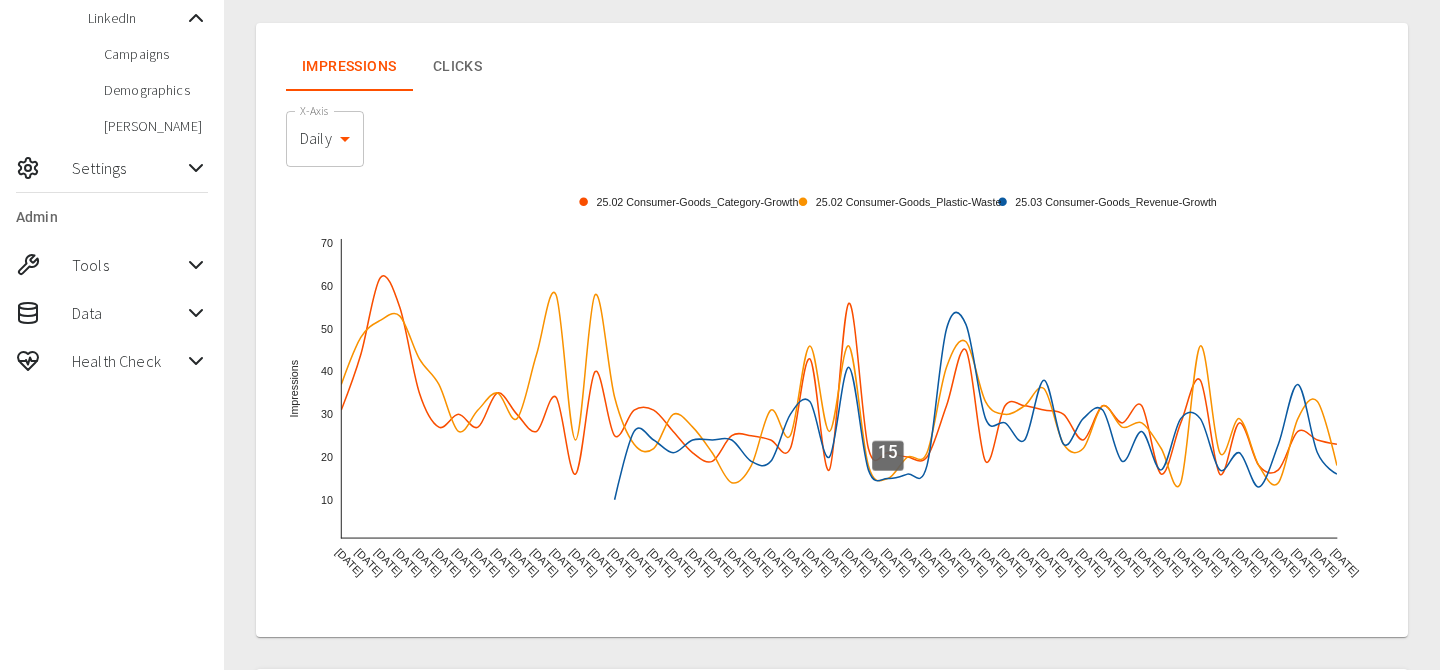 scroll, scrollTop: 0, scrollLeft: 0, axis: both 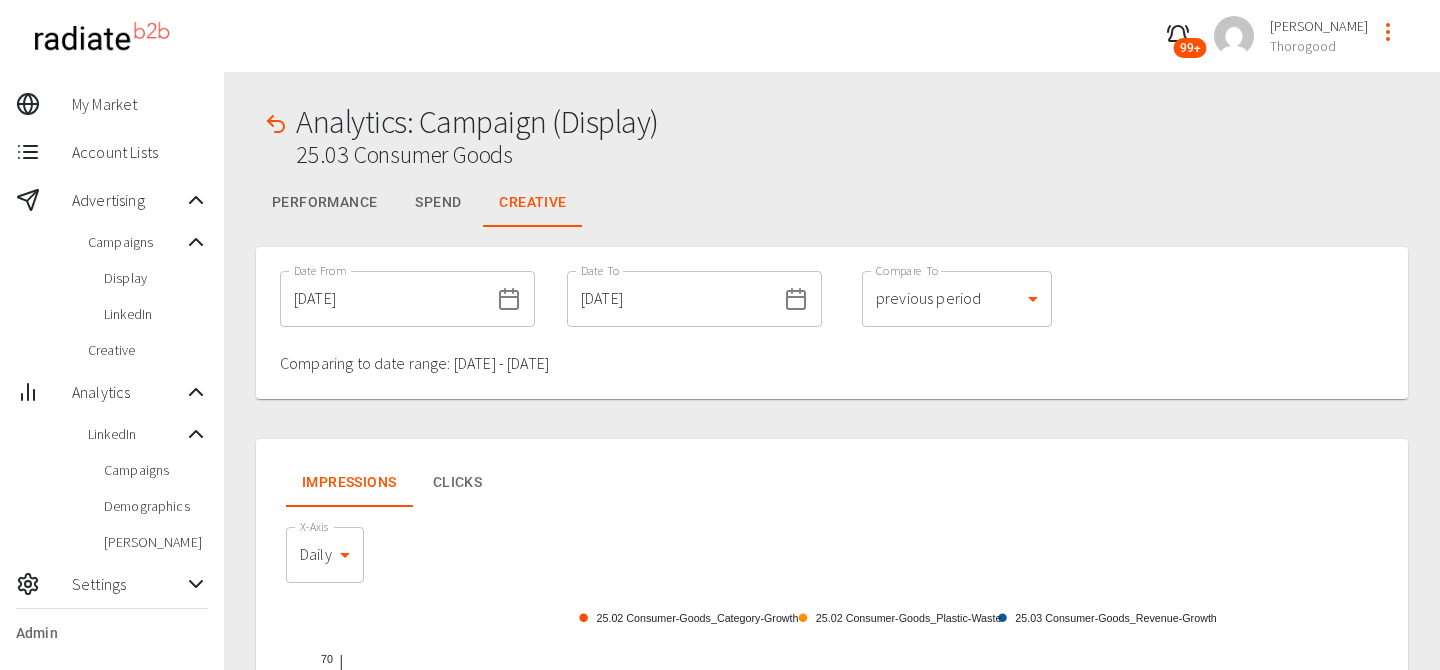 click on "Performance" at bounding box center [324, 203] 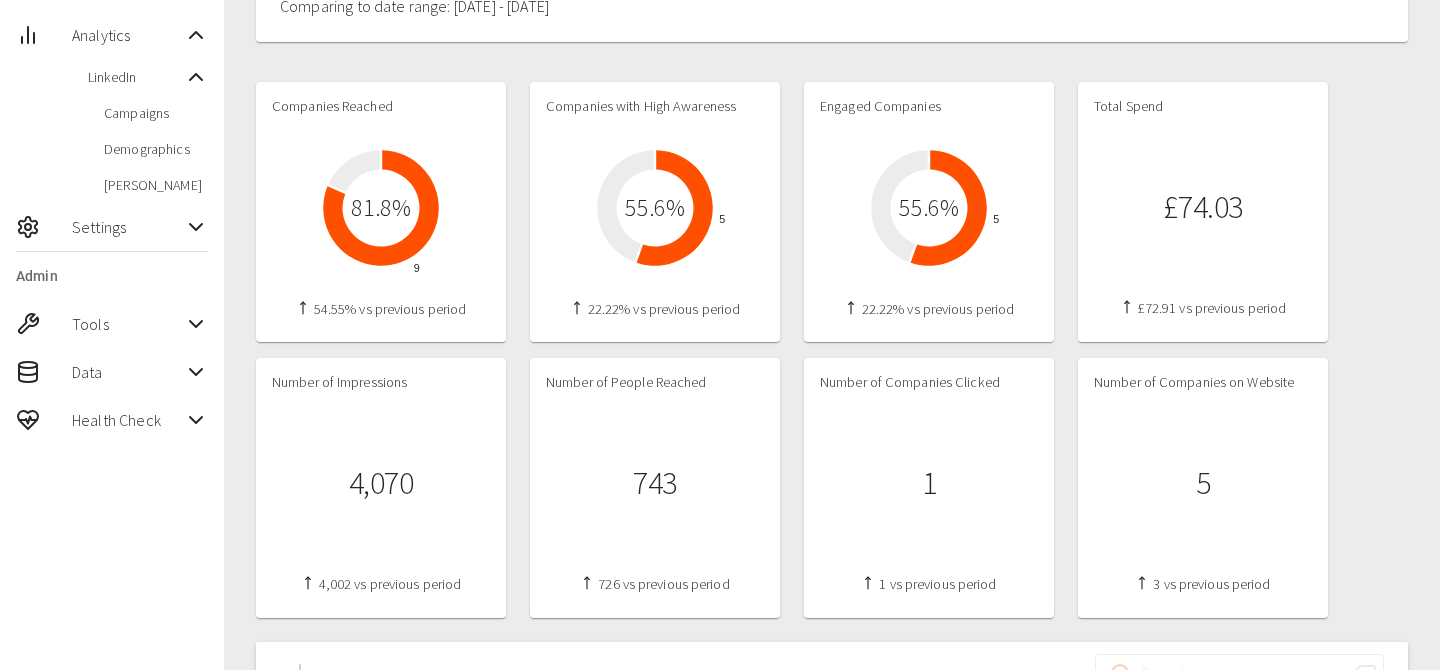 scroll, scrollTop: 384, scrollLeft: 0, axis: vertical 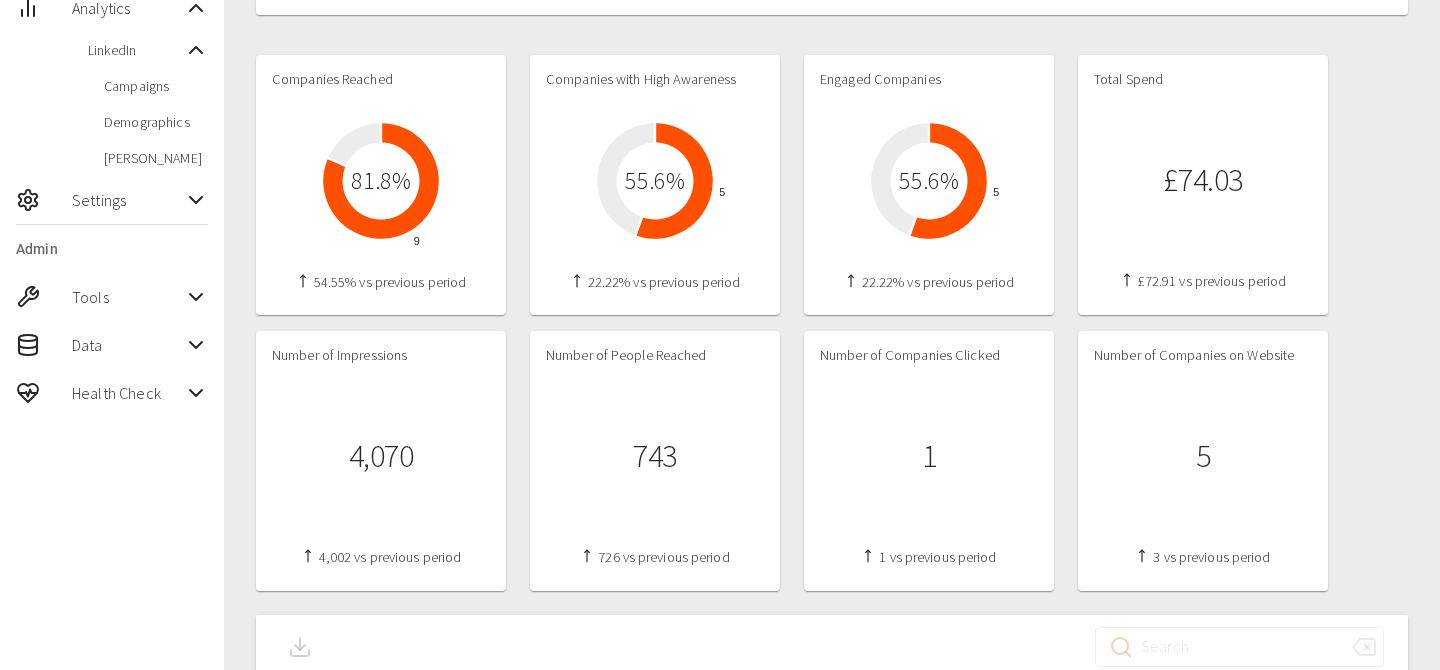 type 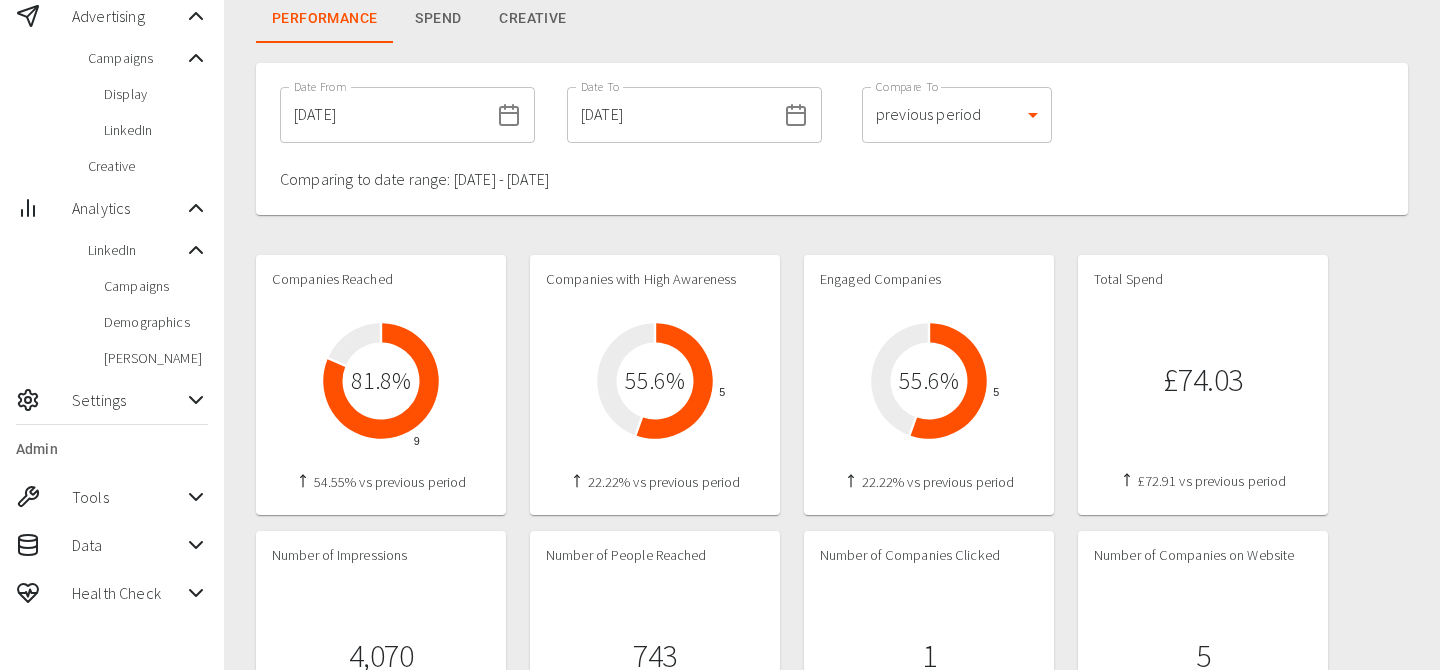 scroll, scrollTop: 186, scrollLeft: 0, axis: vertical 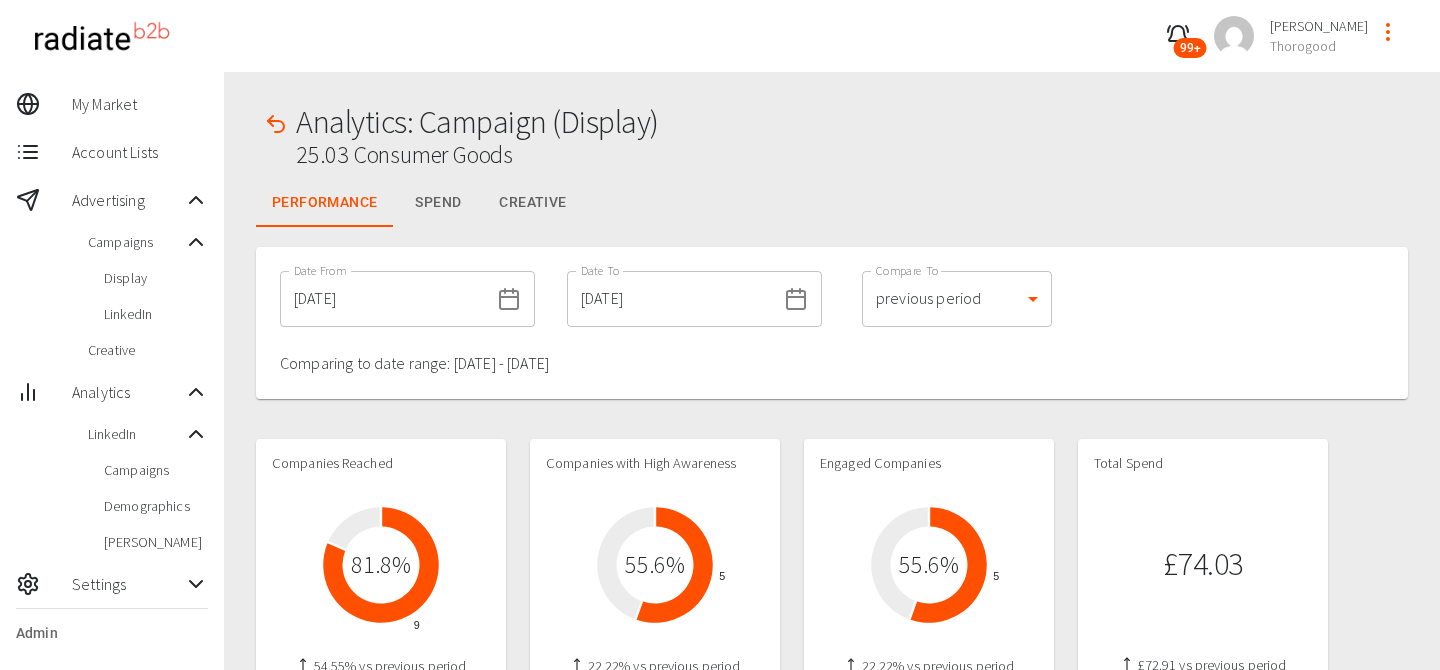 click on "Creative" at bounding box center [532, 203] 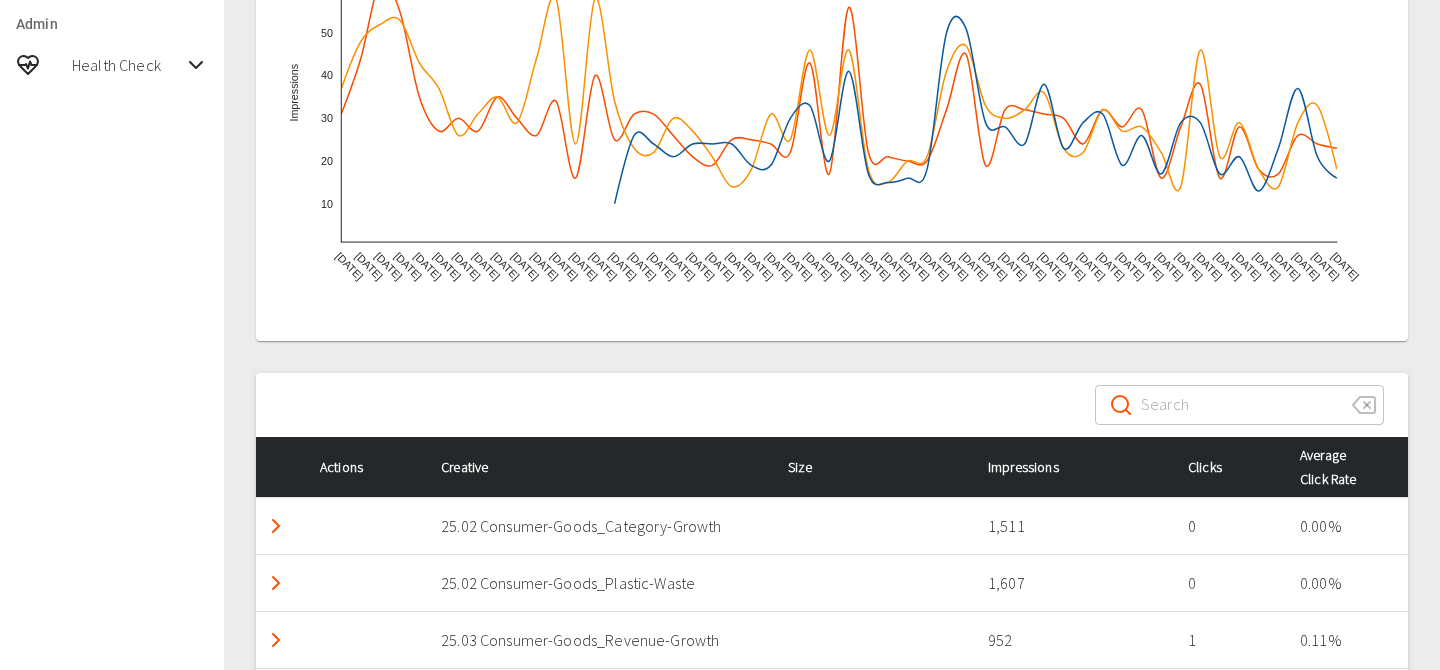 scroll, scrollTop: 796, scrollLeft: 0, axis: vertical 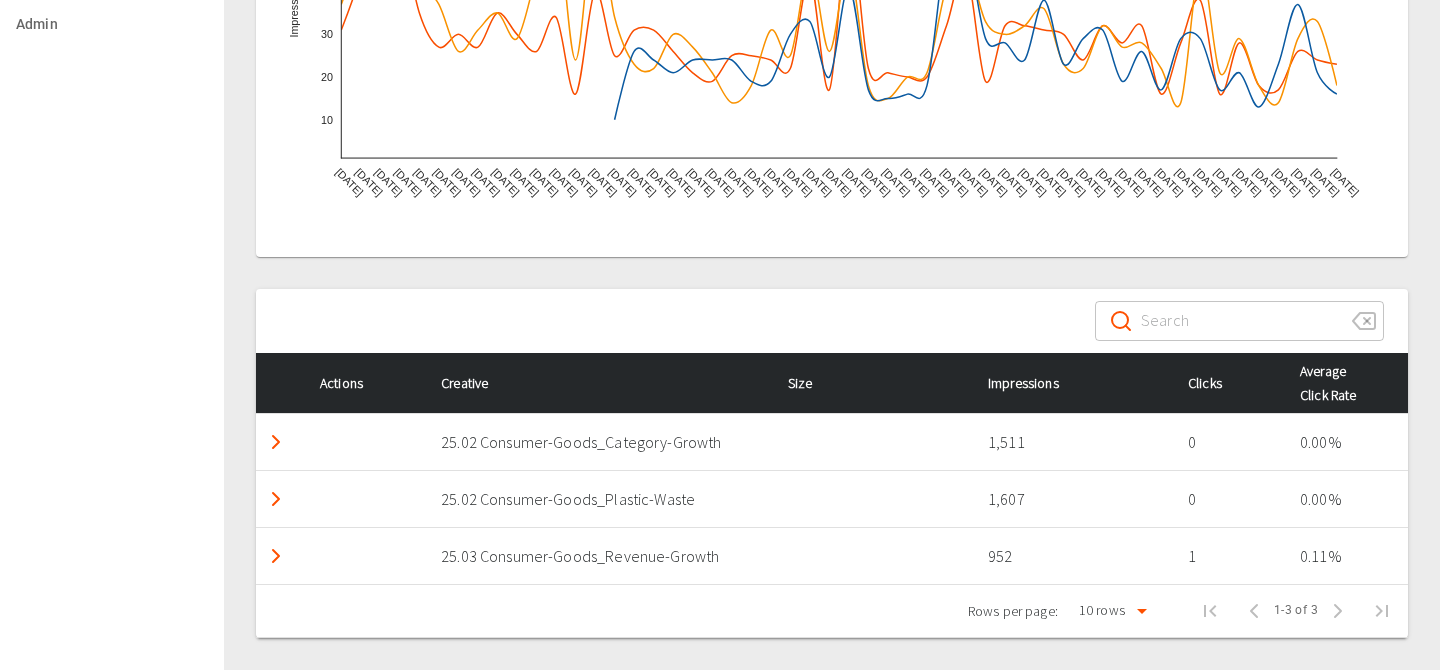 type 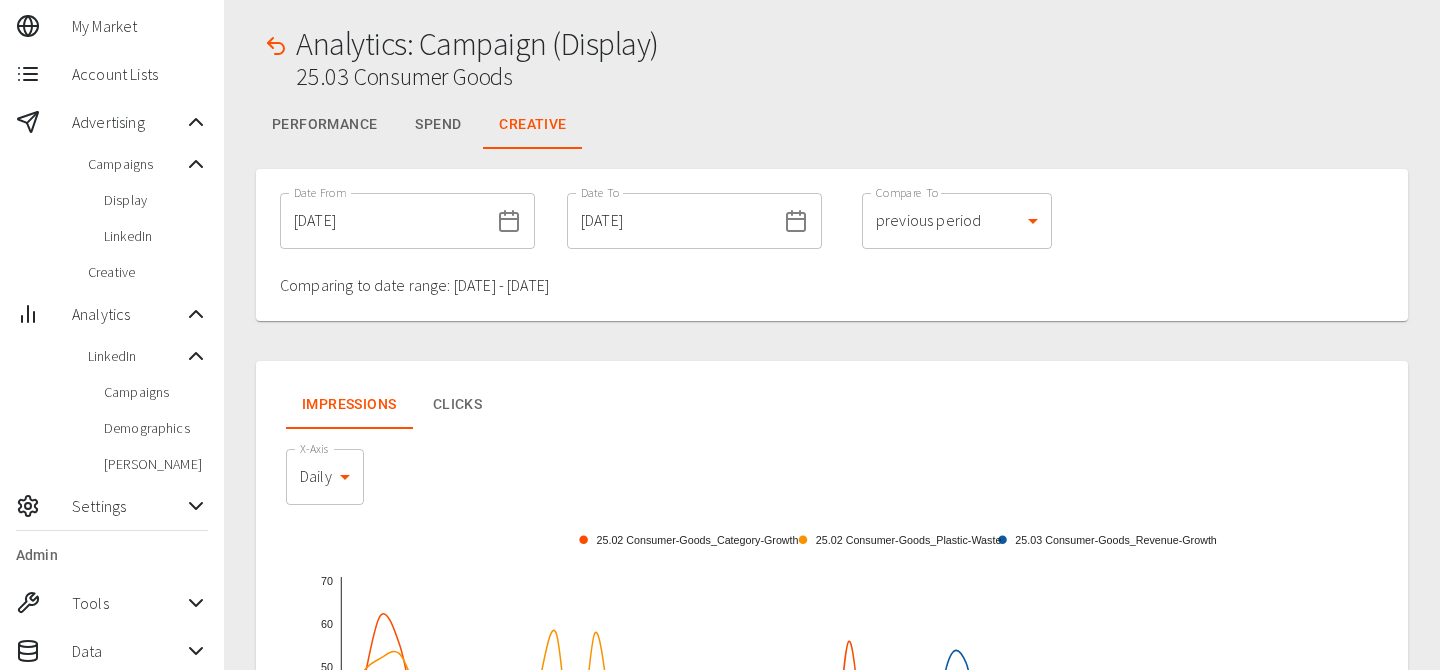 scroll, scrollTop: 0, scrollLeft: 0, axis: both 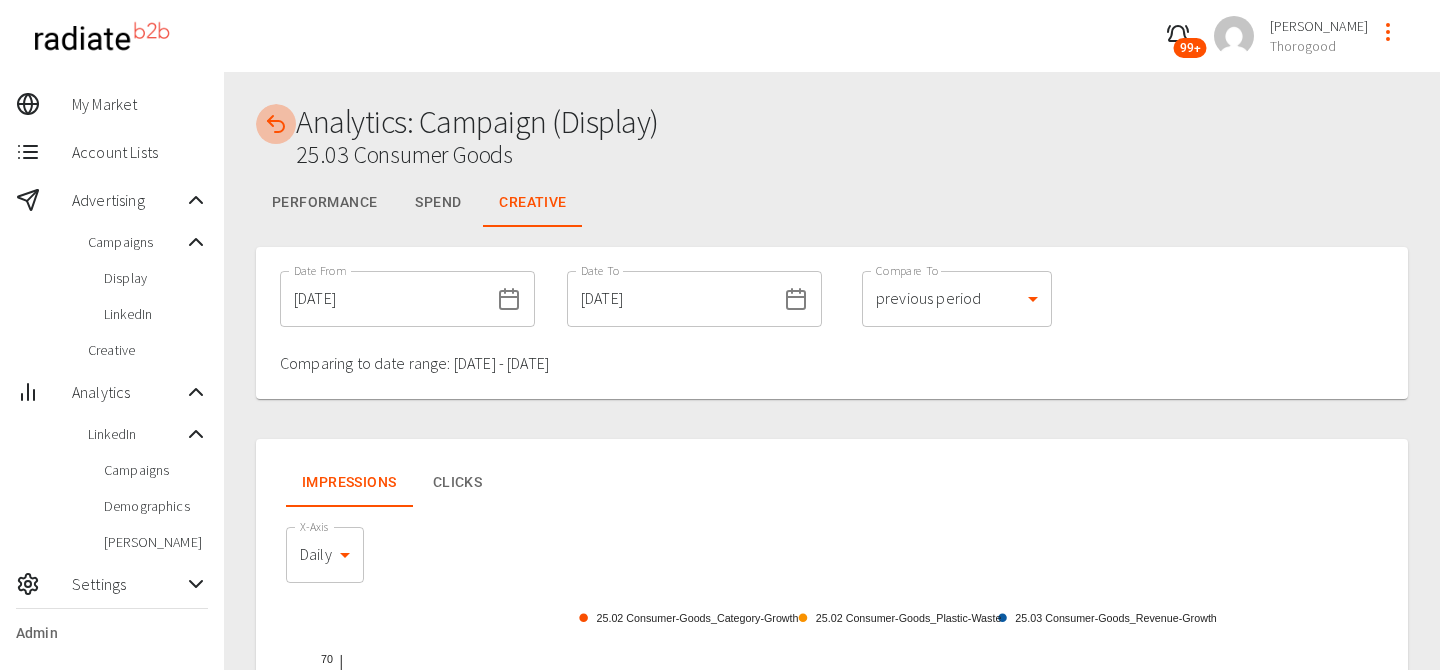 click 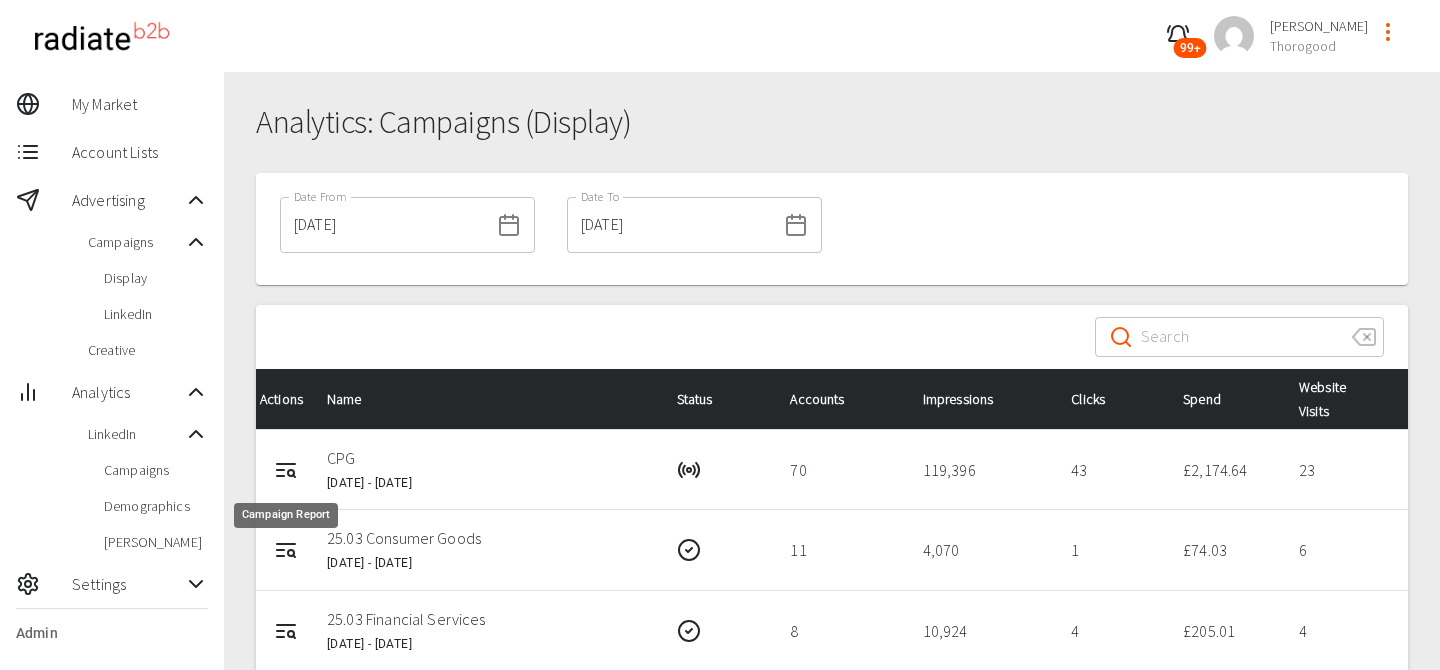 click 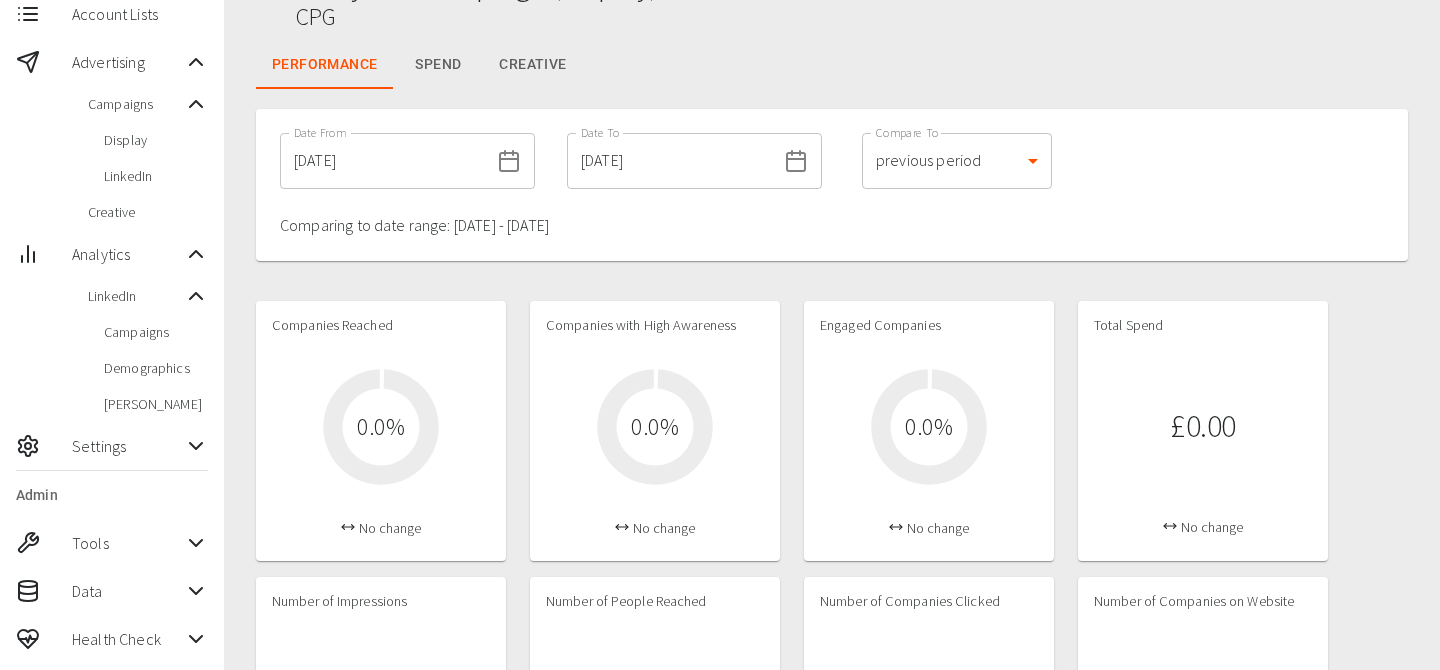 scroll, scrollTop: 150, scrollLeft: 0, axis: vertical 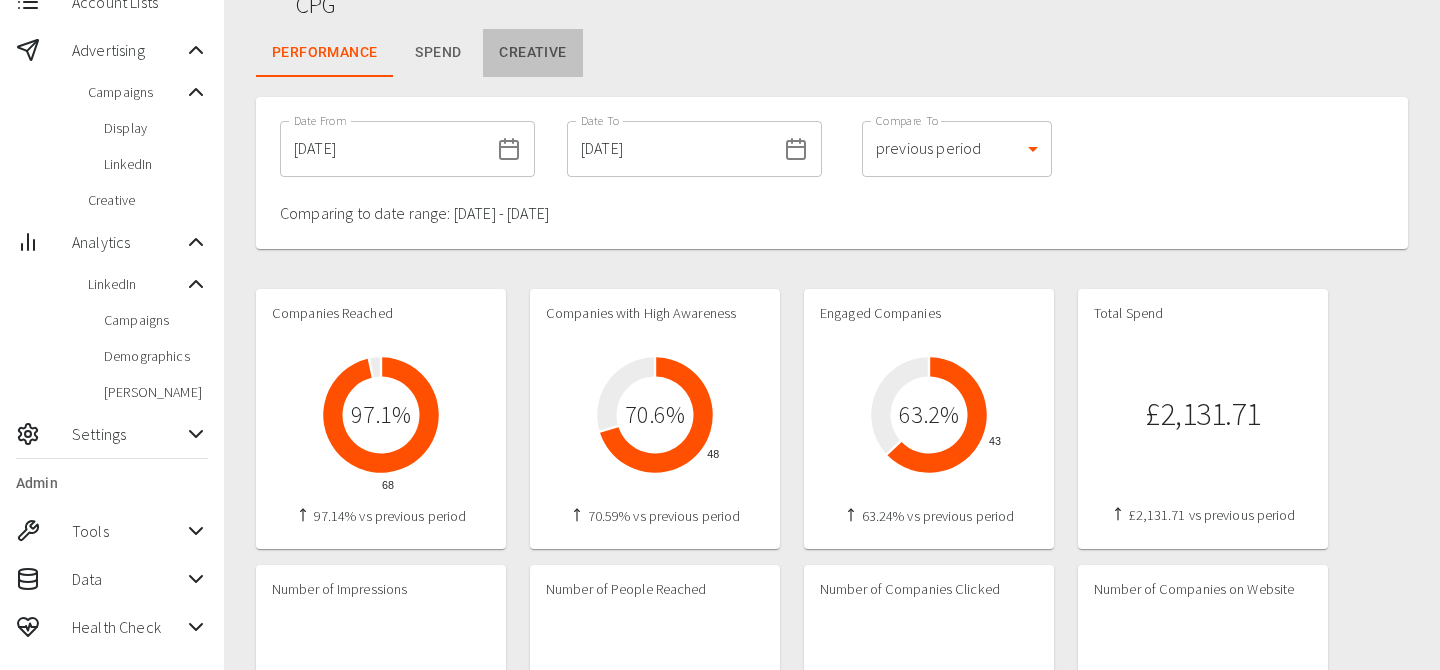 click on "Creative" at bounding box center (532, 53) 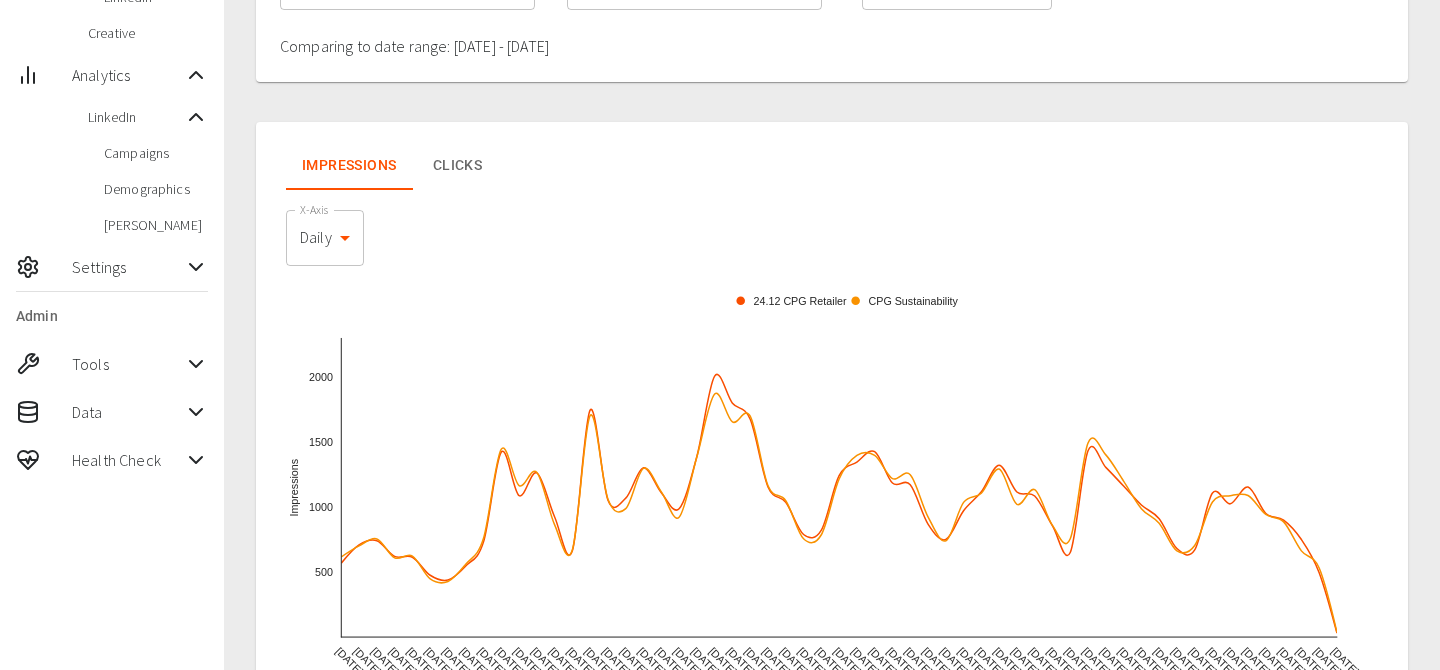 scroll, scrollTop: 275, scrollLeft: 0, axis: vertical 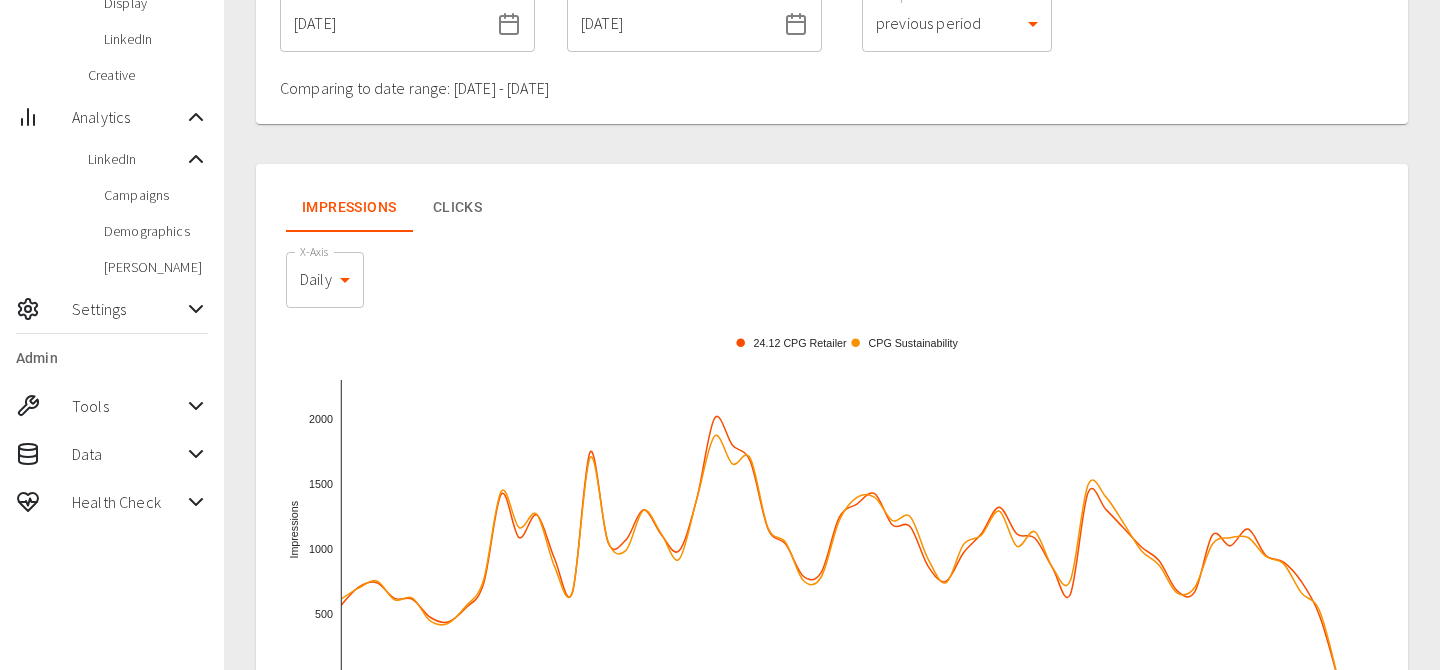 click on "Date From [DATE] Date From Date To [DATE] Date To" at bounding box center (551, 24) 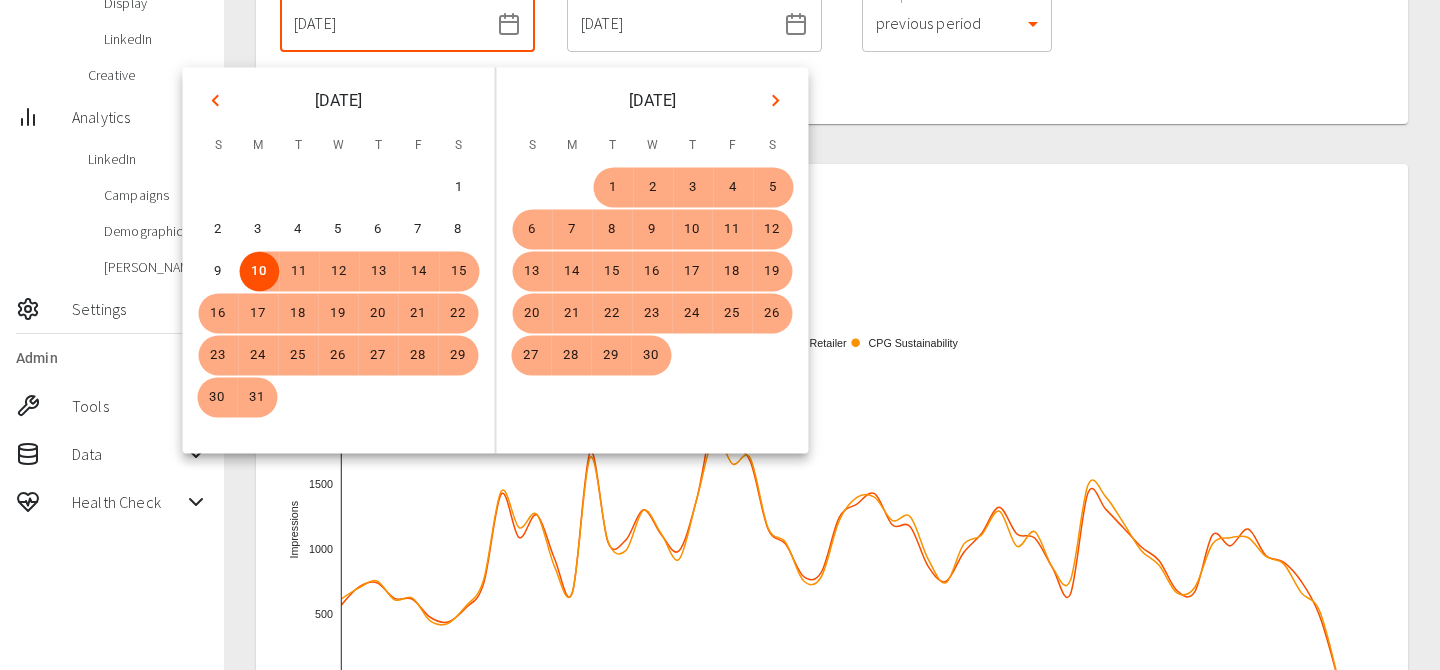 click 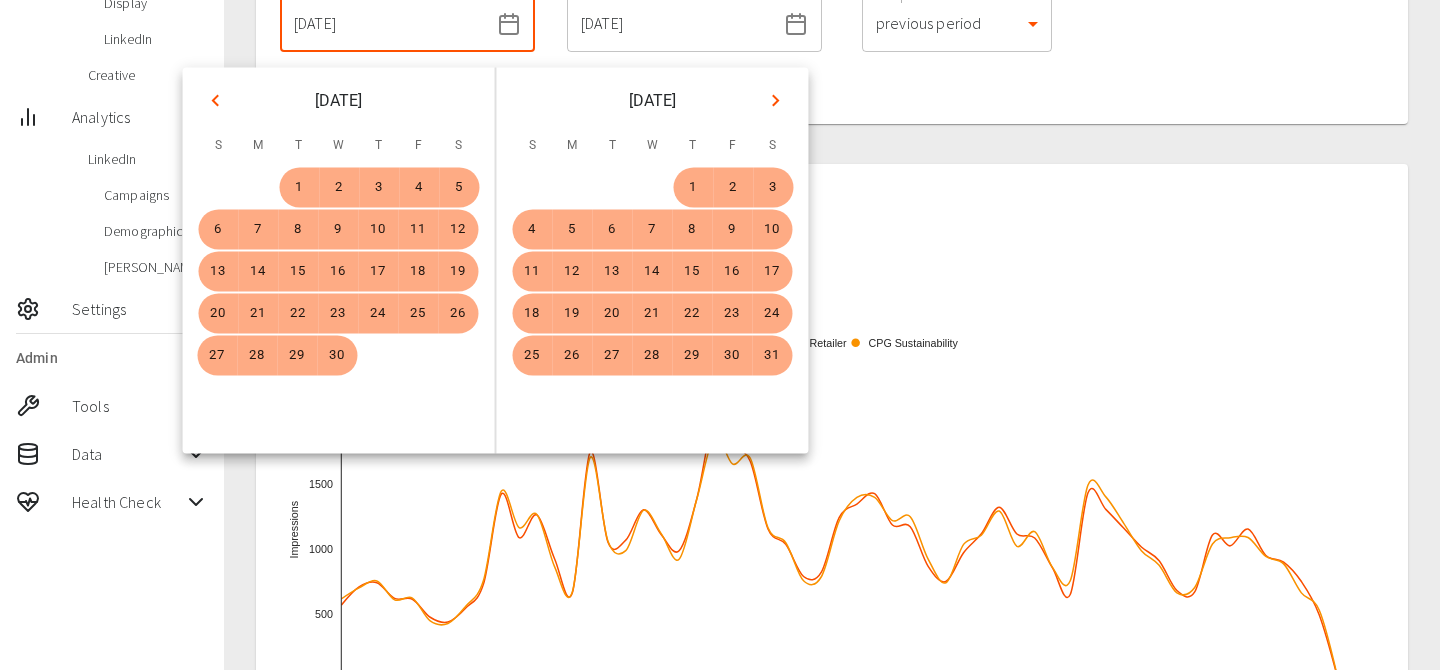 click 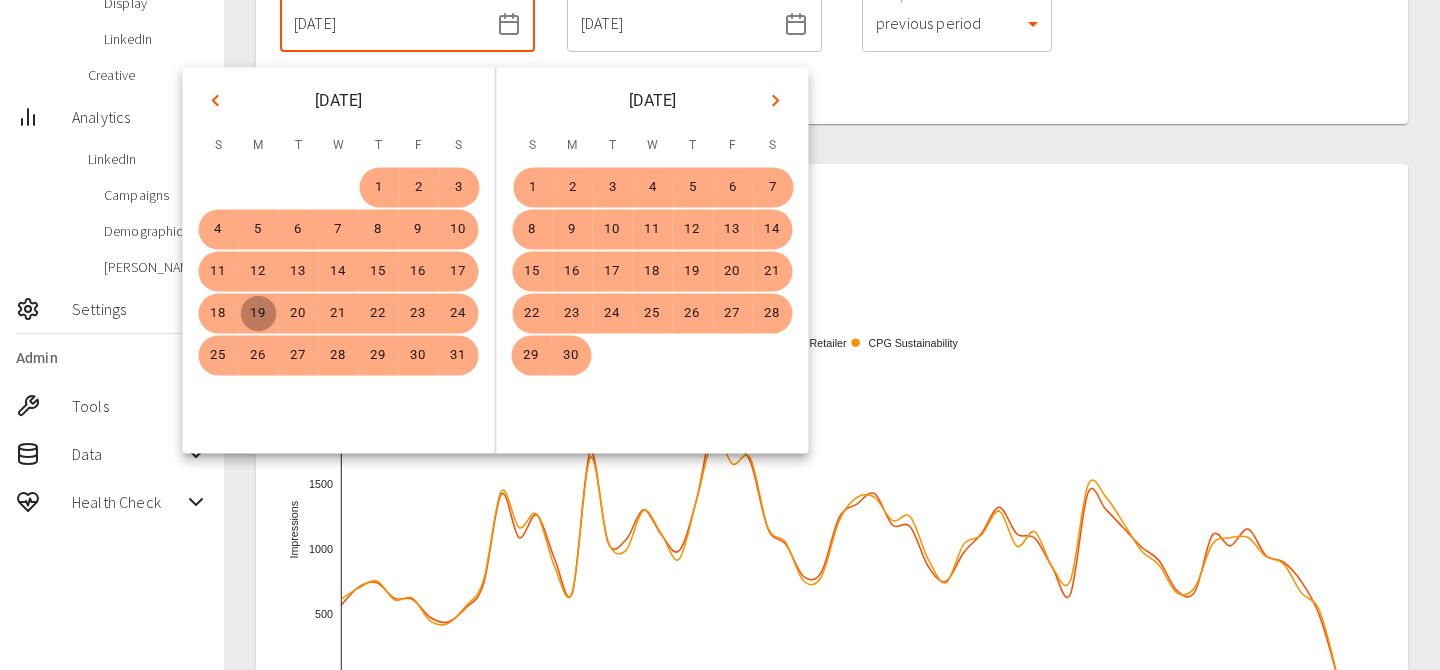 click on "19" at bounding box center (259, 314) 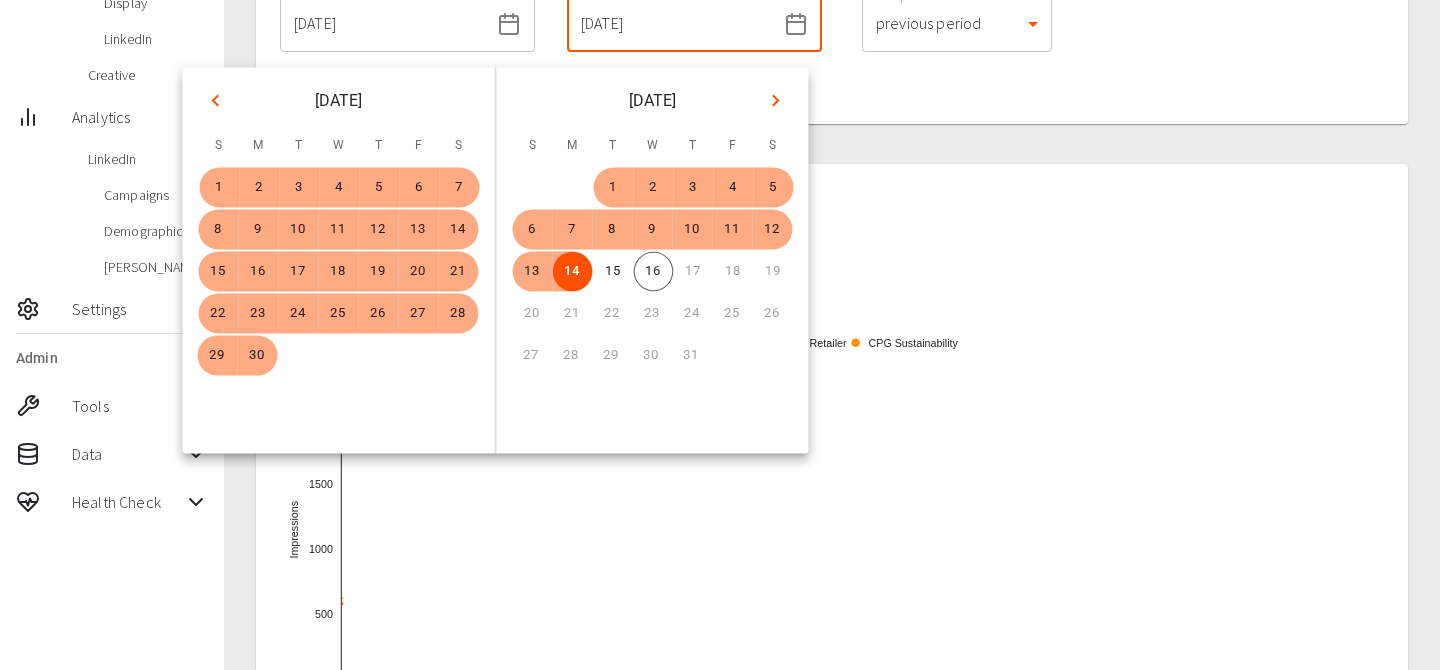 click on "Date From [DATE] Date From Date To [DATE] Date To Compare To previous period  1 Compare To Comparing to date range:   [DATE]   -   [DATE]" at bounding box center [832, 48] 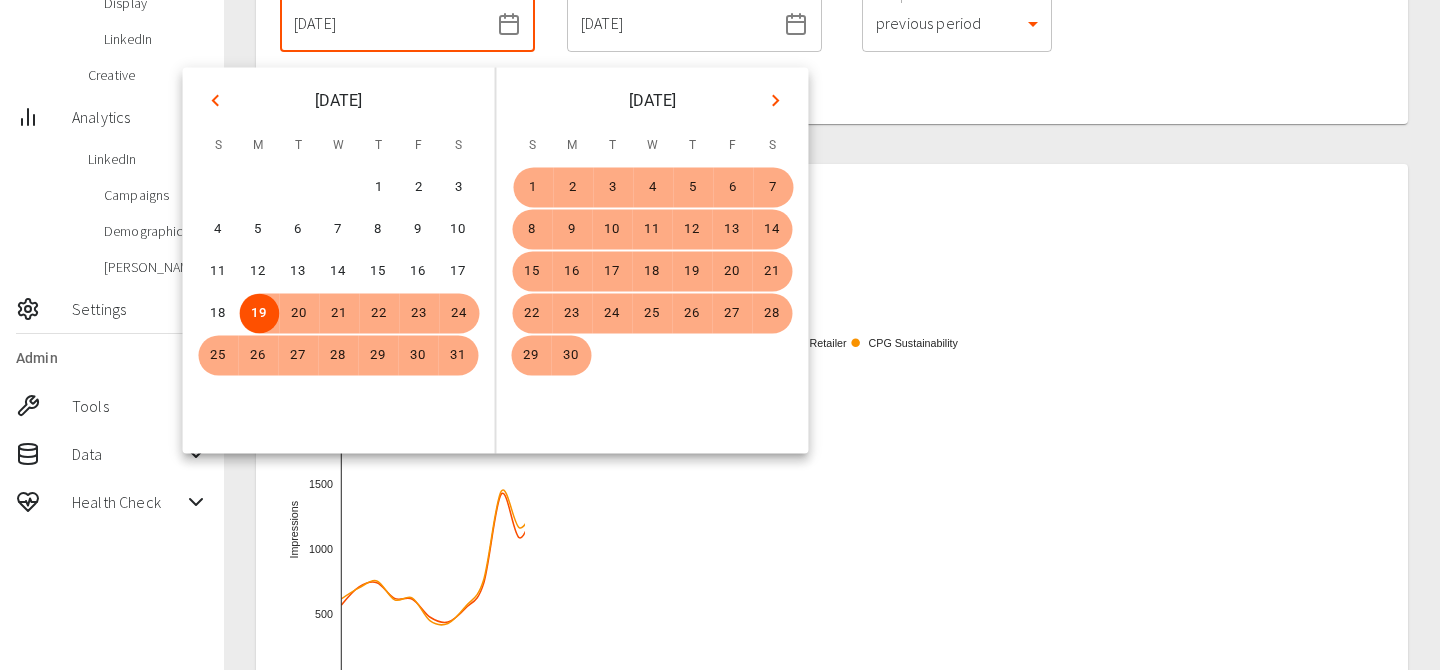 scroll, scrollTop: 270, scrollLeft: 0, axis: vertical 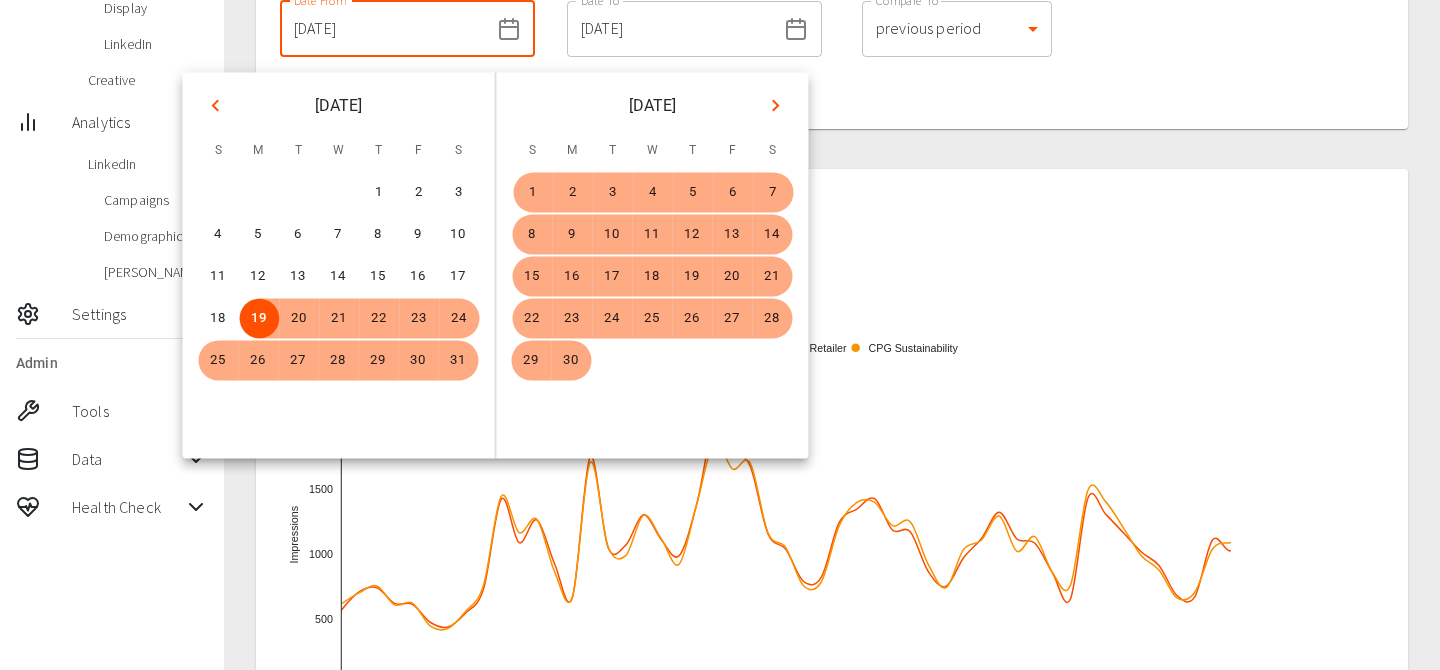 click on "Date From [DATE] Date From Date To [DATE] Date To Compare To previous period  1 Compare To Comparing to date range:   [DATE]   -   [DATE]" at bounding box center [832, 53] 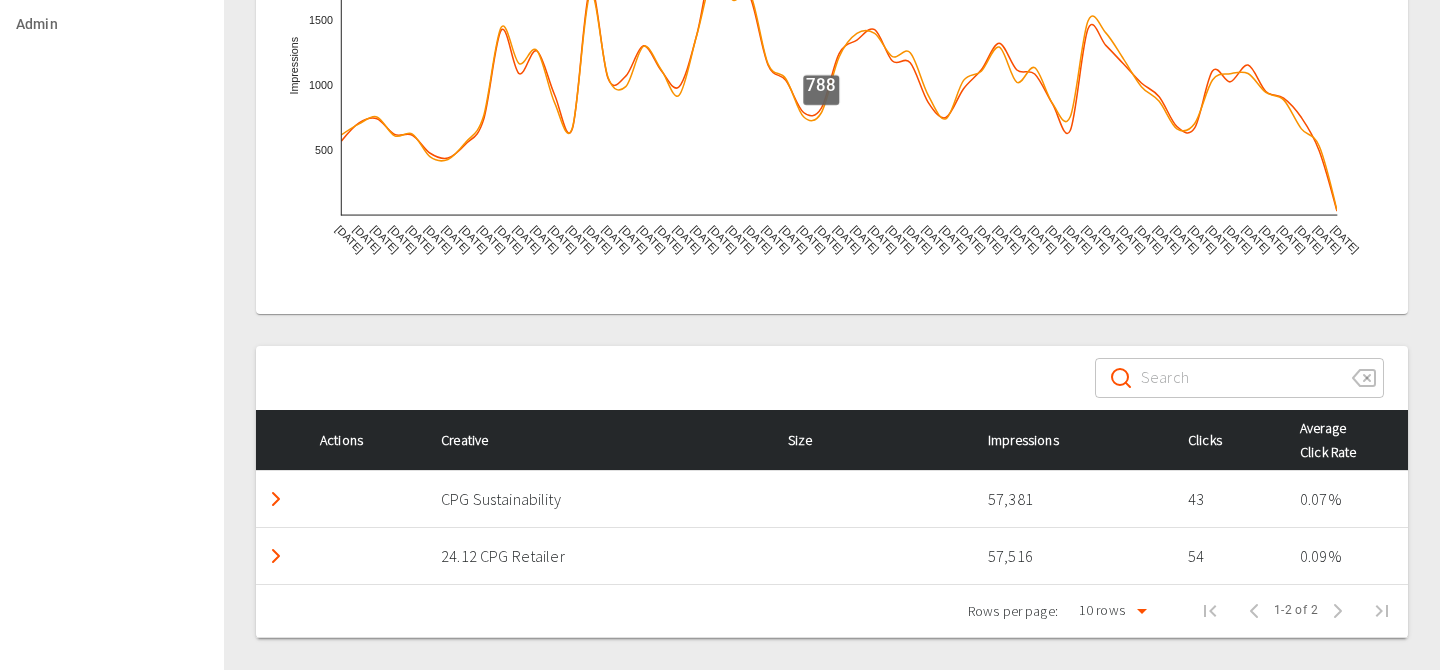 scroll, scrollTop: 0, scrollLeft: 0, axis: both 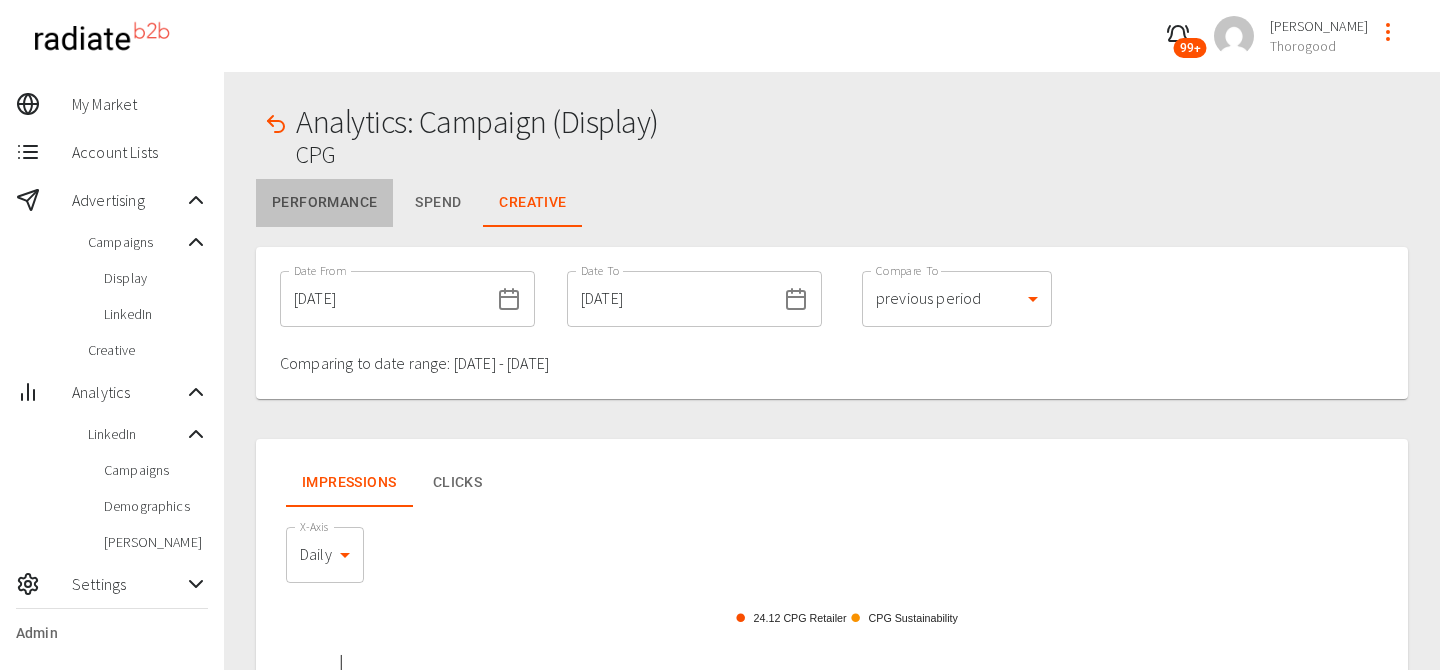 click on "Performance" at bounding box center (324, 203) 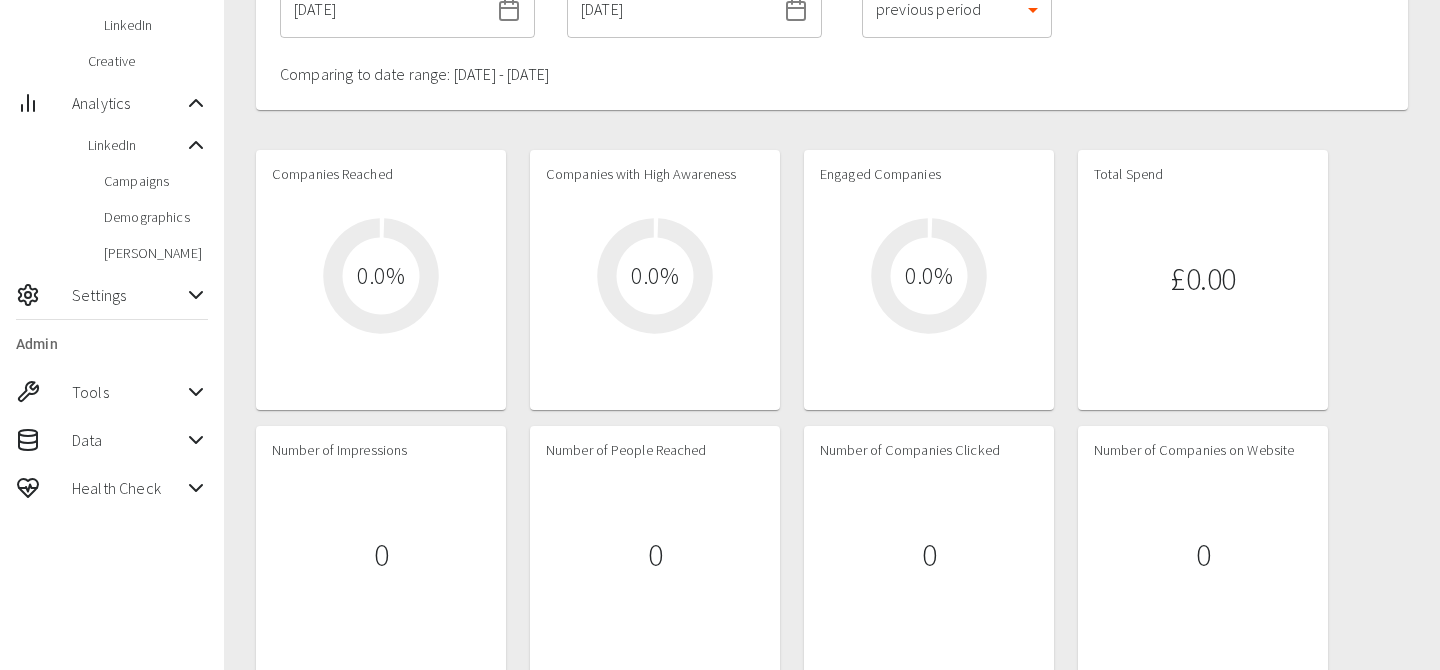 scroll, scrollTop: 291, scrollLeft: 0, axis: vertical 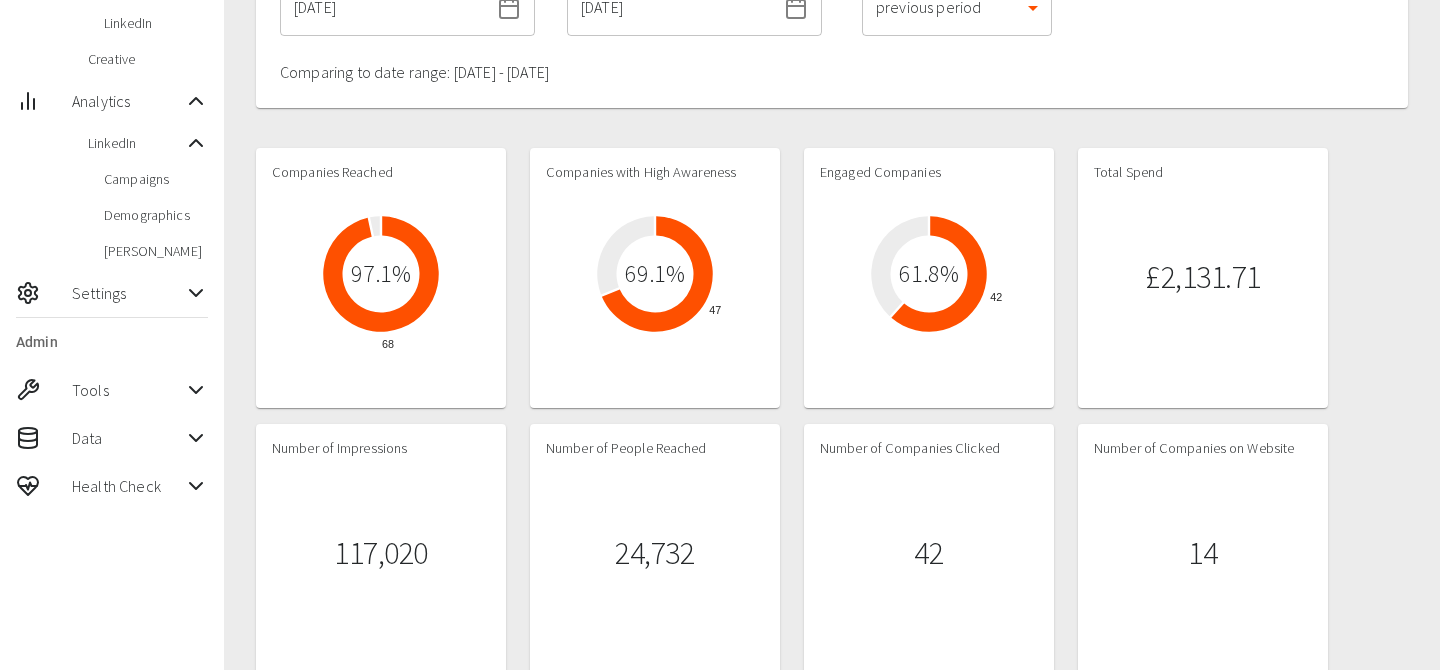 type 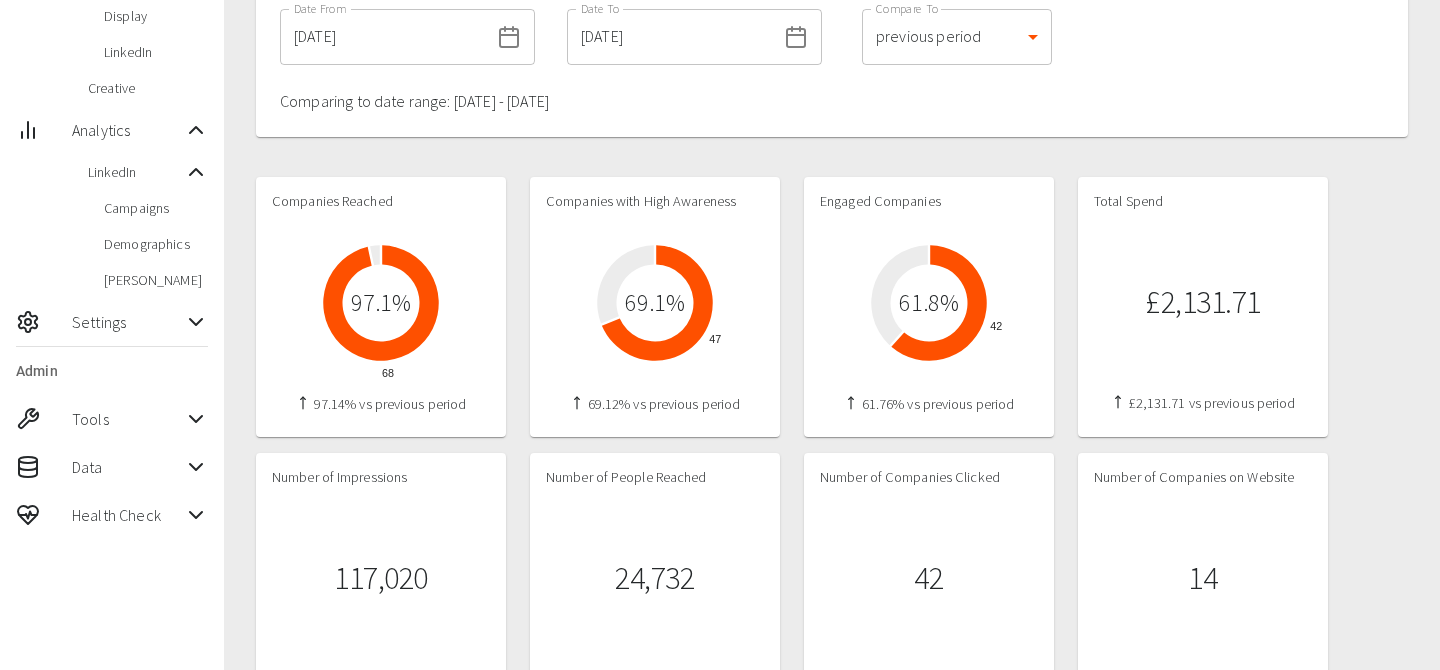 scroll, scrollTop: 233, scrollLeft: 0, axis: vertical 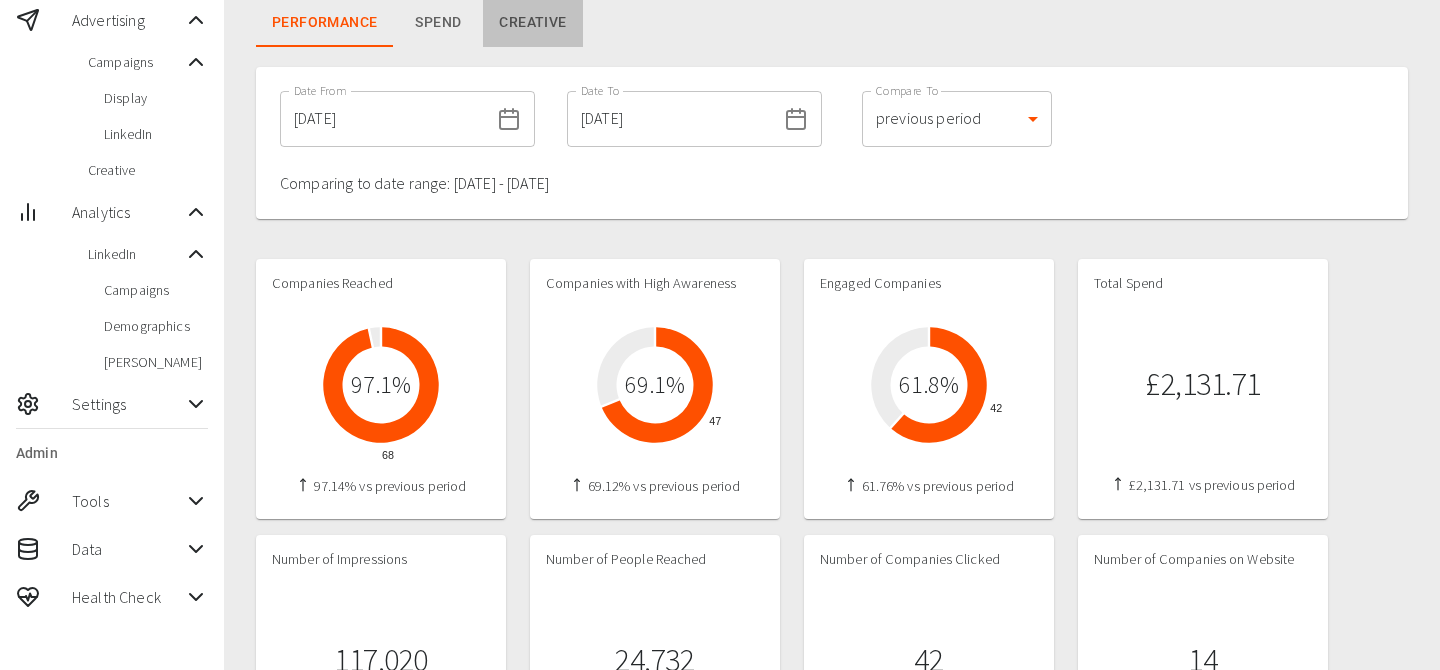 click on "Creative" at bounding box center (532, 23) 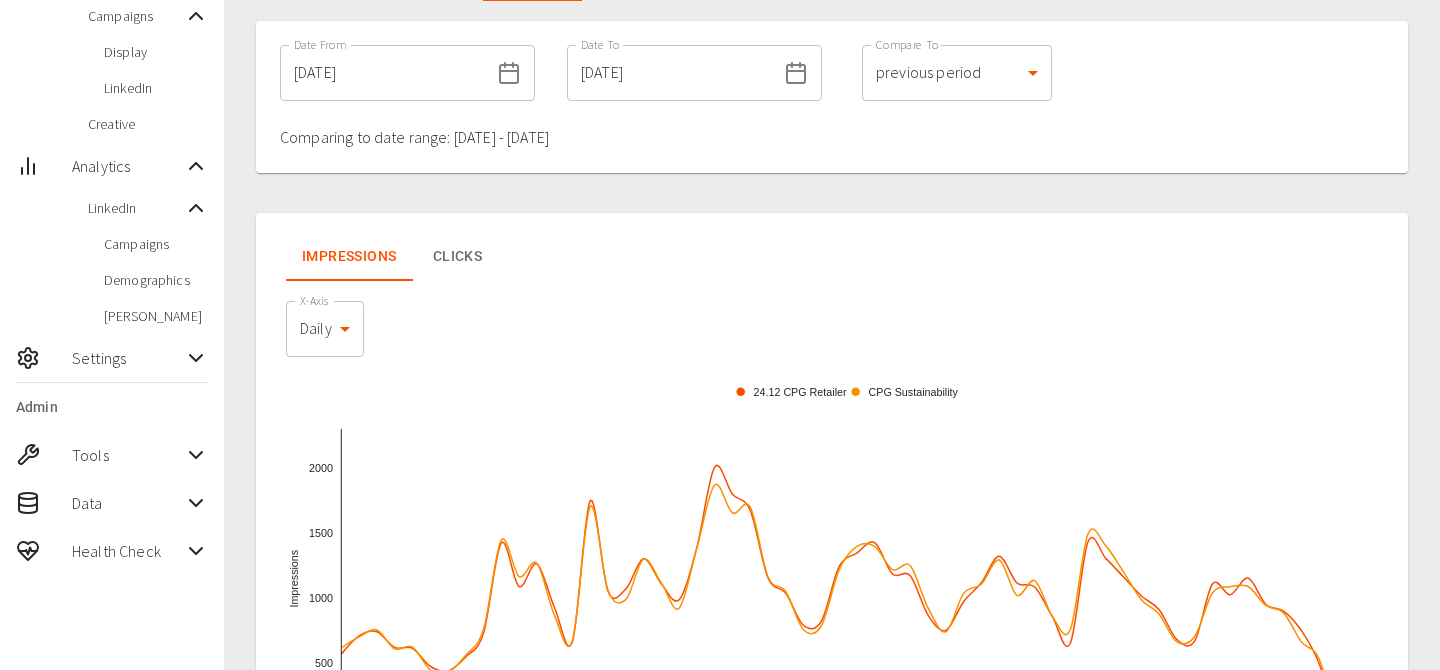 scroll, scrollTop: 197, scrollLeft: 0, axis: vertical 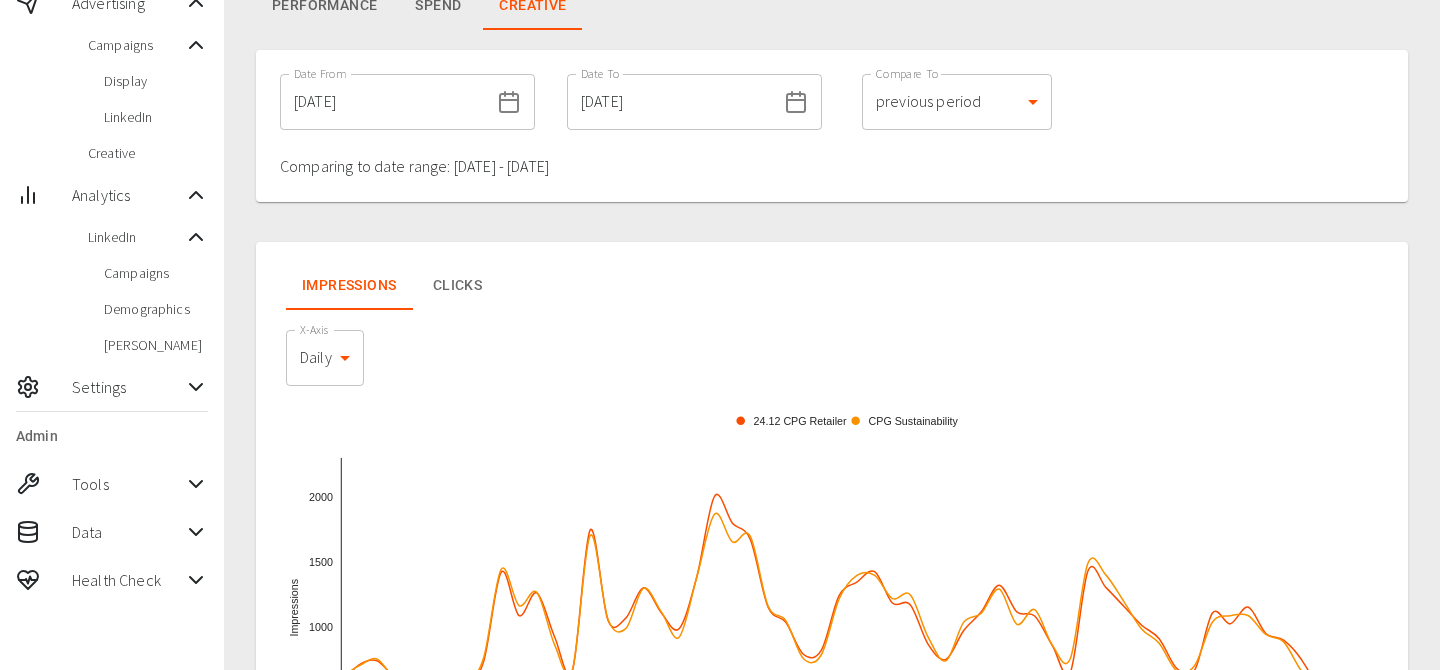 click on "[DATE]" at bounding box center [384, 102] 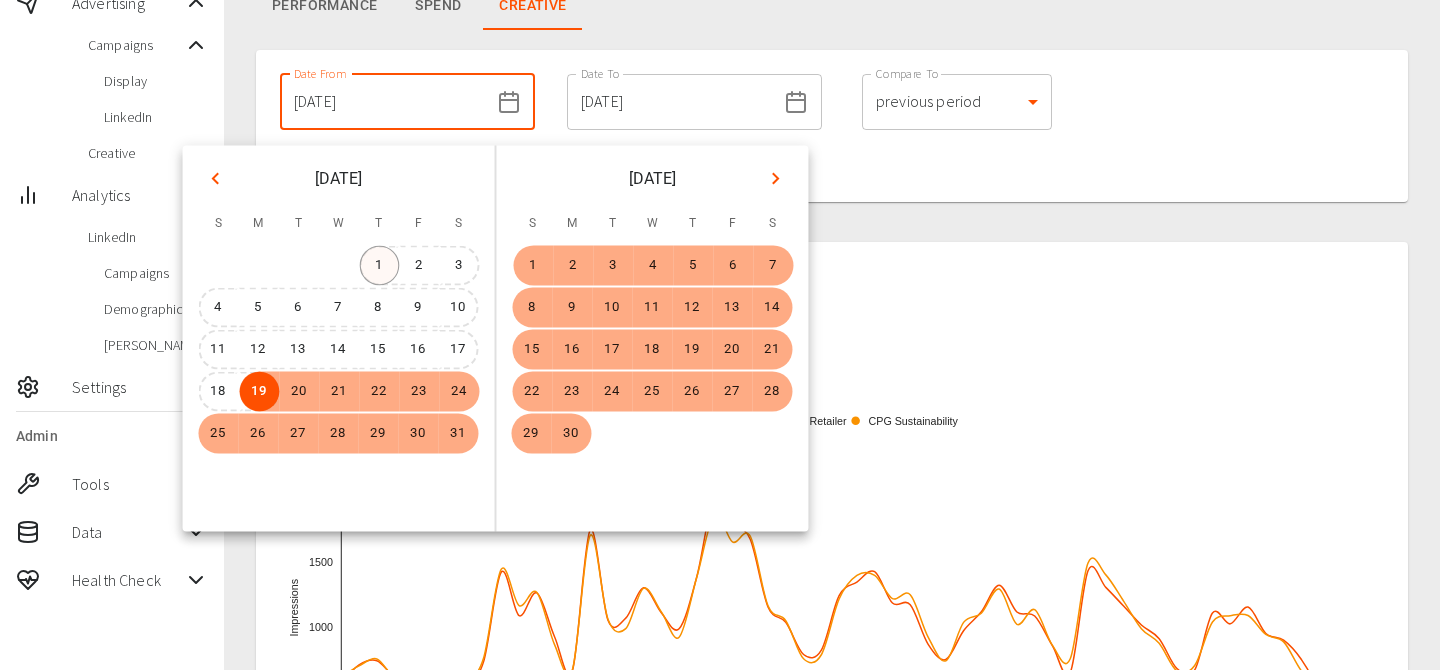 click on "1" at bounding box center [380, 266] 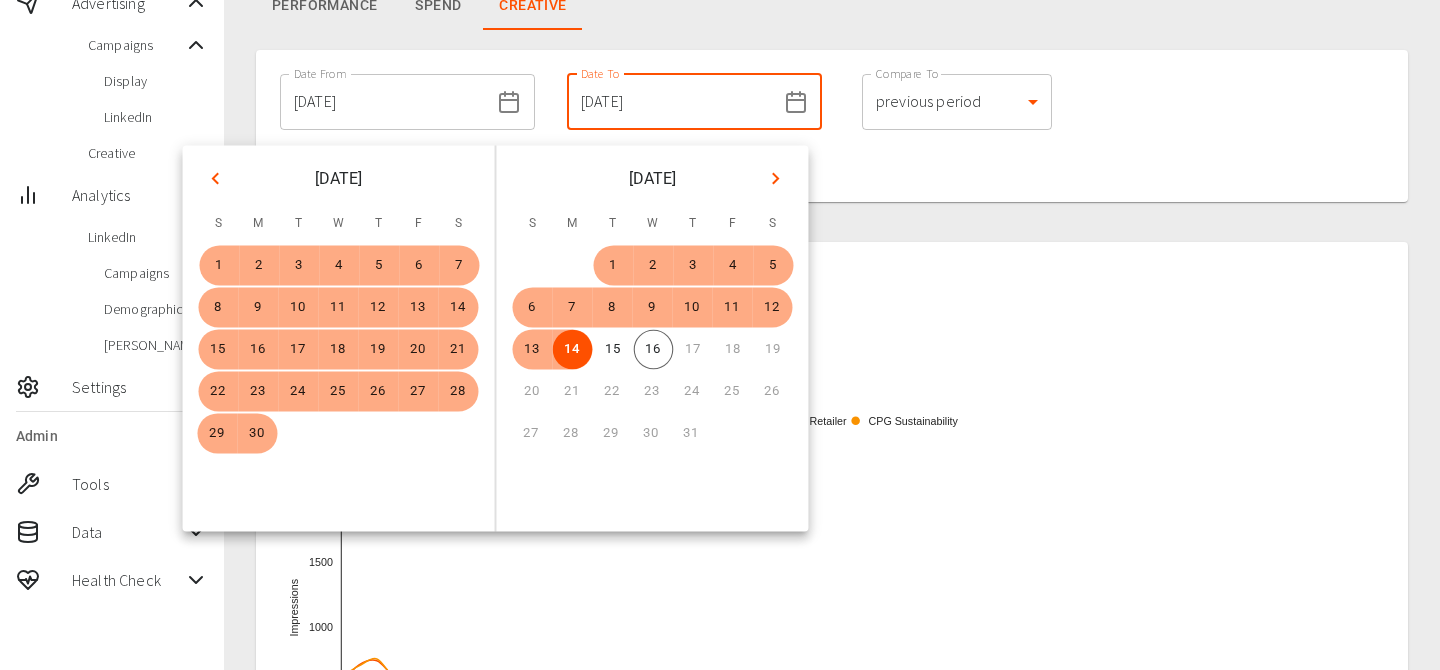 click on "Date From [DATE] Date From Date To [DATE] Date To Compare To previous period  1 Compare To Comparing to date range:   [DATE]   -   [DATE]" at bounding box center [832, 126] 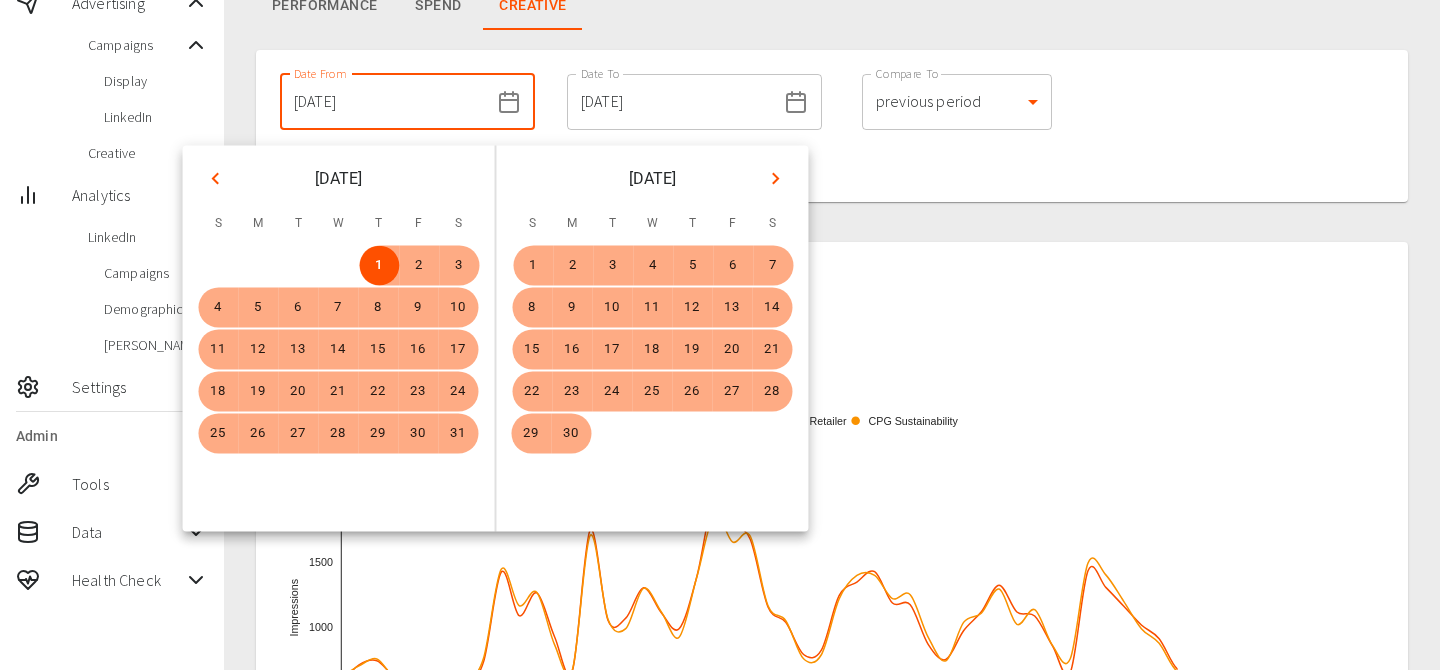 click on "Date From [DATE] Date From Date To [DATE] Date To Compare To previous period  1 Compare To Comparing to date range:   [DATE]   -   [DATE]" at bounding box center [832, 126] 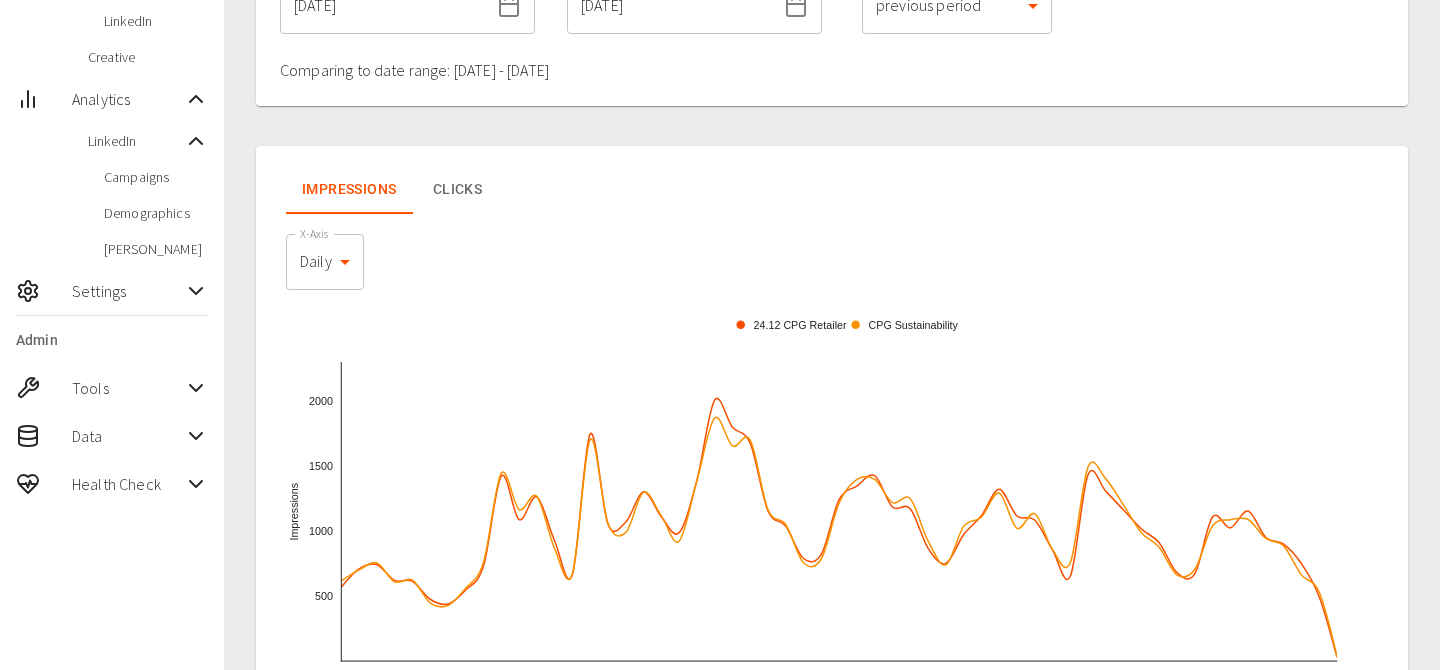 scroll, scrollTop: 262, scrollLeft: 0, axis: vertical 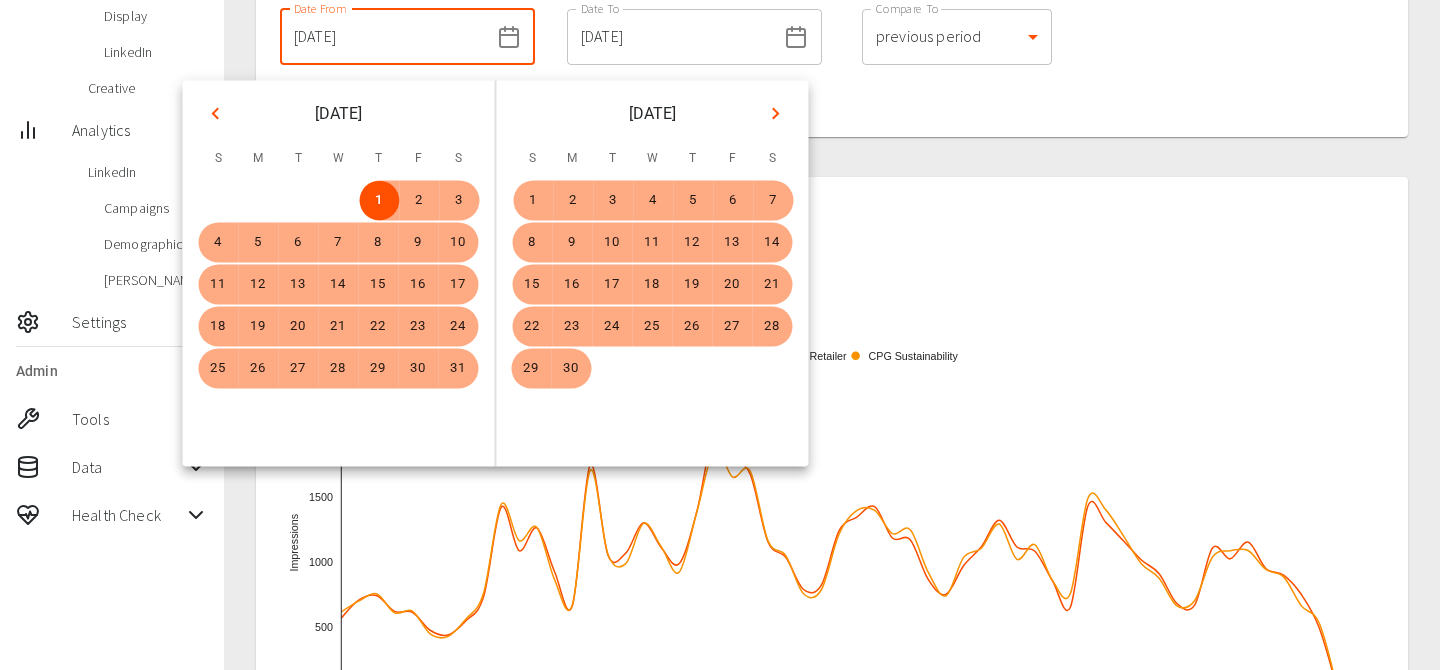 click on "[DATE]" at bounding box center [384, 37] 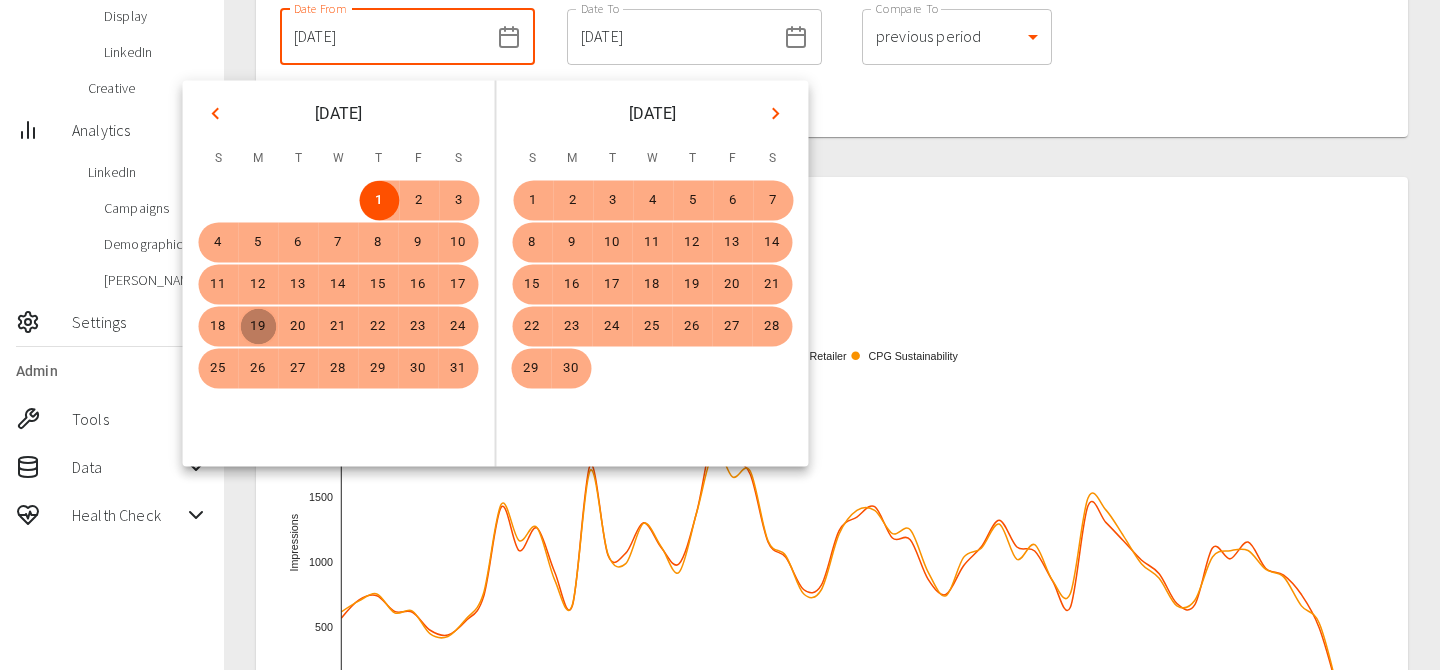 click on "19" at bounding box center [259, 327] 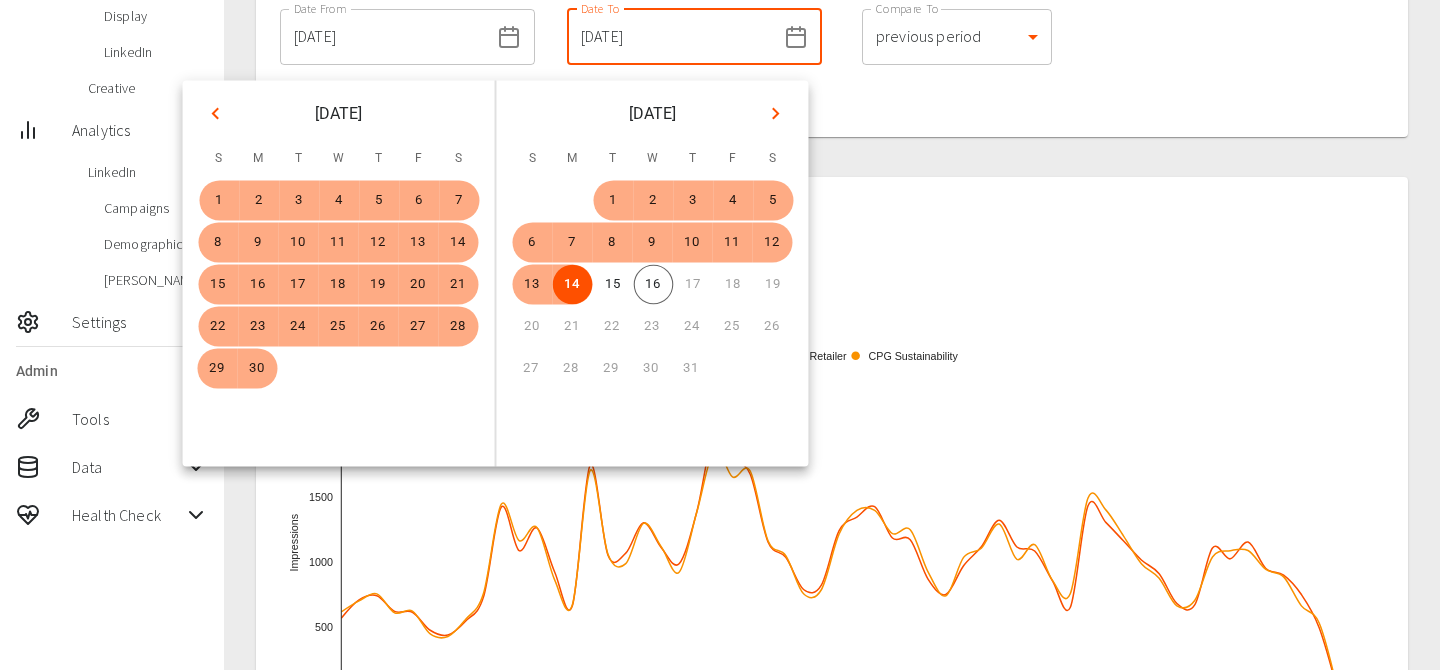 click on "Date From [DATE] Date From Date To [DATE] Date To Compare To previous period  1 Compare To Comparing to date range:   [DATE]   -   [DATE] IMPRESSIONS CLICKS X-Axis Daily daily X-Axis 24.12 CPG Retailer CPG Sustainability Impressions 500 1000 1500 2000 [DATE] [DATE] [DATE] [DATE] [DATE] [DATE] [DATE] [DATE] [DATE] [DATE] [DATE] [DATE] [DATE] [DATE] [DATE] [DATE] [DATE] [DATE] [DATE] [DATE] [DATE] [DATE] [DATE] [DATE] [DATE] [DATE] [DATE] [DATE] [DATE] [DATE] [DATE] [DATE] [DATE] [DATE] [DATE] [DATE] [DATE] [DATE] [DATE] [DATE] [DATE] [DATE] [DATE] [DATE] [DATE] [DATE] [DATE] [DATE] [DATE] [DATE] [DATE] [DATE] [DATE] [DATE] [DATE] [DATE] [DATE] ​ ​ Actions Creative Size Impressions Clicks Average Click Rate 43 %" at bounding box center (832, 550) 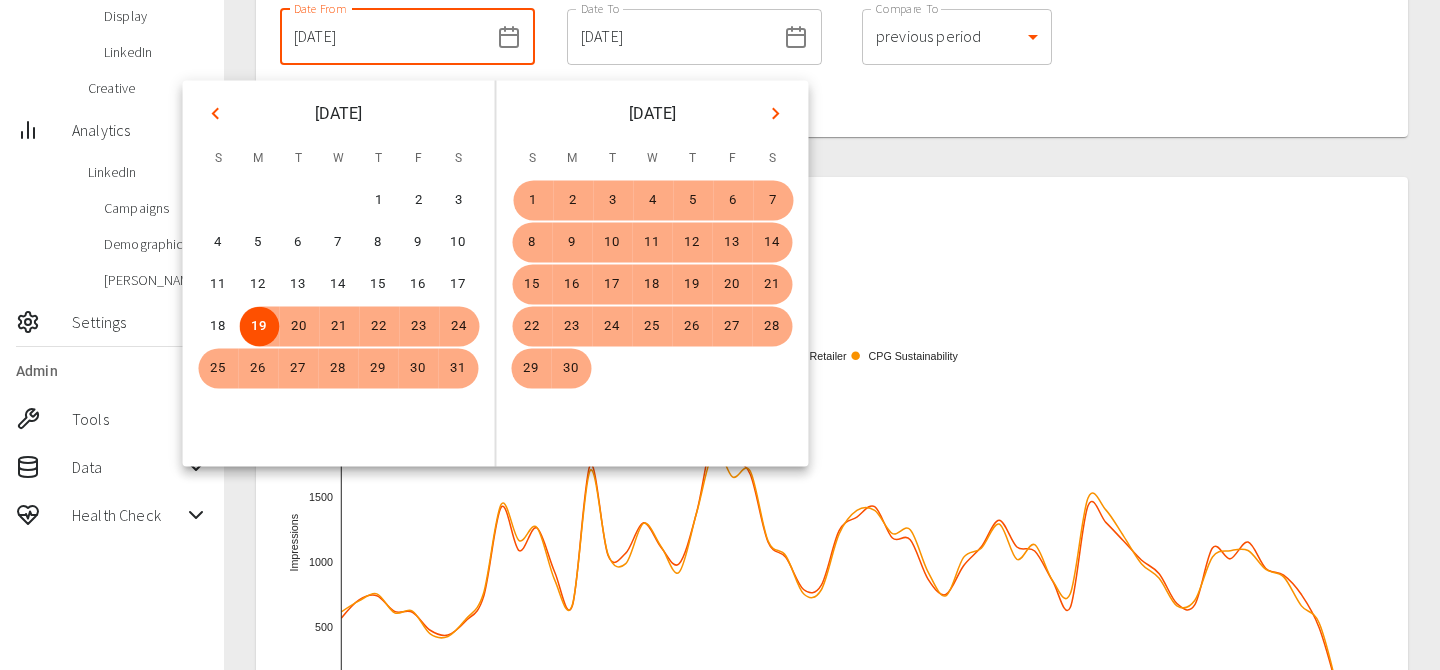 click on "Date From [DATE] Date From Date To [DATE] Date To Compare To previous period  1 Compare To Comparing to date range:   [DATE]   -   [DATE]" at bounding box center [832, 61] 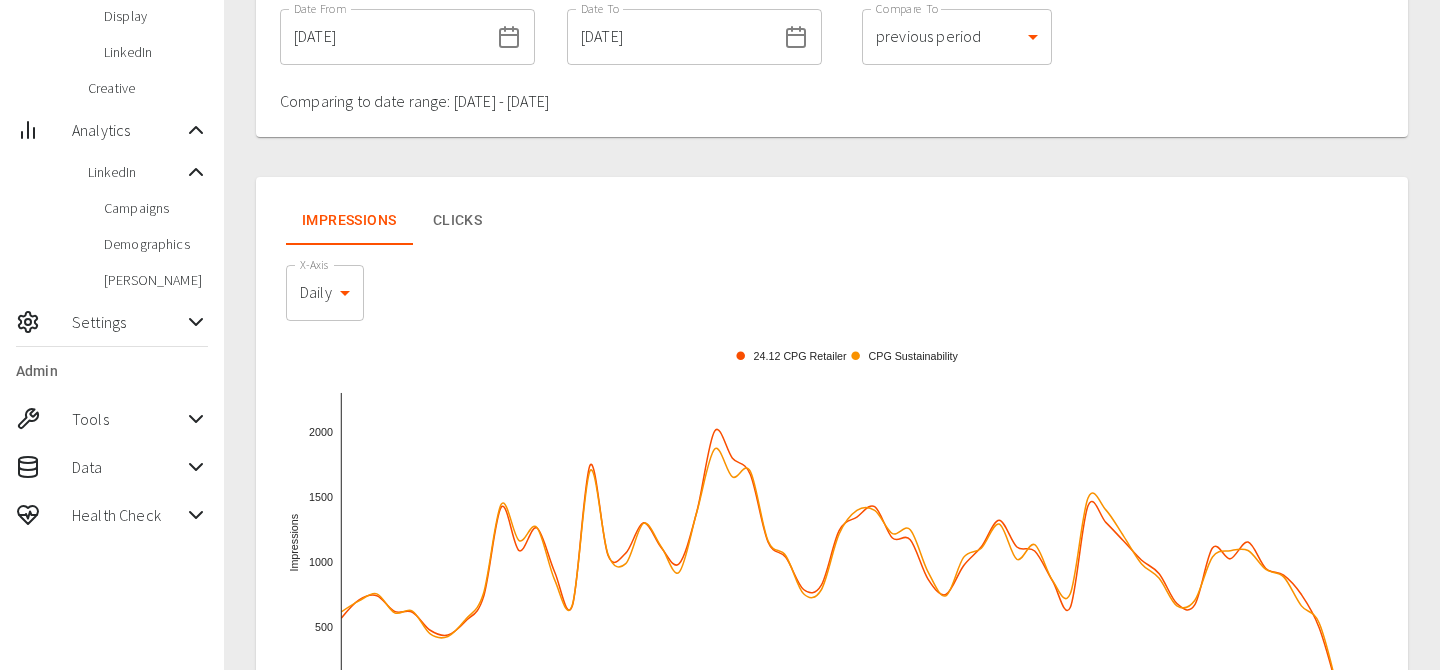 drag, startPoint x: 891, startPoint y: 138, endPoint x: 890, endPoint y: 163, distance: 25.019993 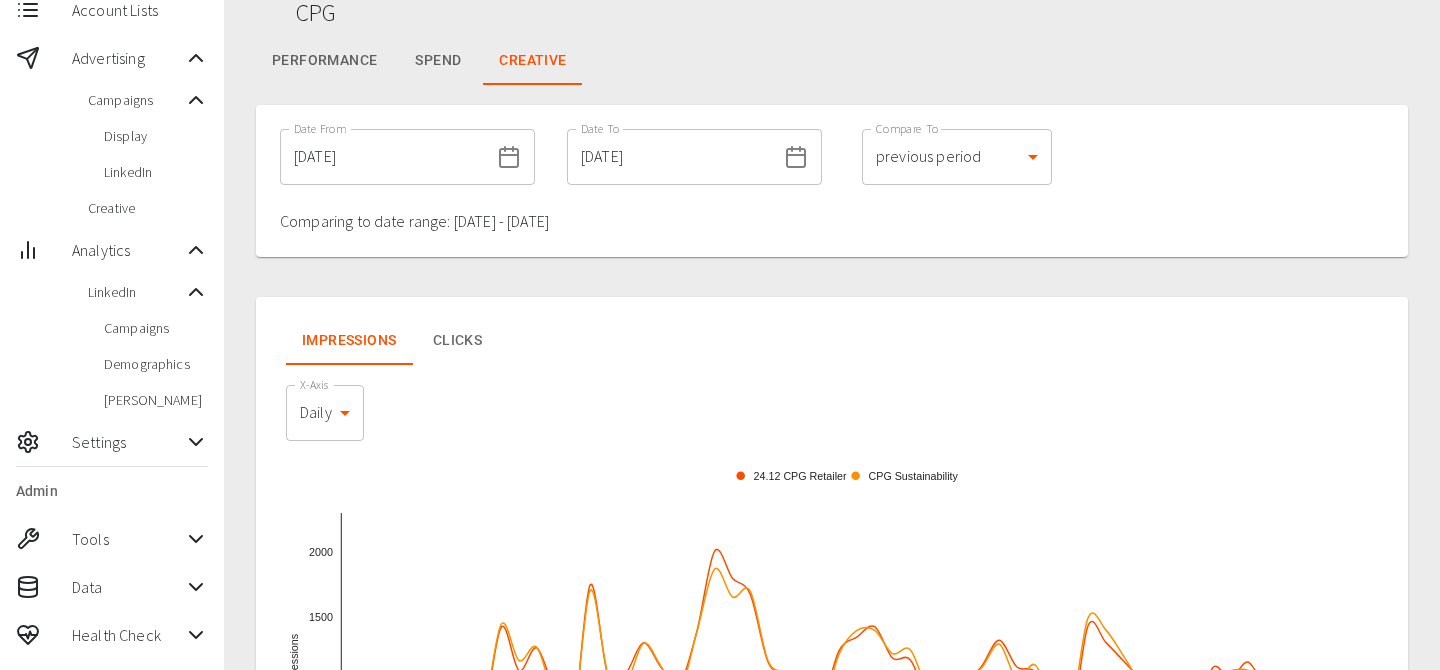 scroll, scrollTop: 0, scrollLeft: 0, axis: both 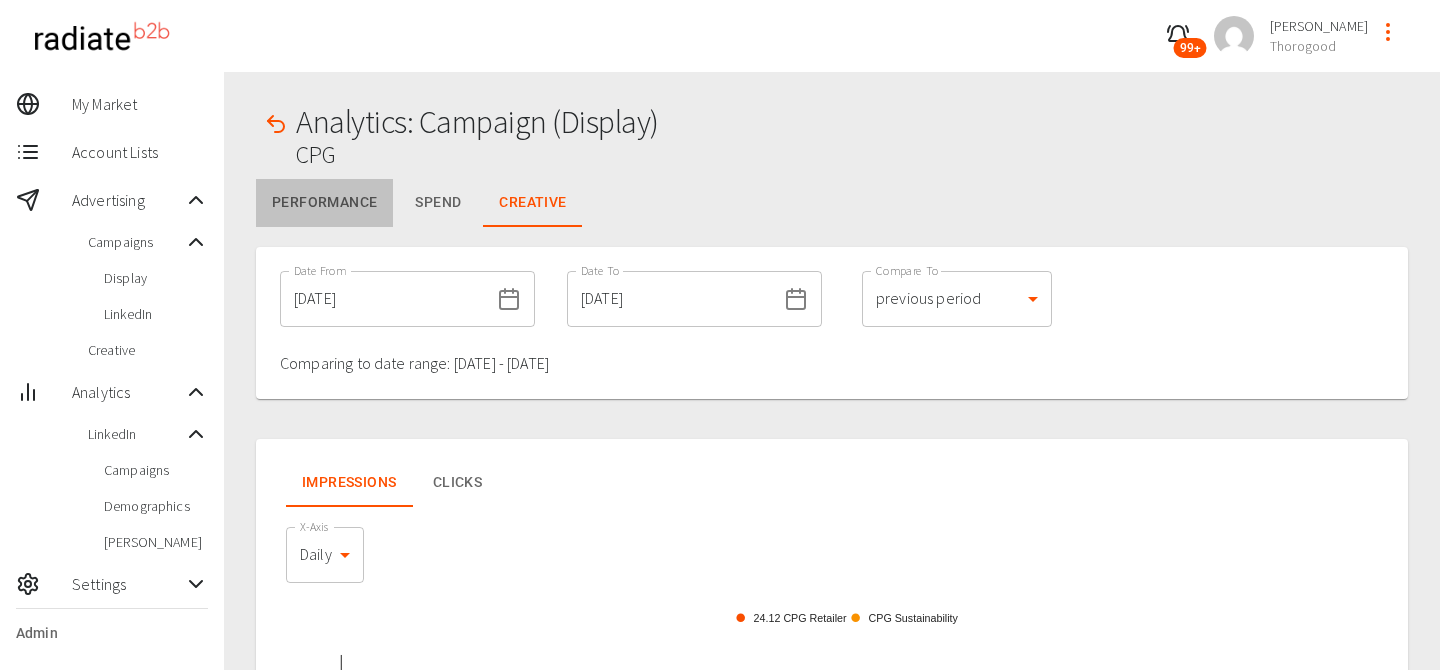 click on "Performance" at bounding box center [324, 203] 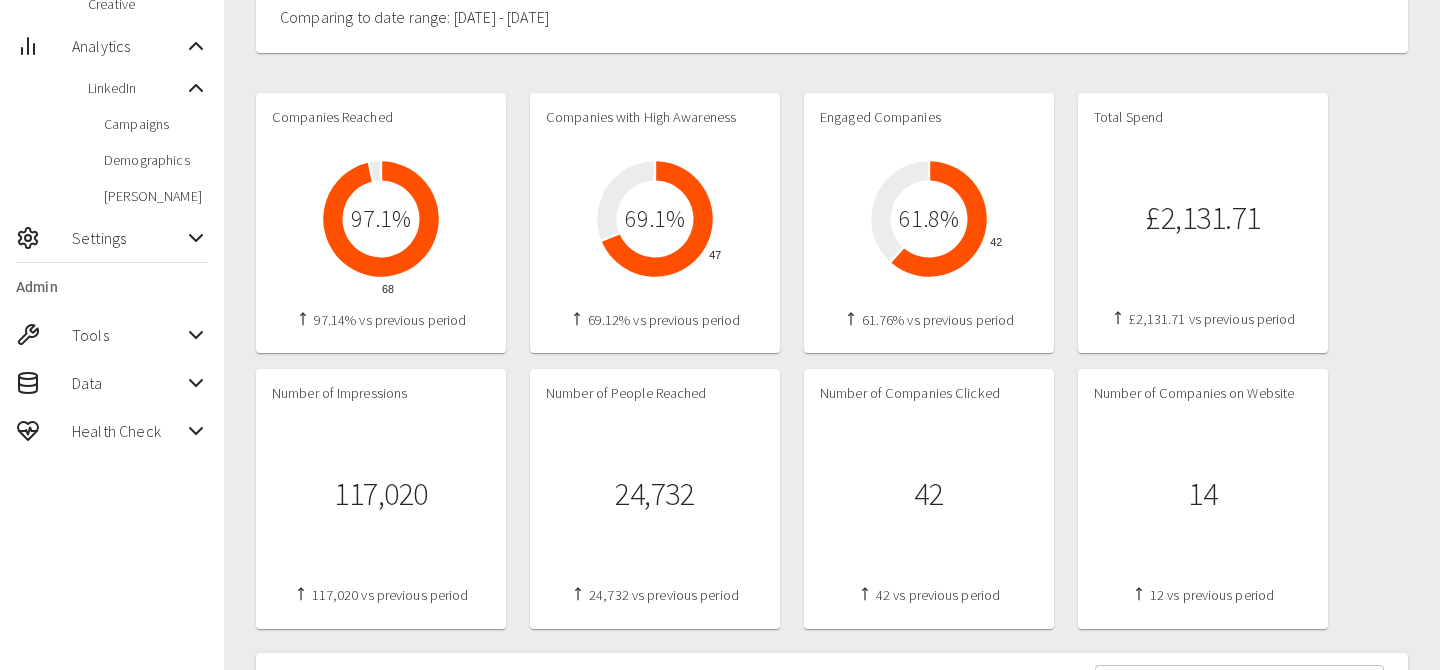 scroll, scrollTop: 359, scrollLeft: 0, axis: vertical 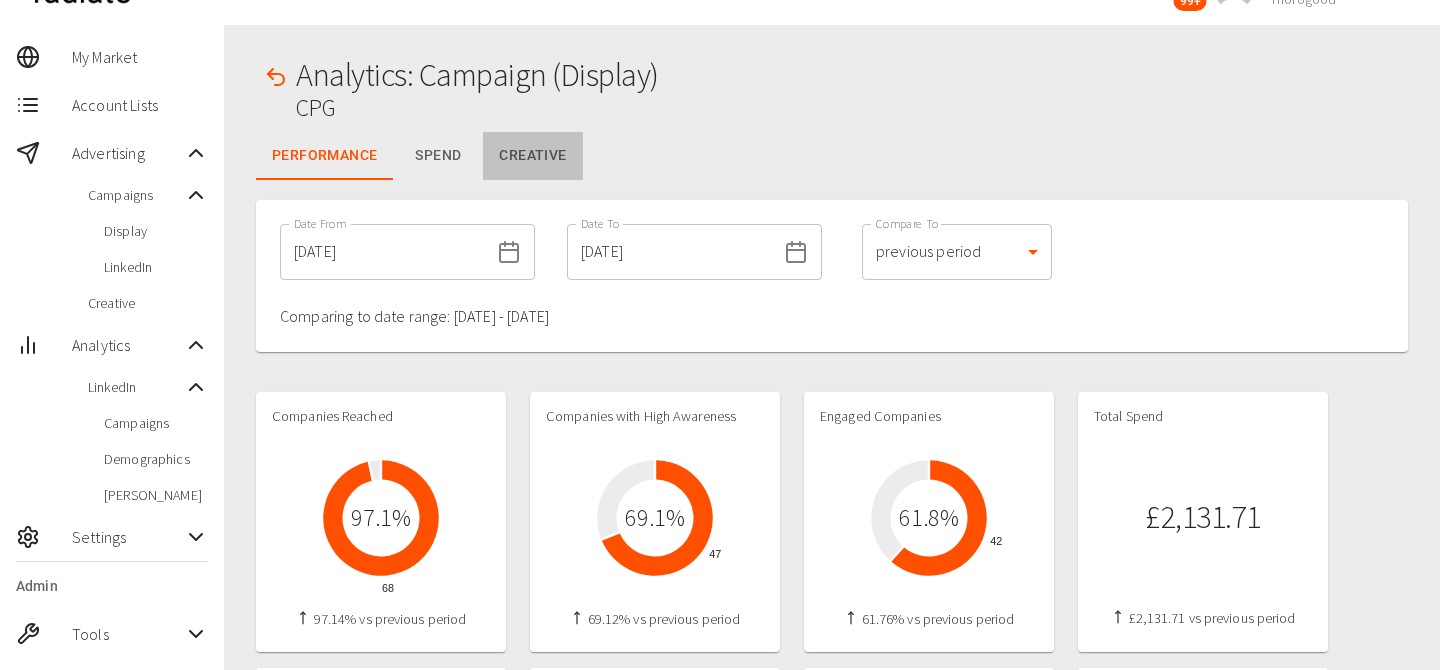 click on "Creative" at bounding box center (532, 156) 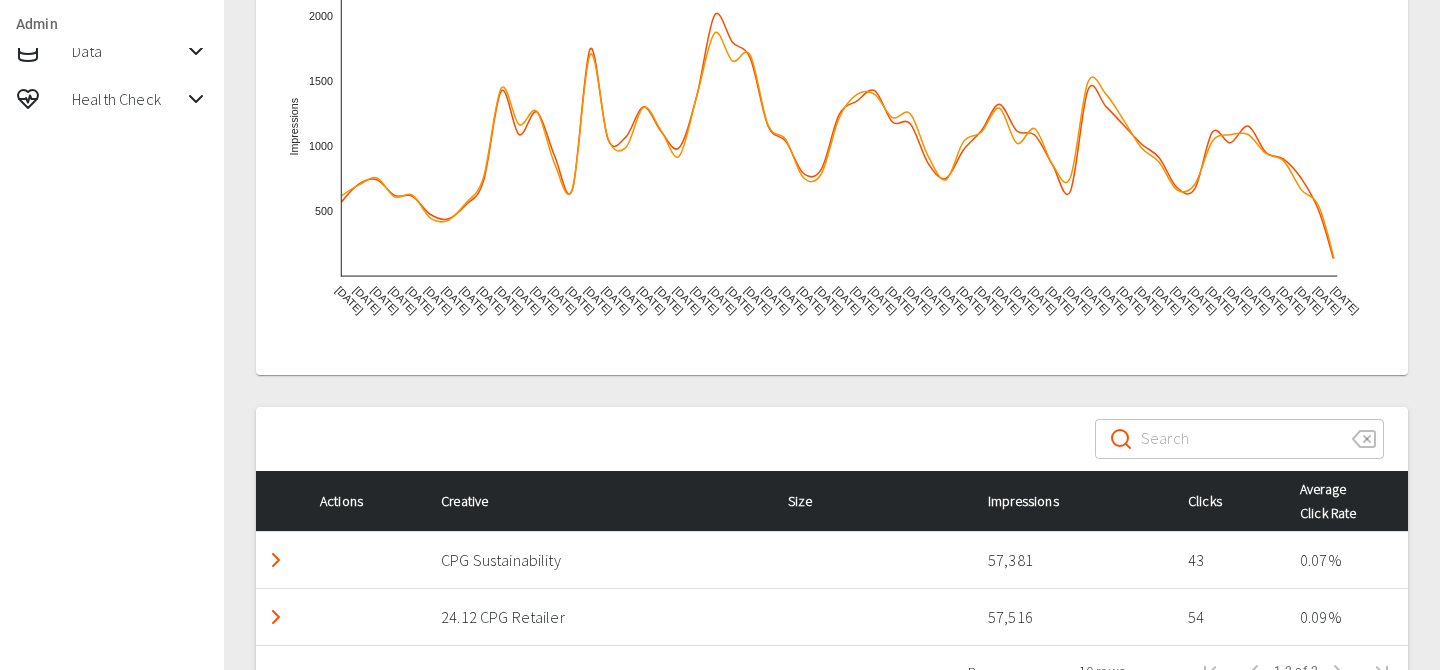 scroll, scrollTop: 739, scrollLeft: 0, axis: vertical 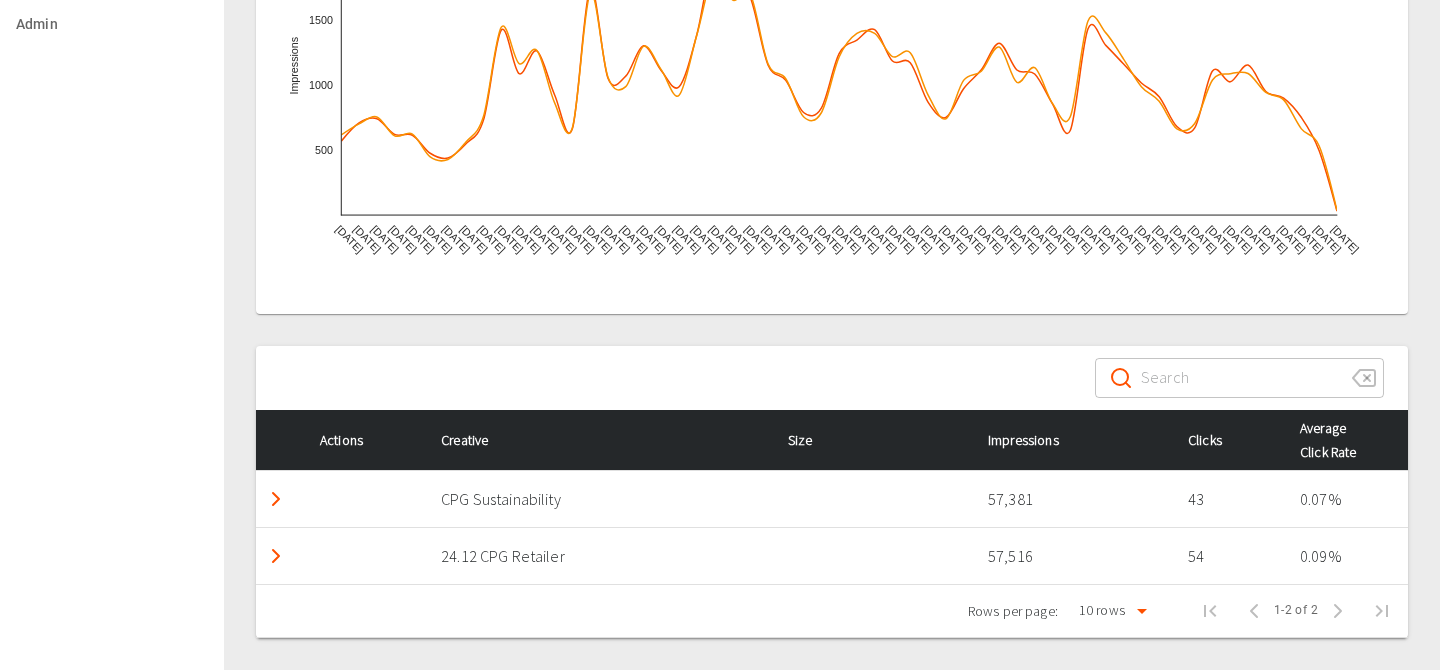 type 